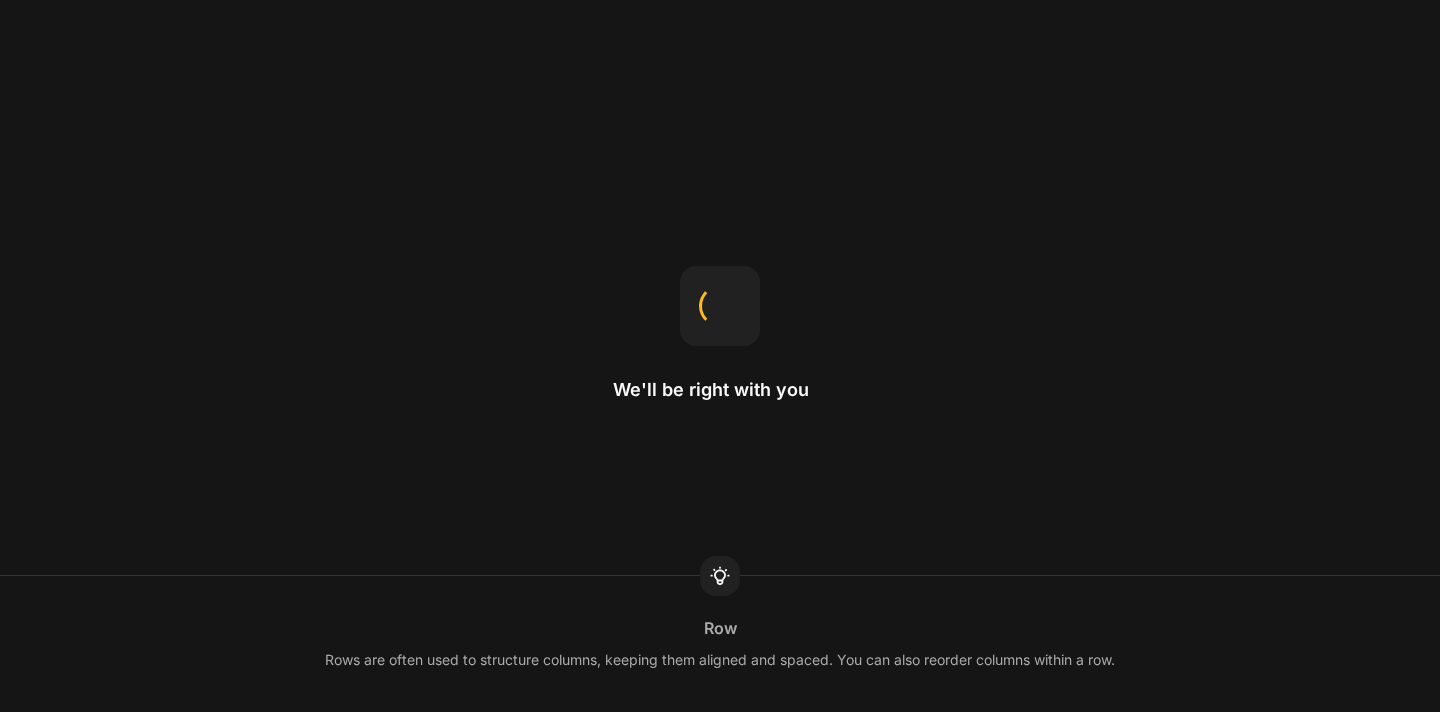 scroll, scrollTop: 0, scrollLeft: 0, axis: both 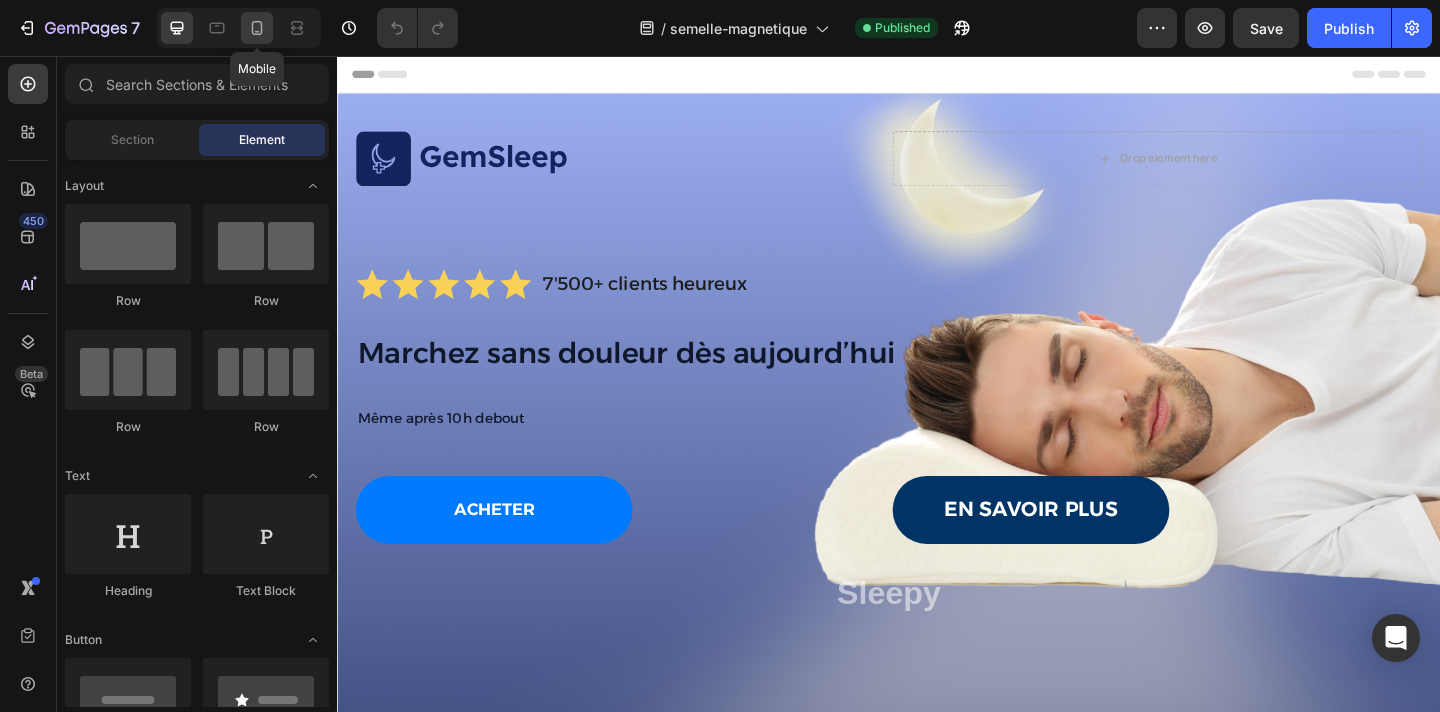 click 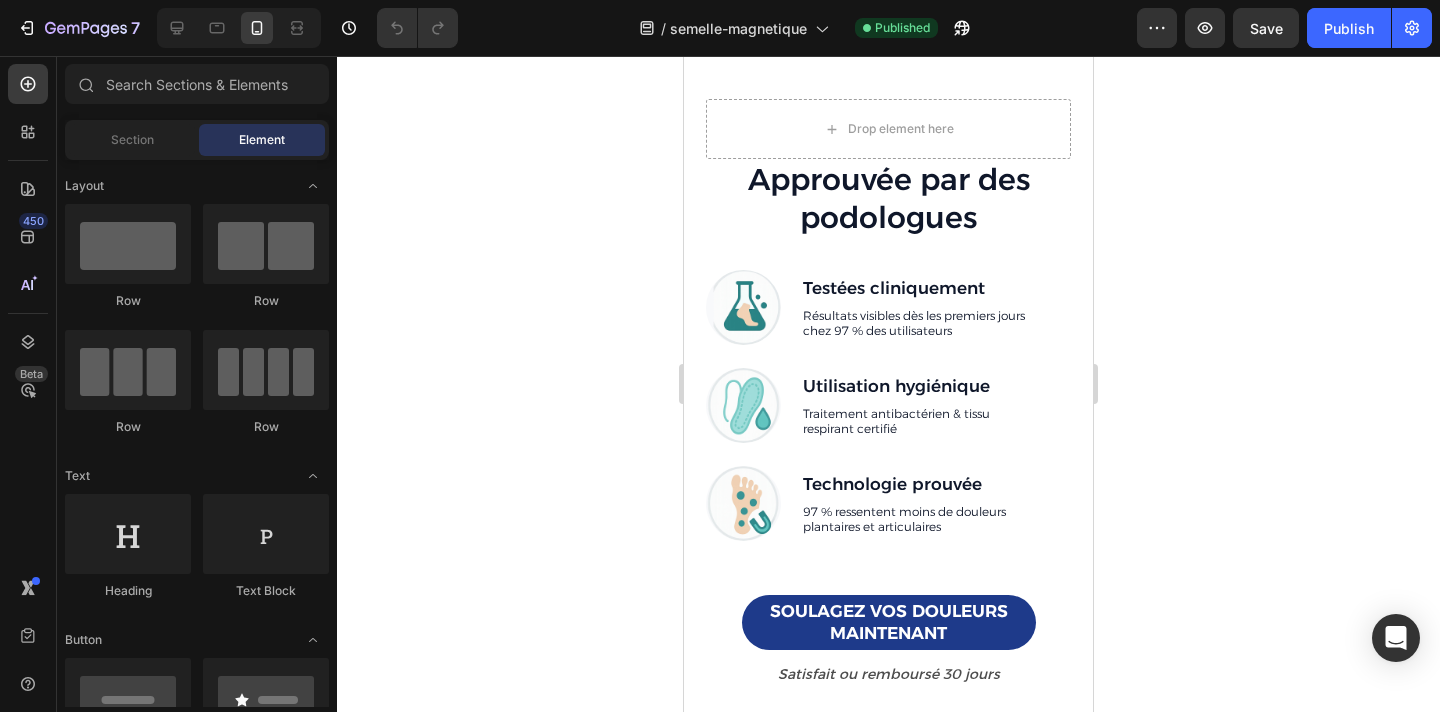 scroll, scrollTop: 2319, scrollLeft: 0, axis: vertical 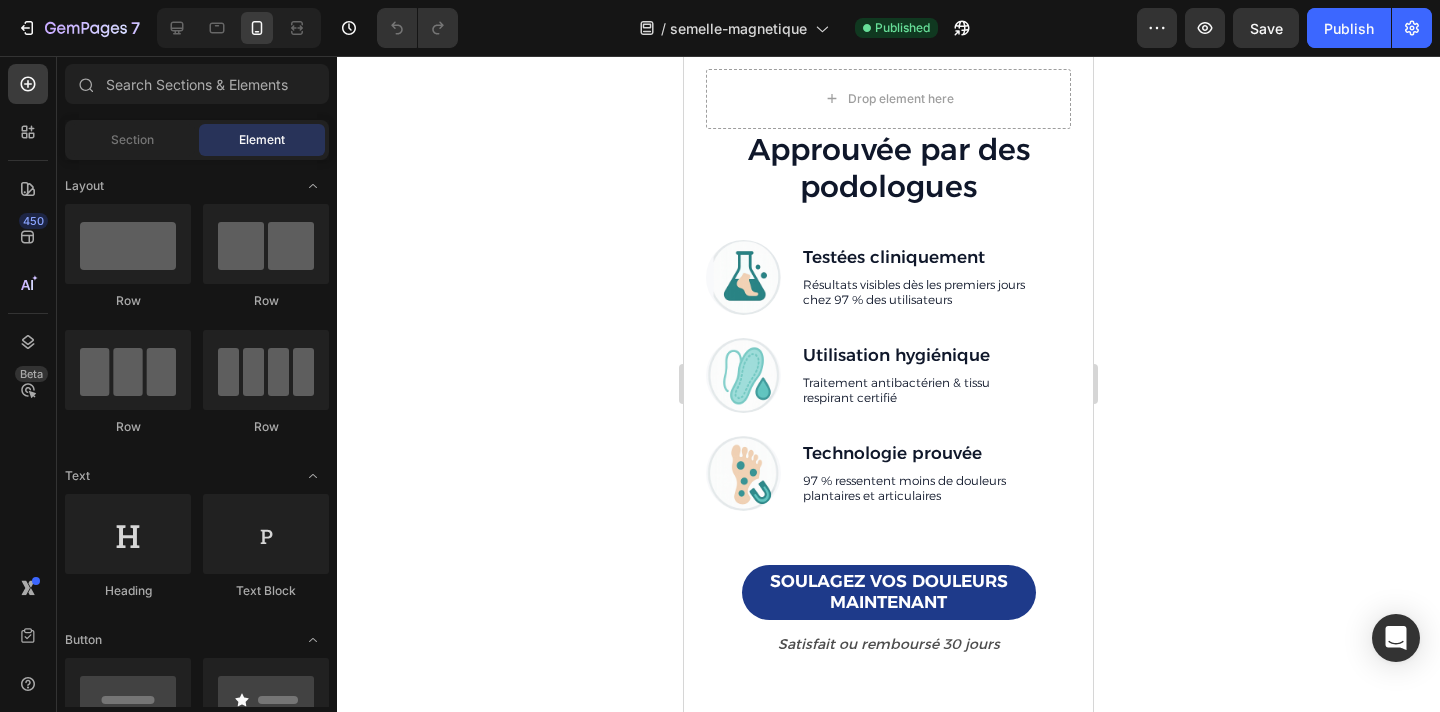 click 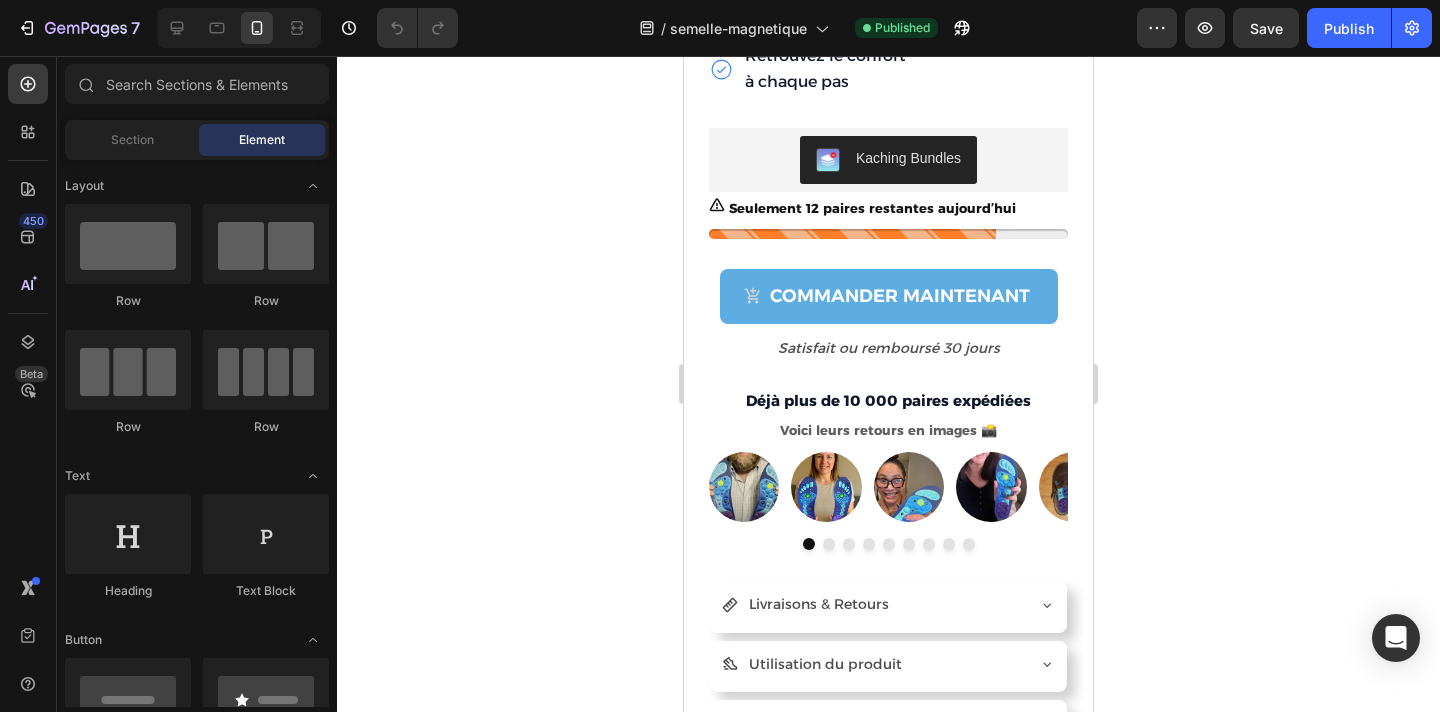 scroll, scrollTop: 4466, scrollLeft: 0, axis: vertical 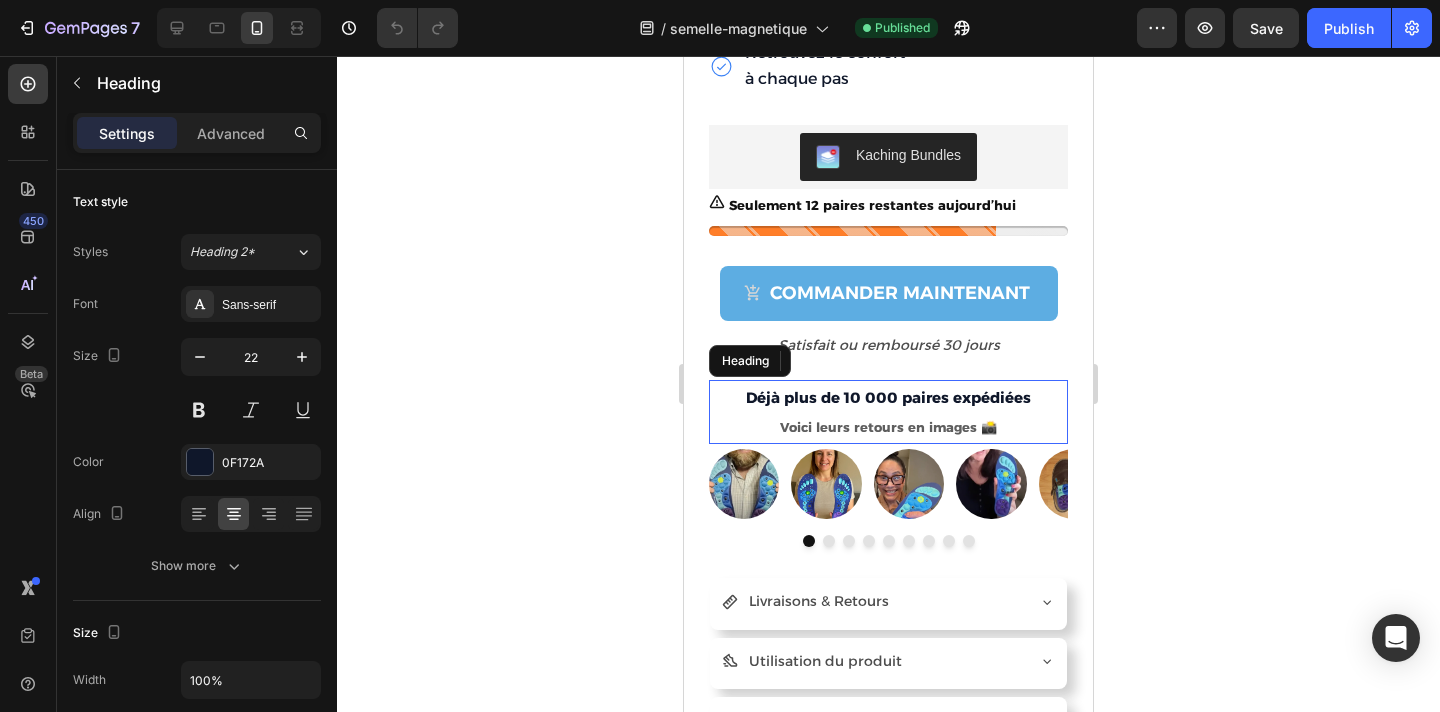 click on "Déjà plus de 10 000 paires expédiées Voici leurs retours en images 📸" at bounding box center [888, 412] 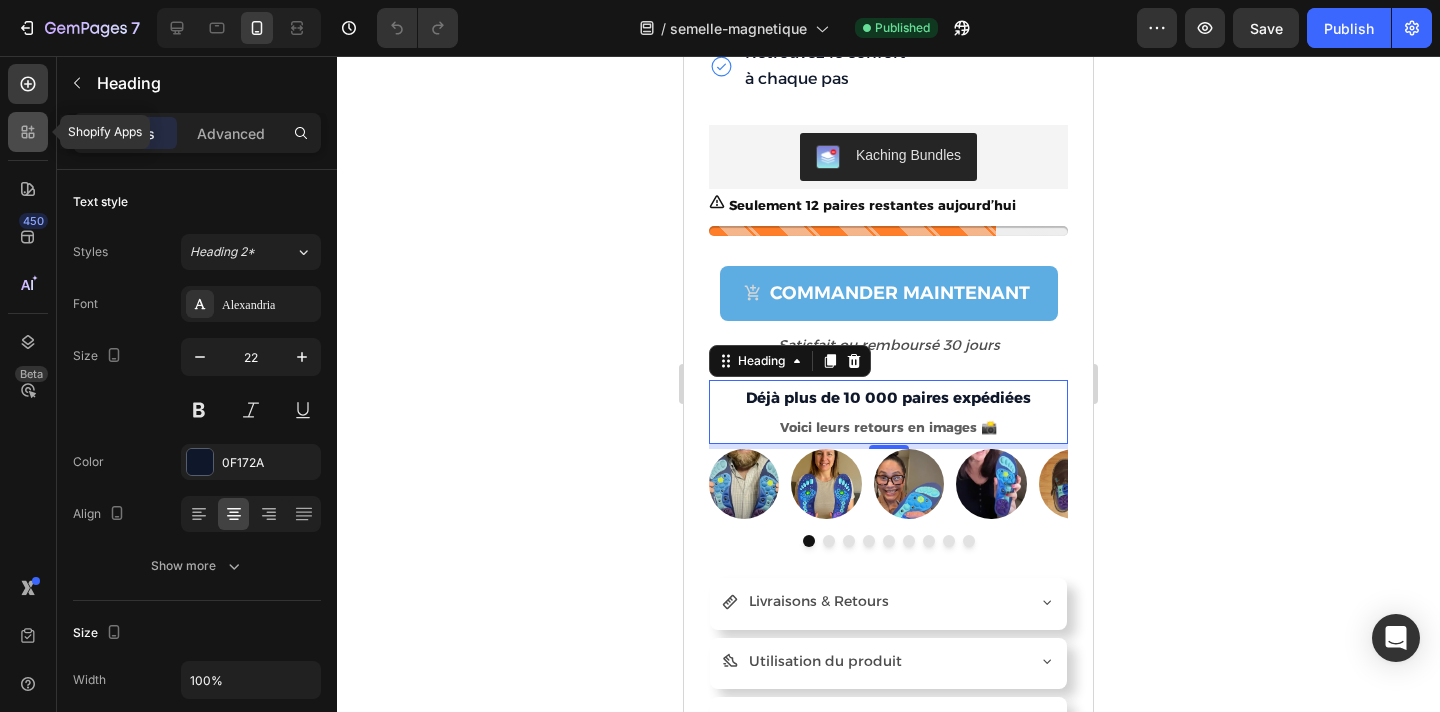 click 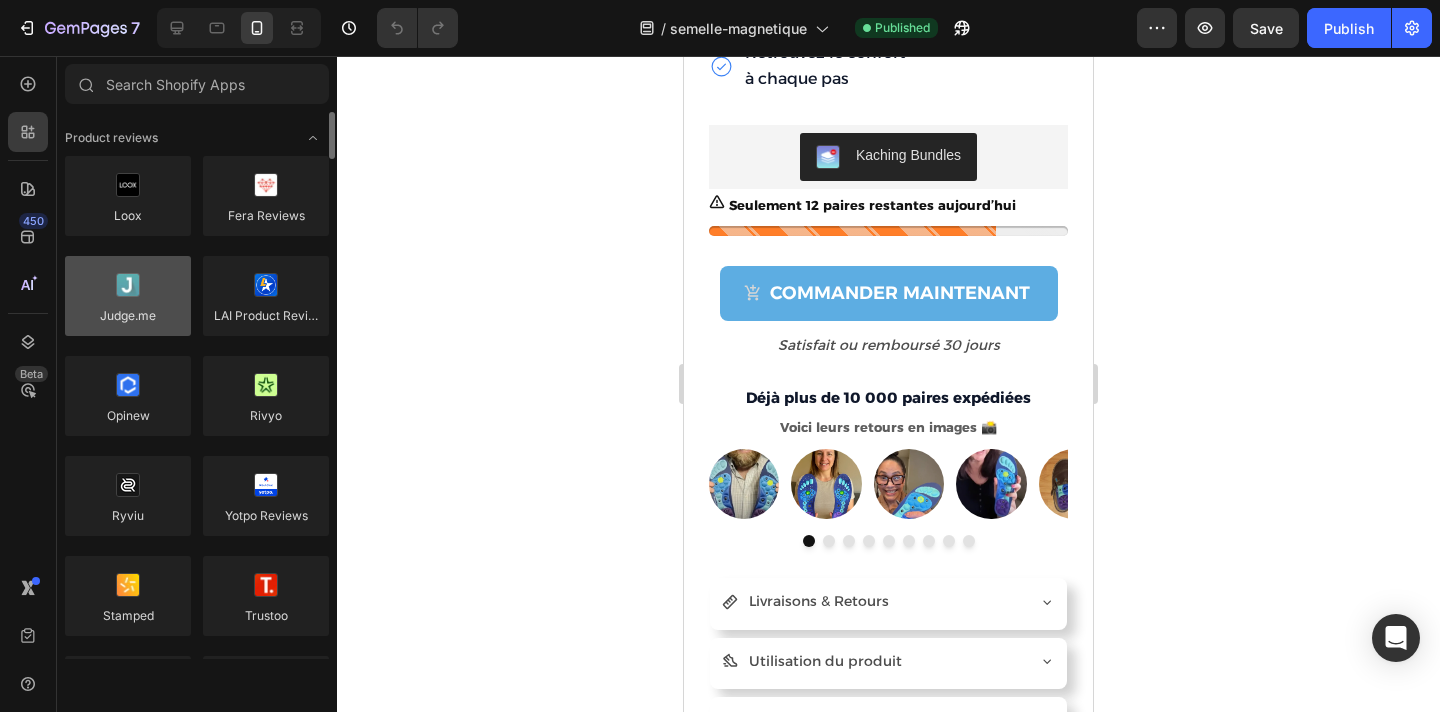 click at bounding box center [128, 296] 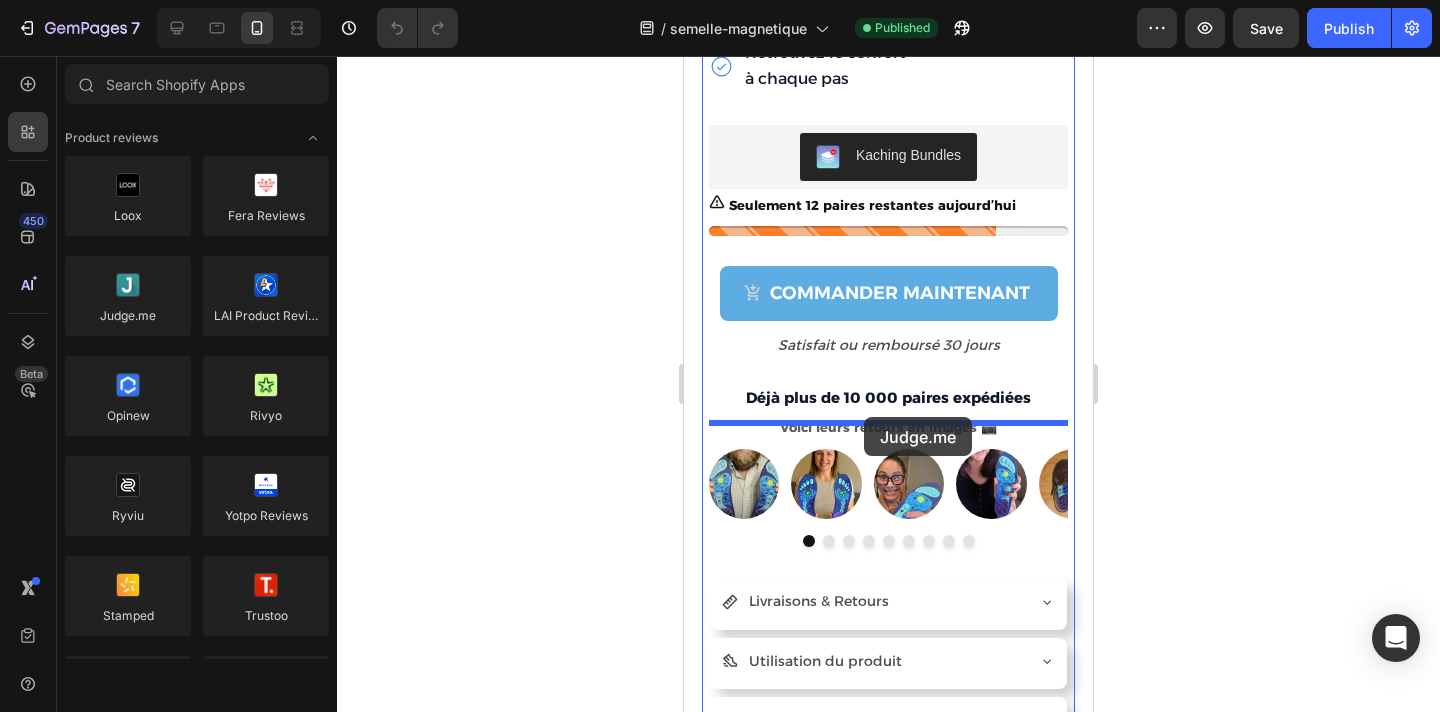 drag, startPoint x: 837, startPoint y: 358, endPoint x: 864, endPoint y: 415, distance: 63.07139 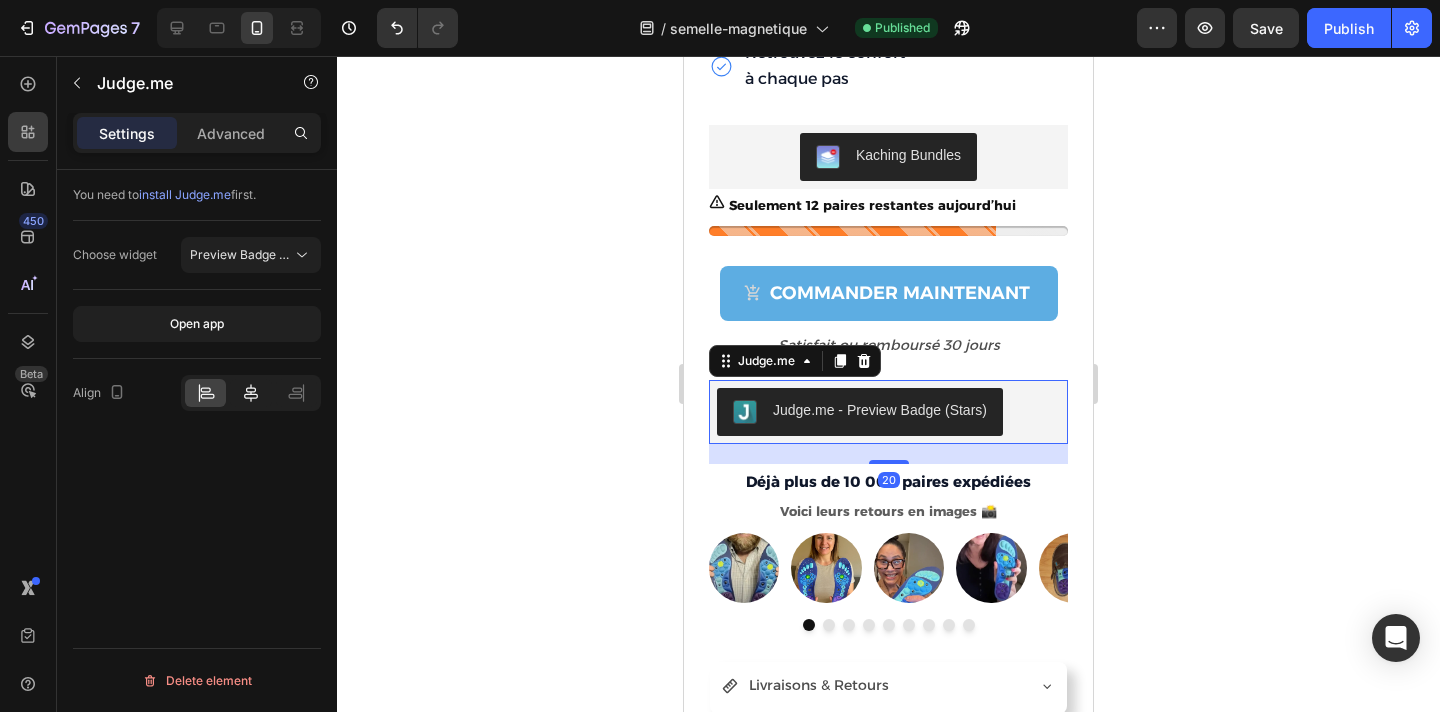 click 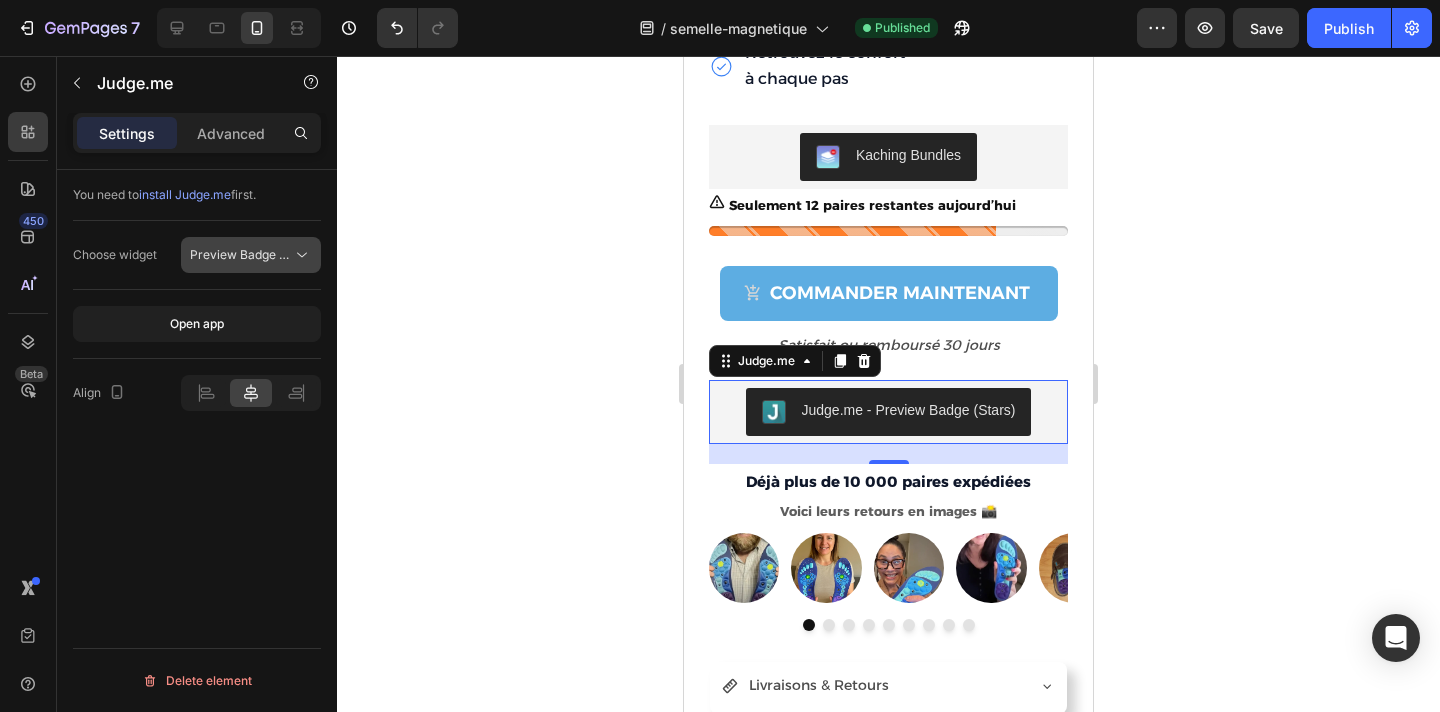 click on "Preview Badge (Stars)" at bounding box center (253, 254) 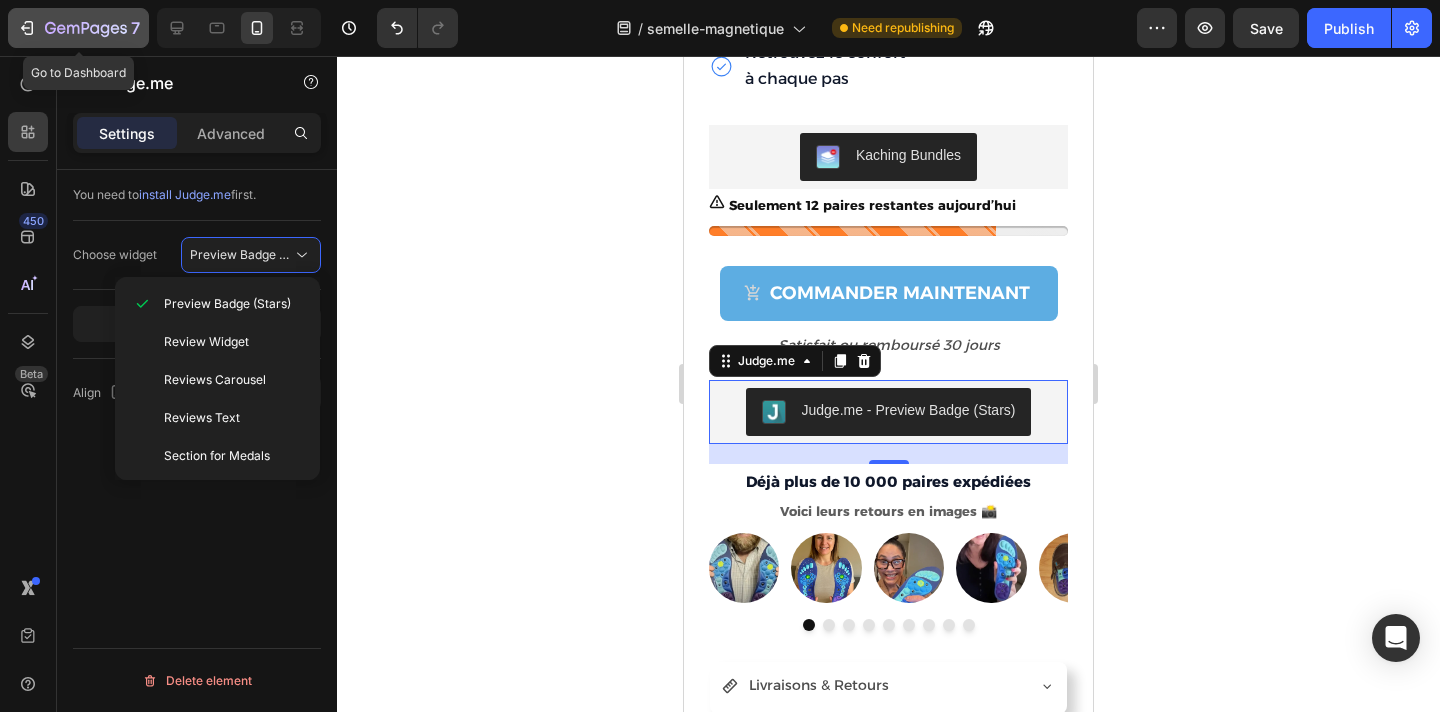 click 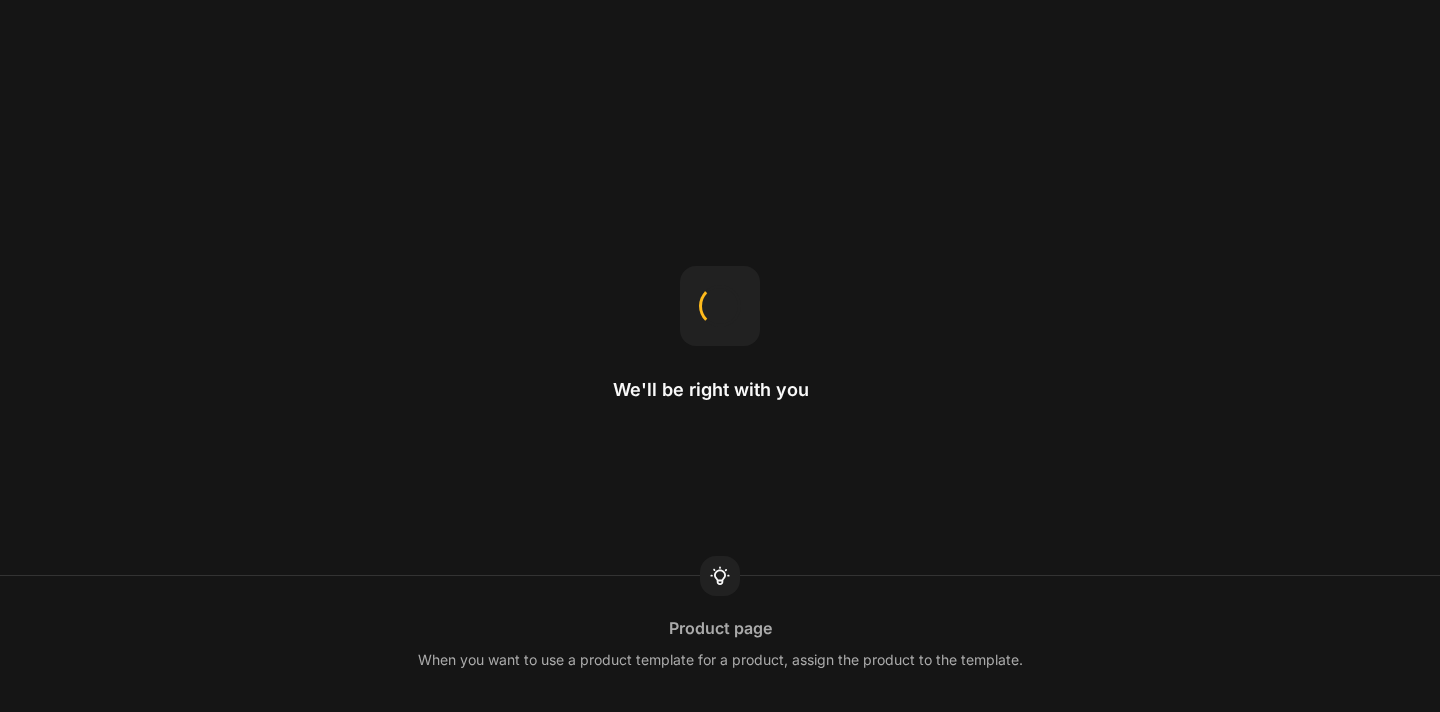 scroll, scrollTop: 0, scrollLeft: 0, axis: both 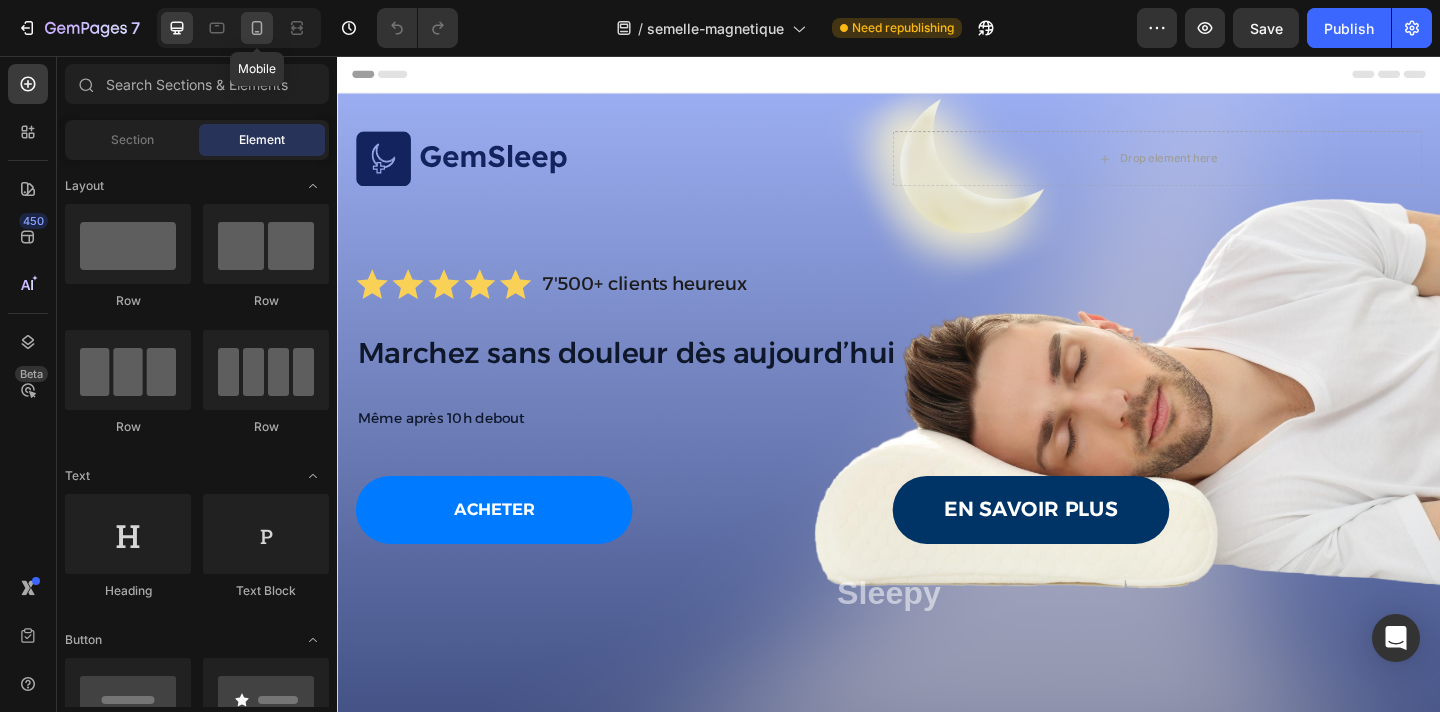 click 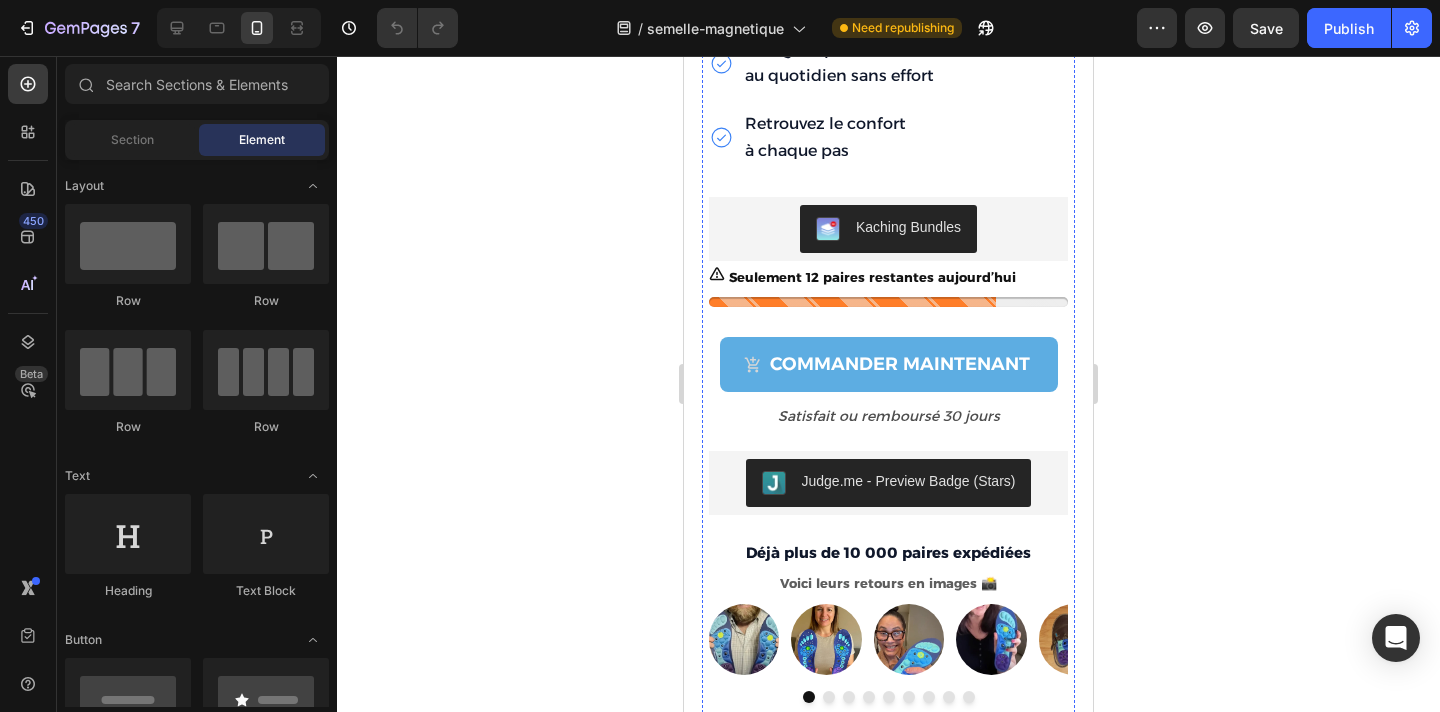 scroll, scrollTop: 4431, scrollLeft: 0, axis: vertical 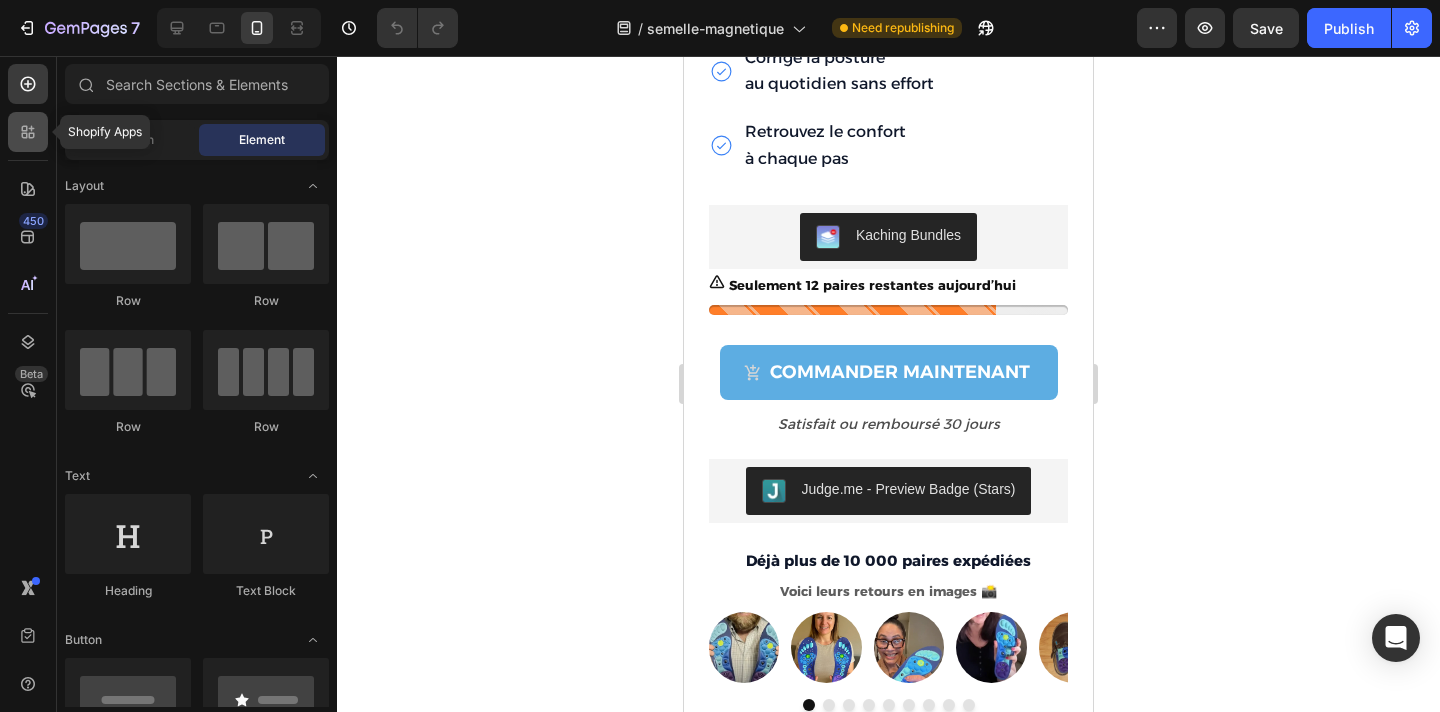 click 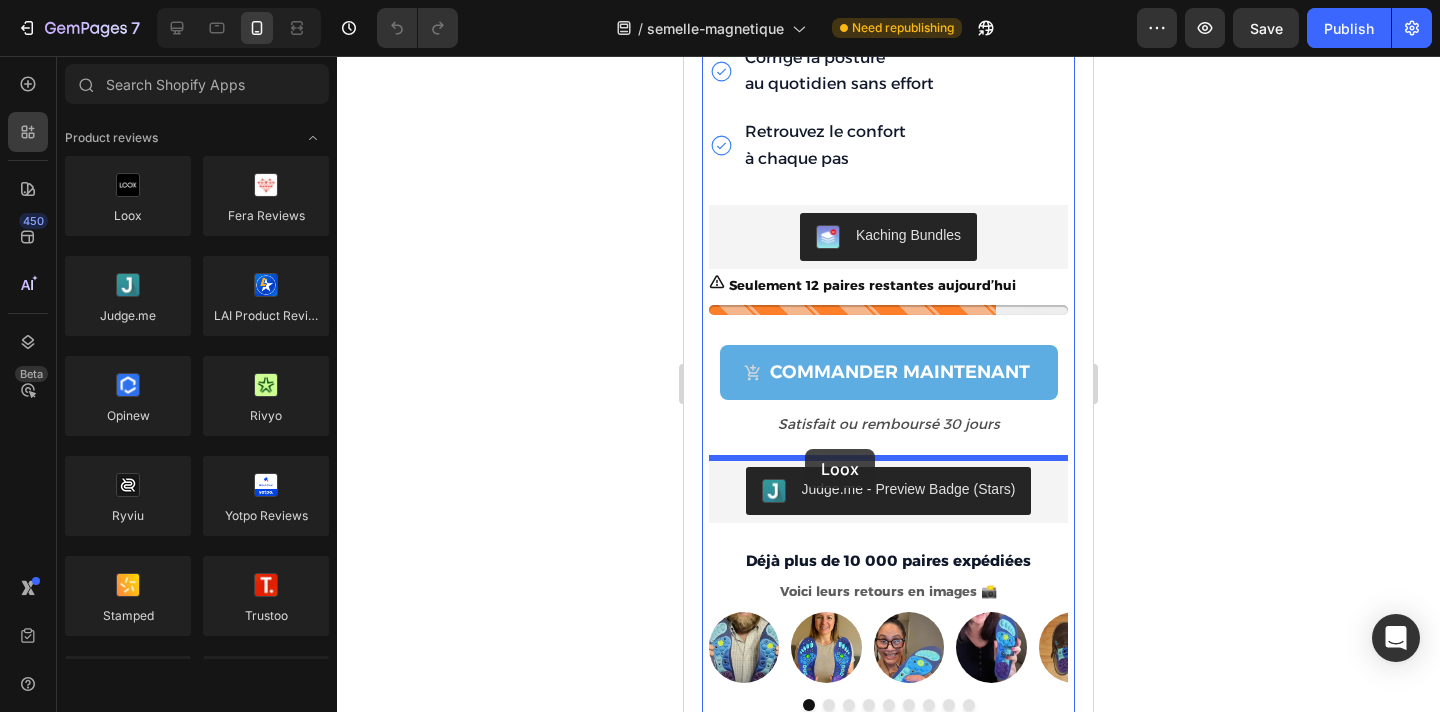 drag, startPoint x: 827, startPoint y: 255, endPoint x: 805, endPoint y: 449, distance: 195.24344 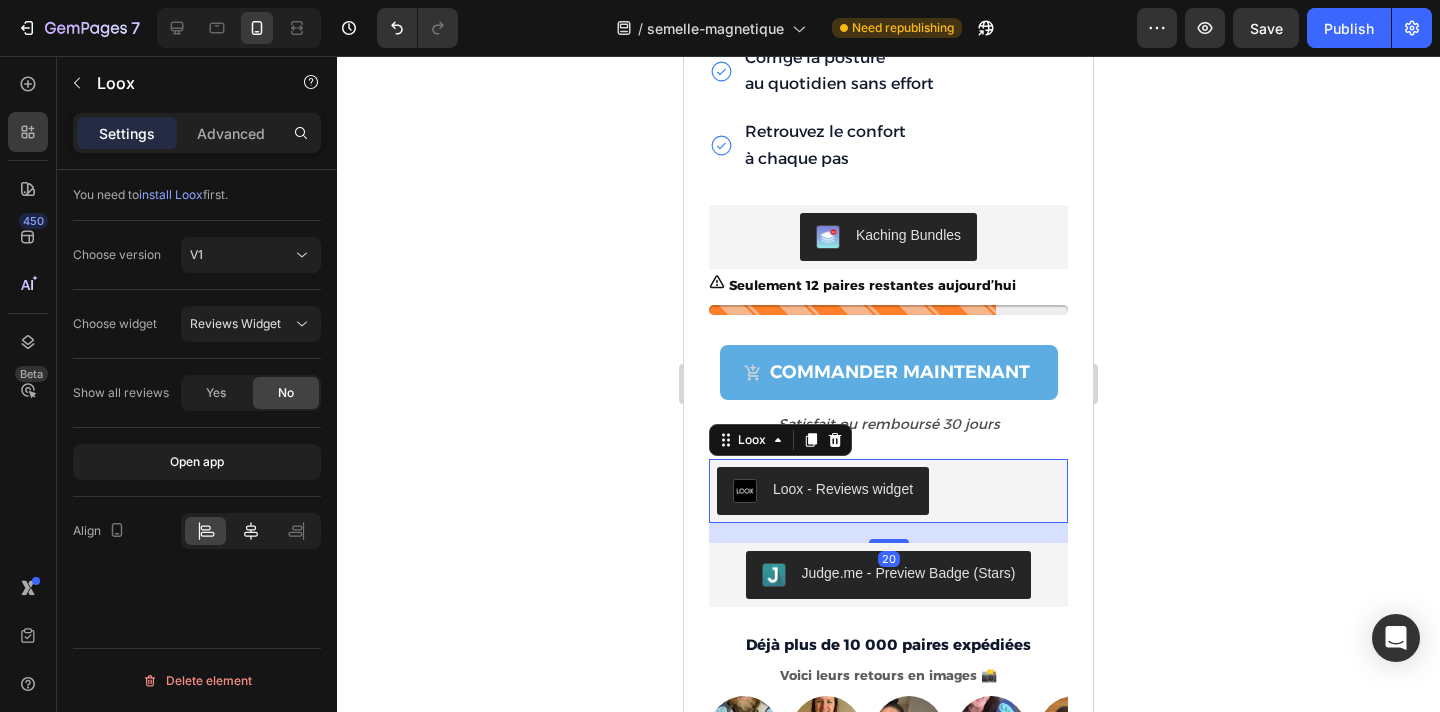 click 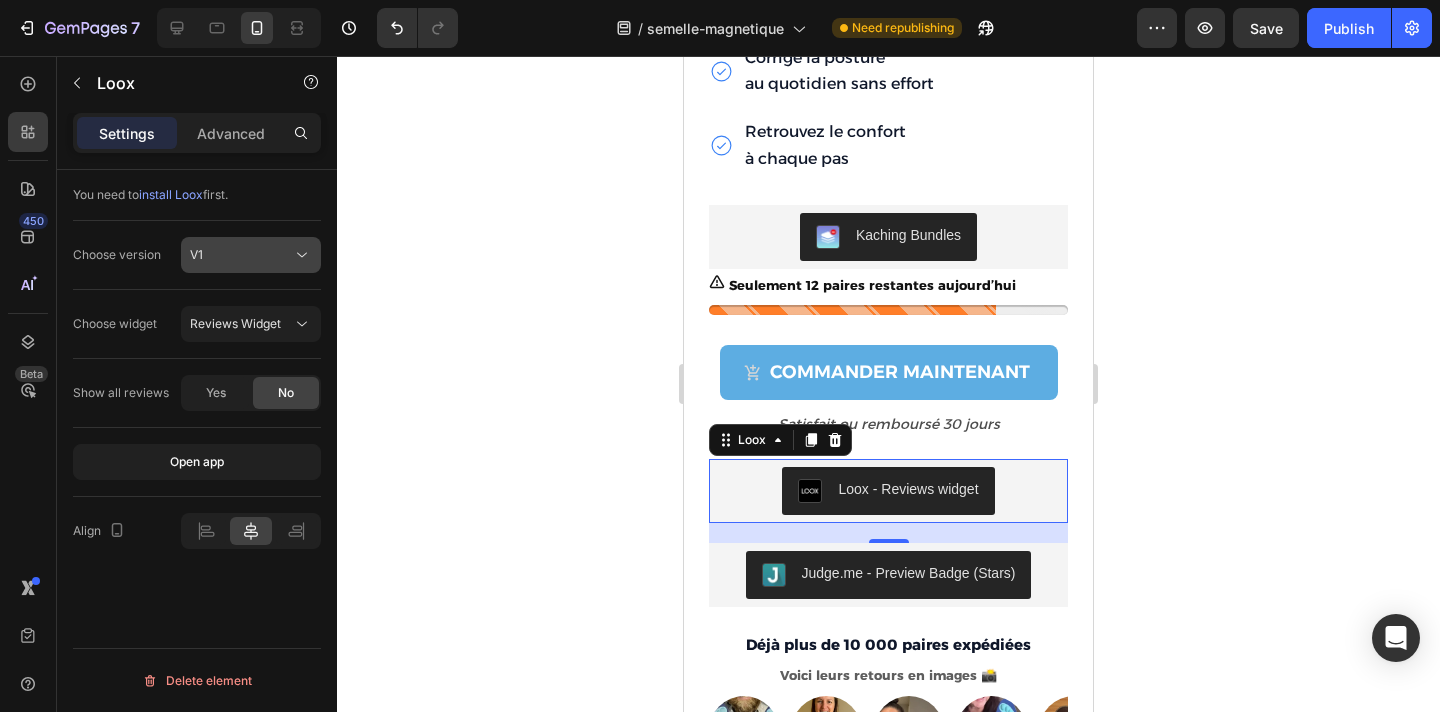click on "V1" at bounding box center (241, 255) 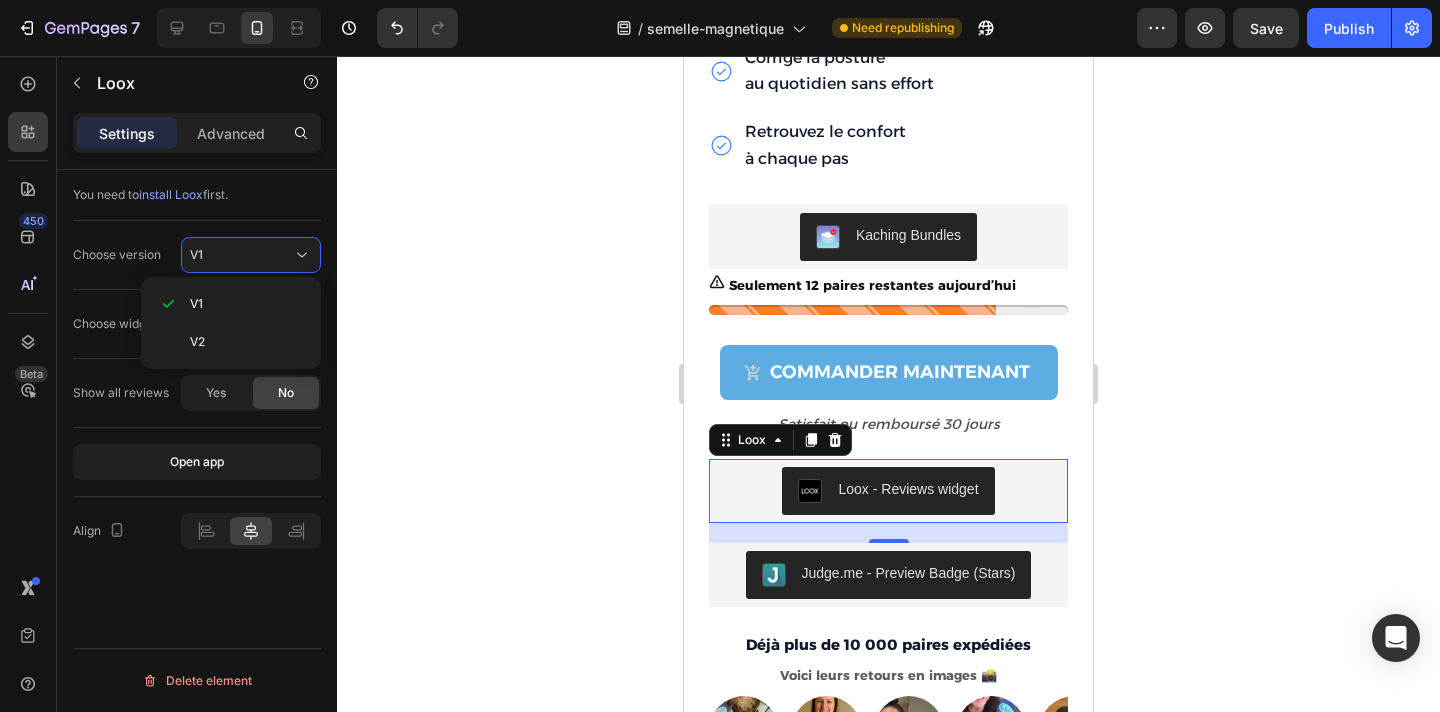 click on "Choose version V1" 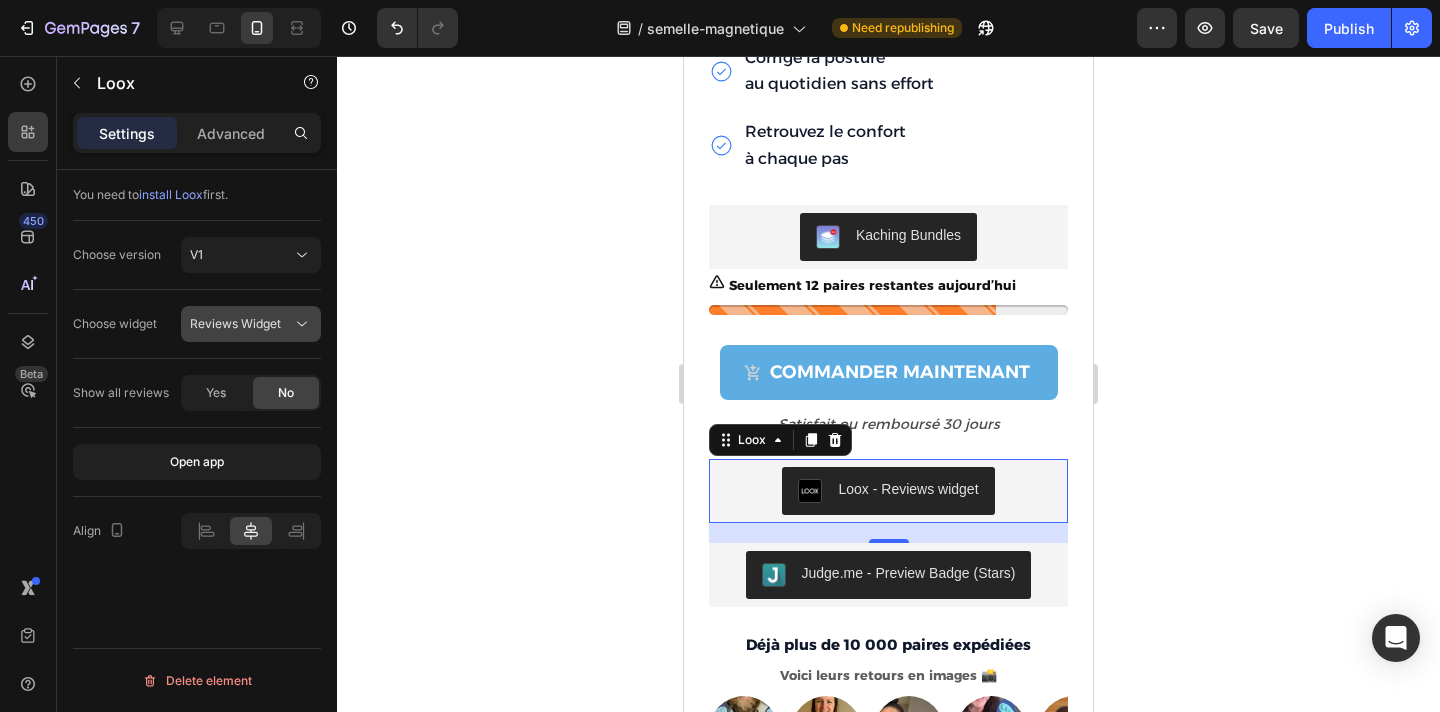 click on "Reviews Widget" 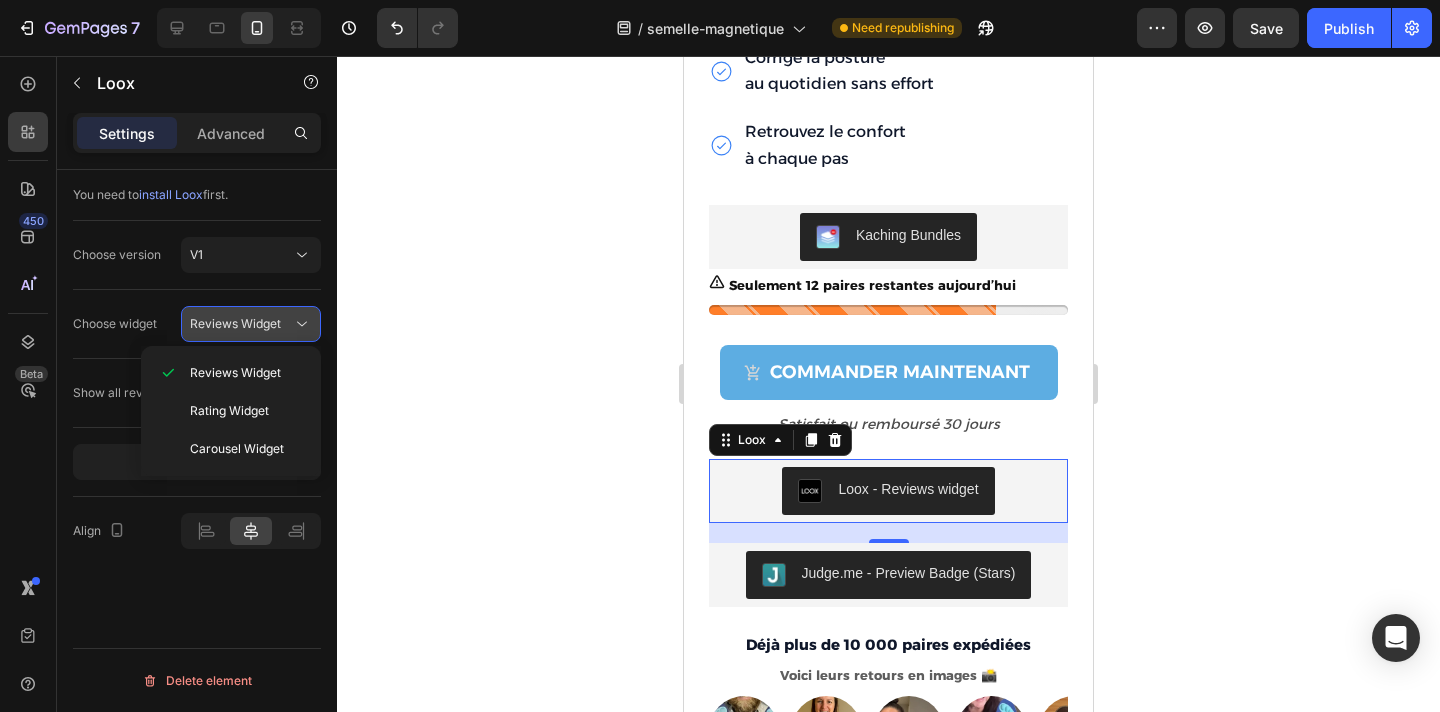 click on "Reviews Widget" at bounding box center [235, 323] 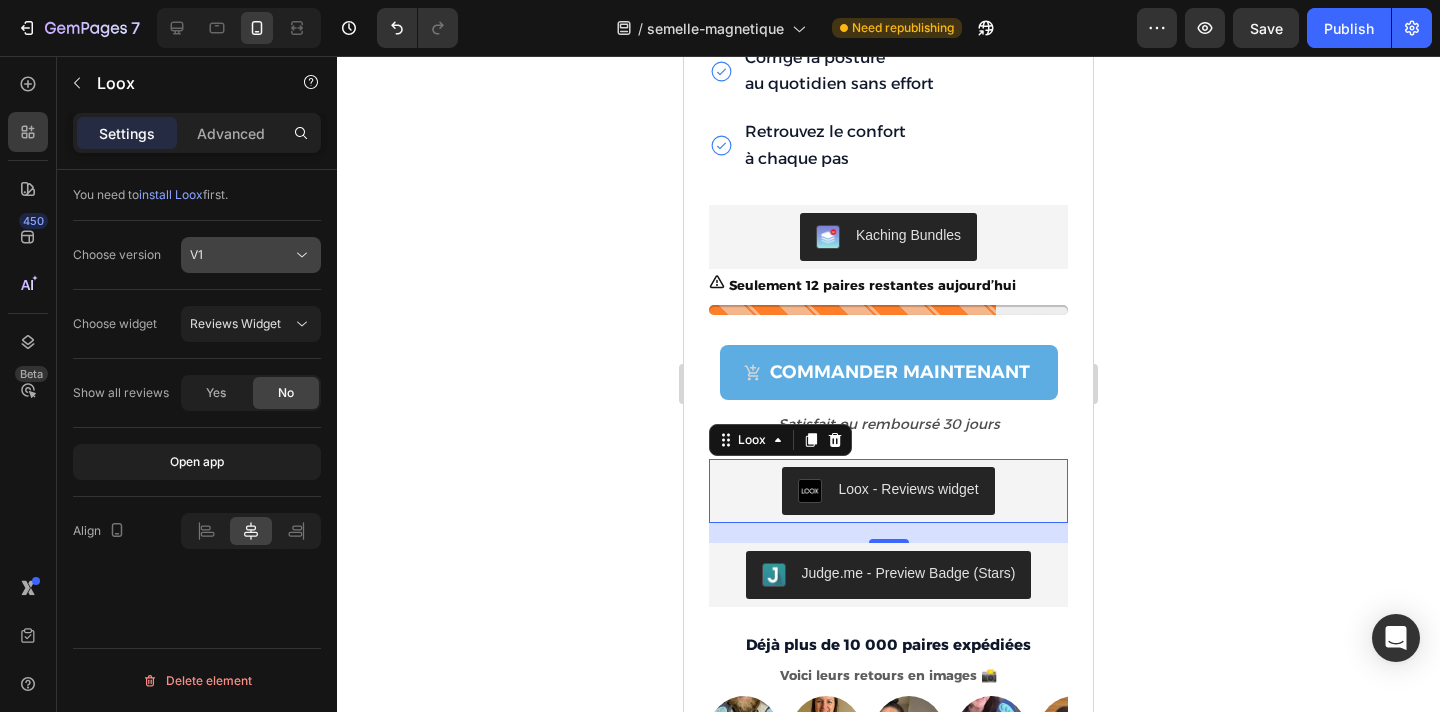 click on "V1" 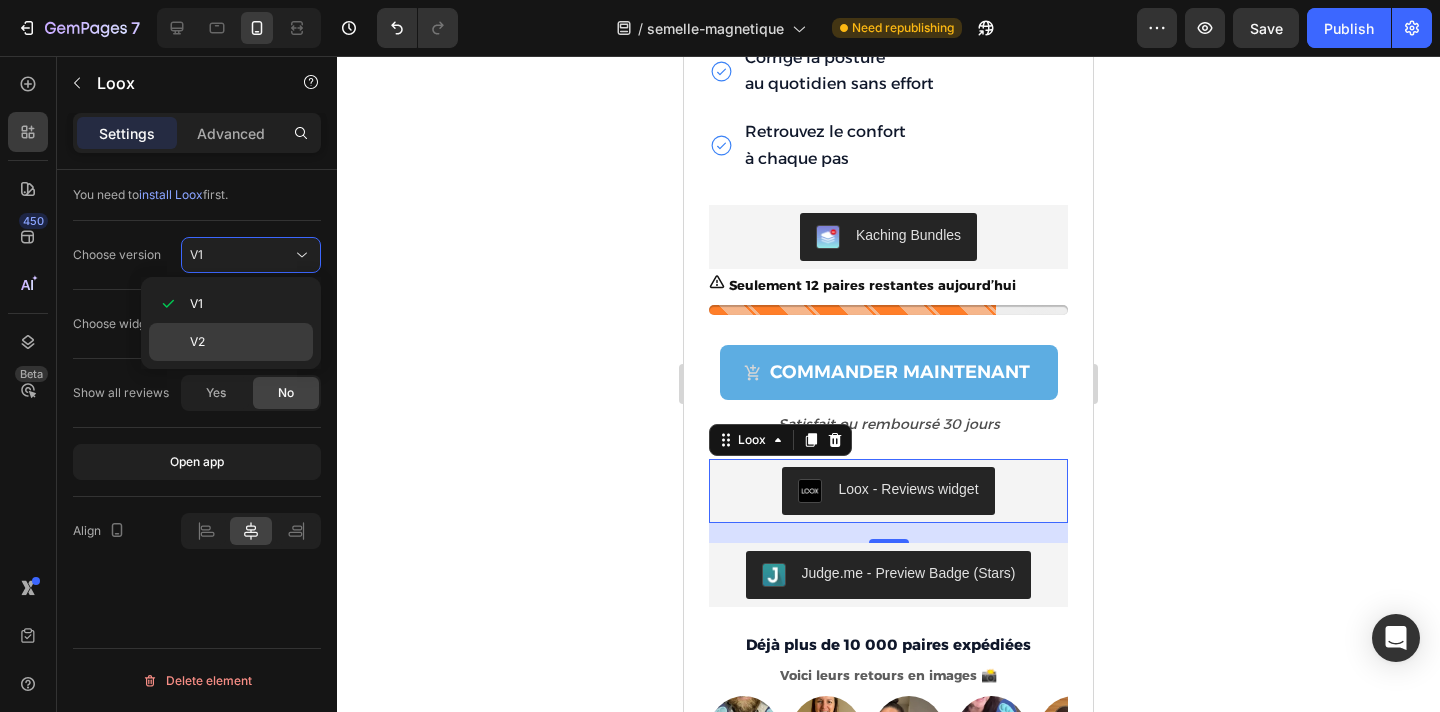 click on "V2" at bounding box center (247, 342) 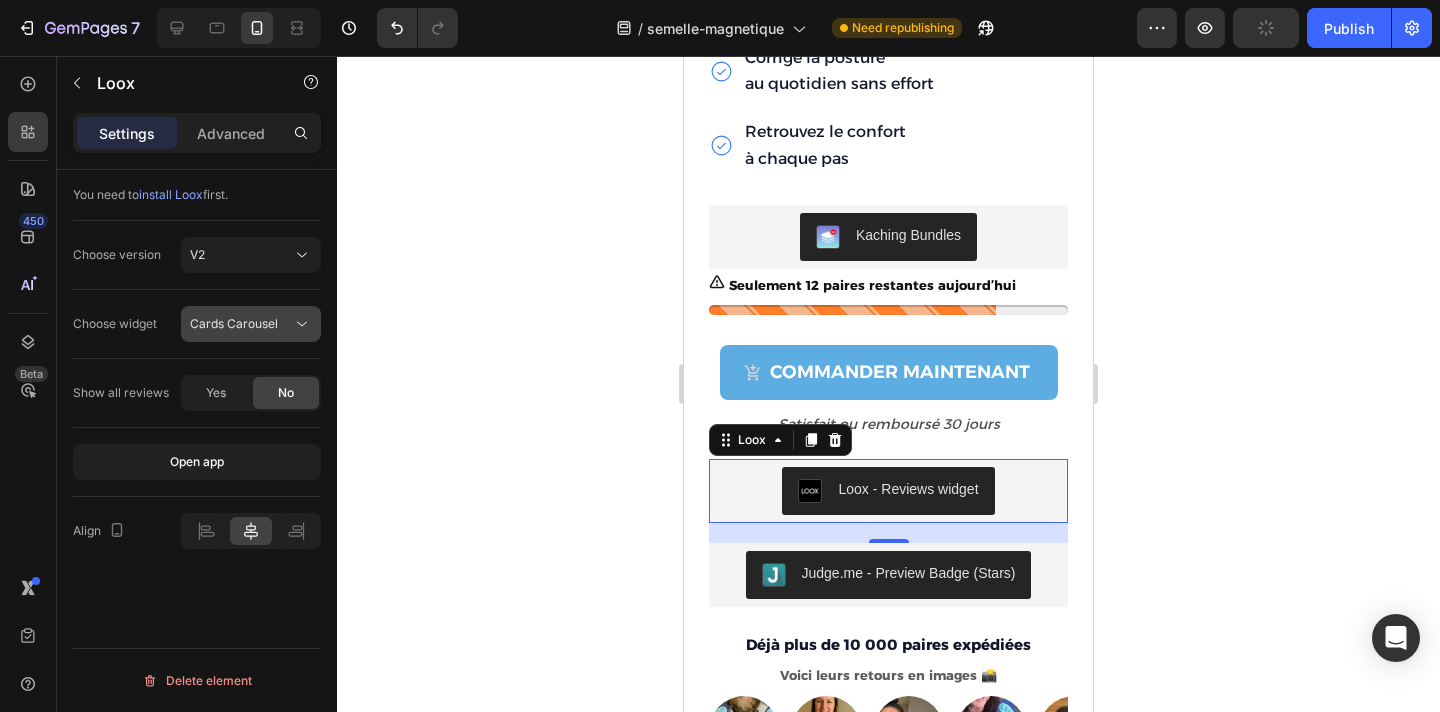 click on "Cards Carousel" 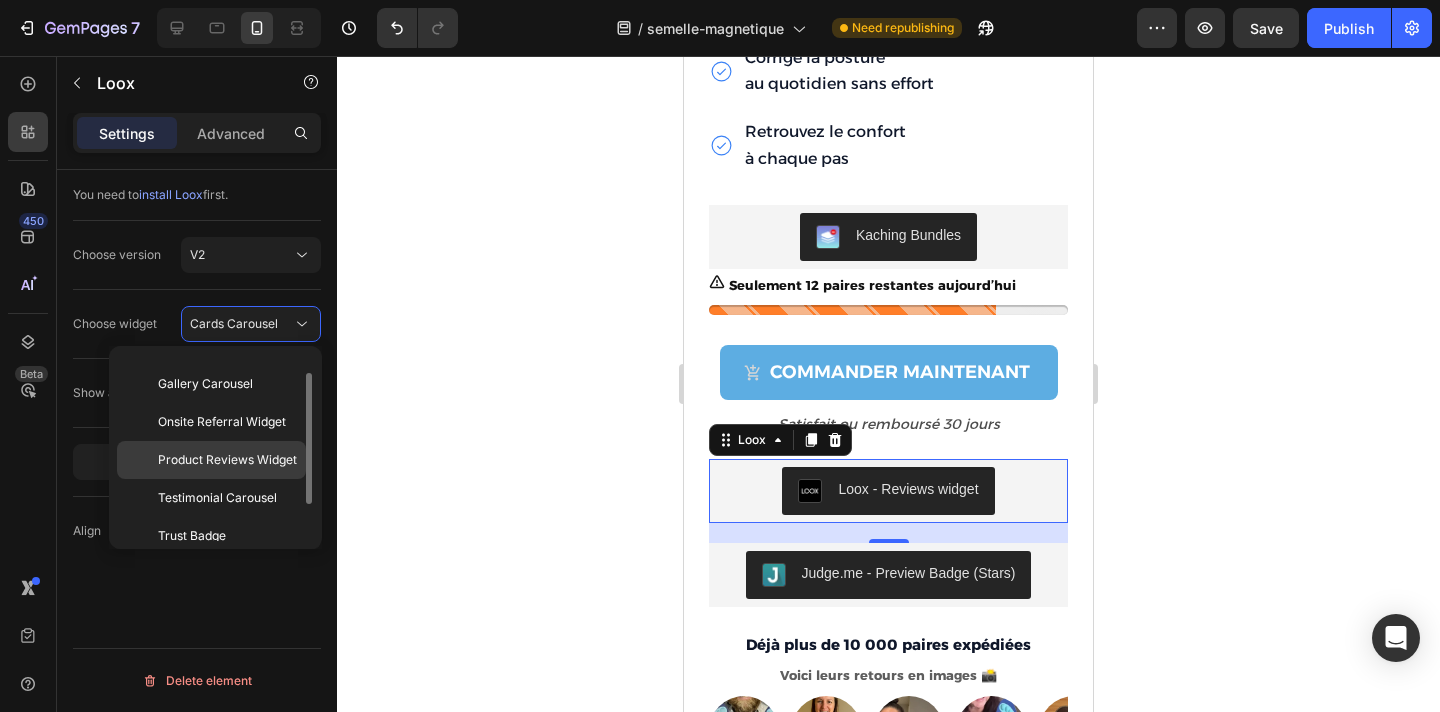 scroll, scrollTop: 0, scrollLeft: 0, axis: both 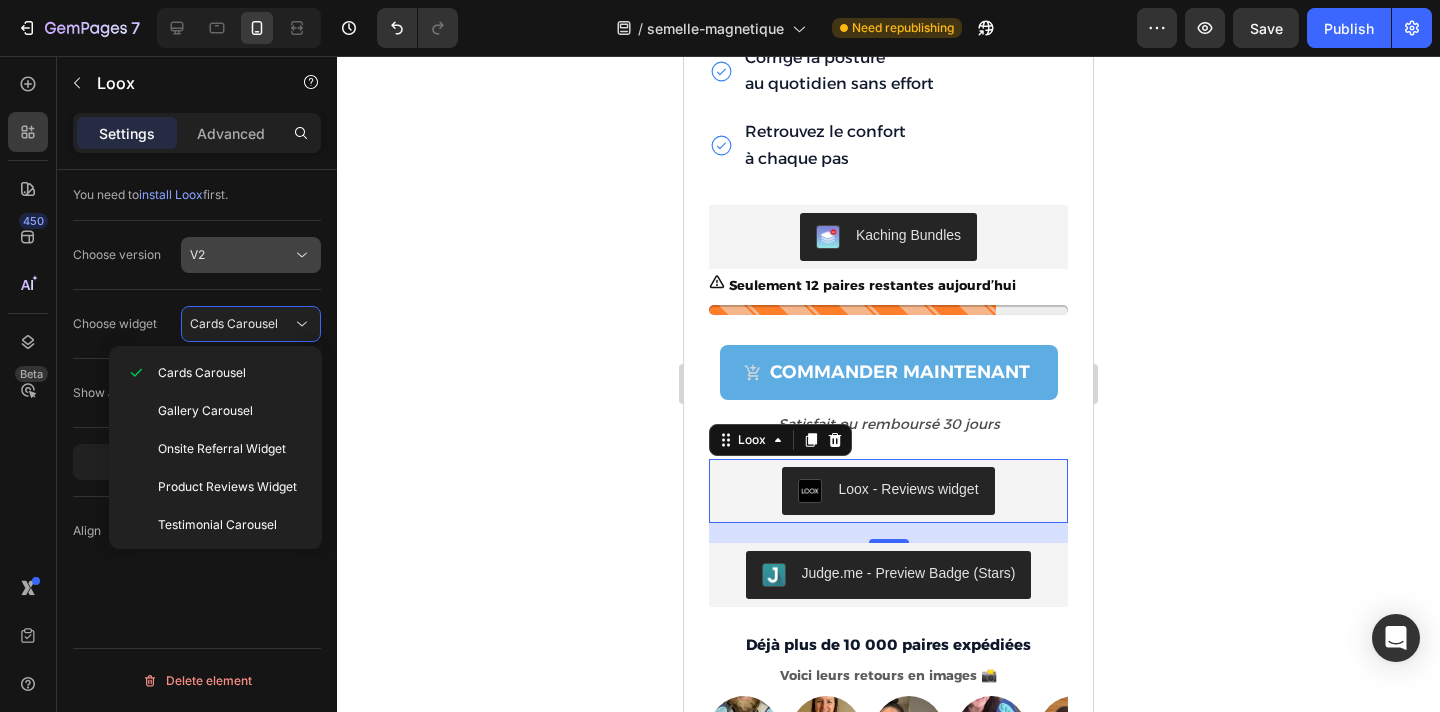 click on "V2" 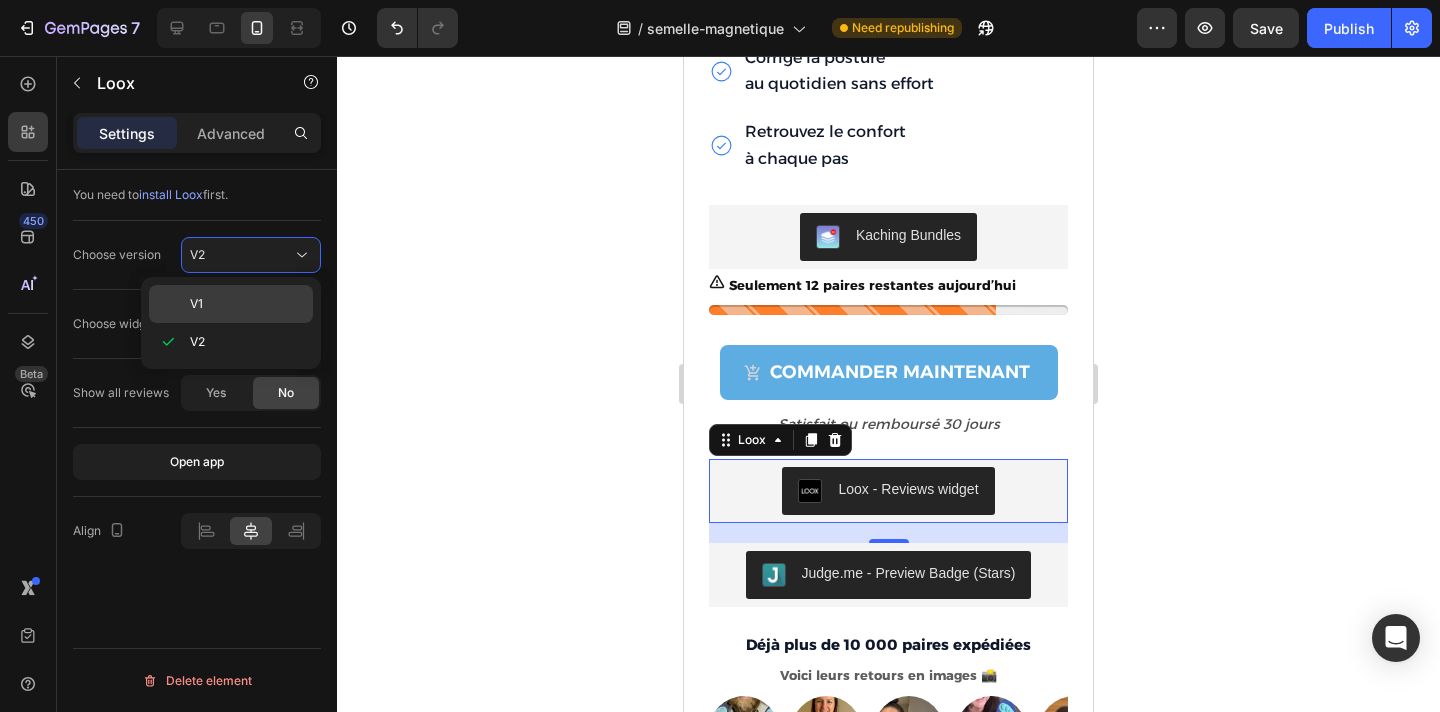click on "V1" 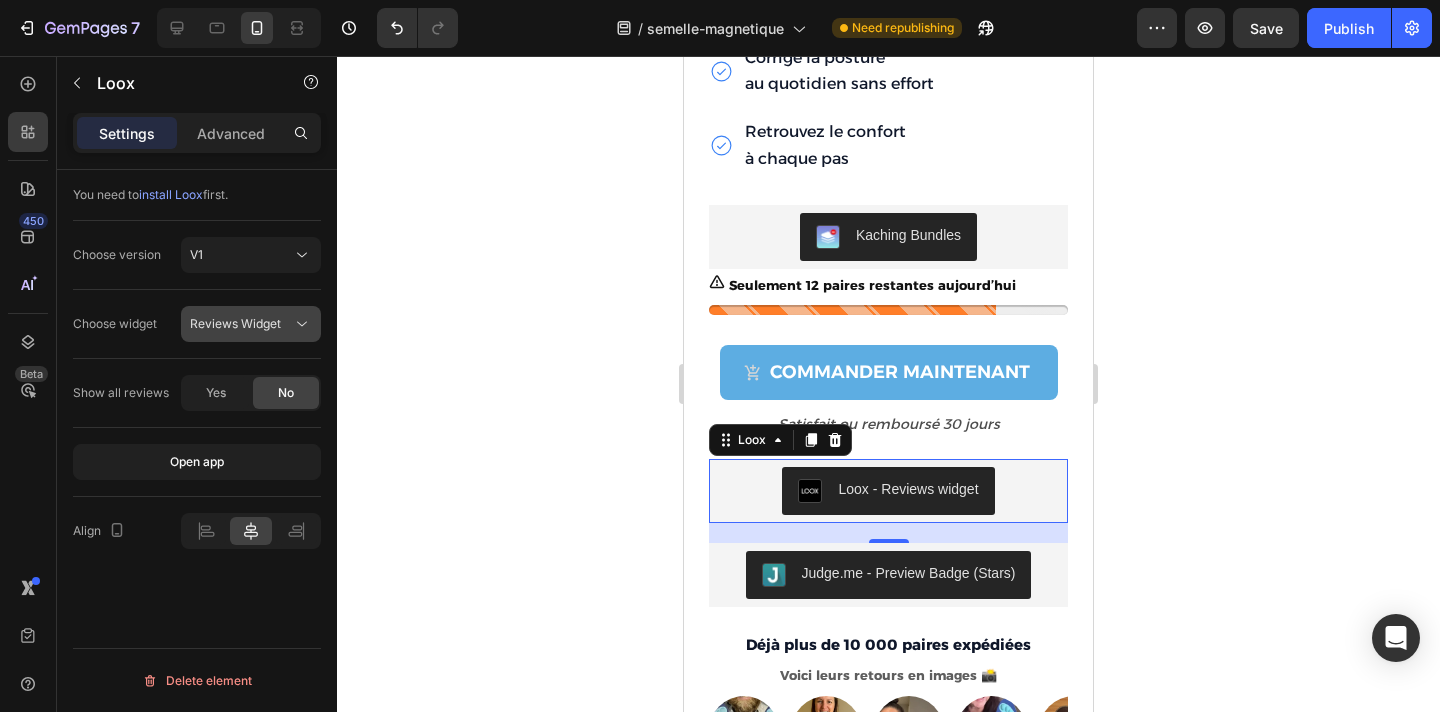 click on "Reviews Widget" at bounding box center (251, 324) 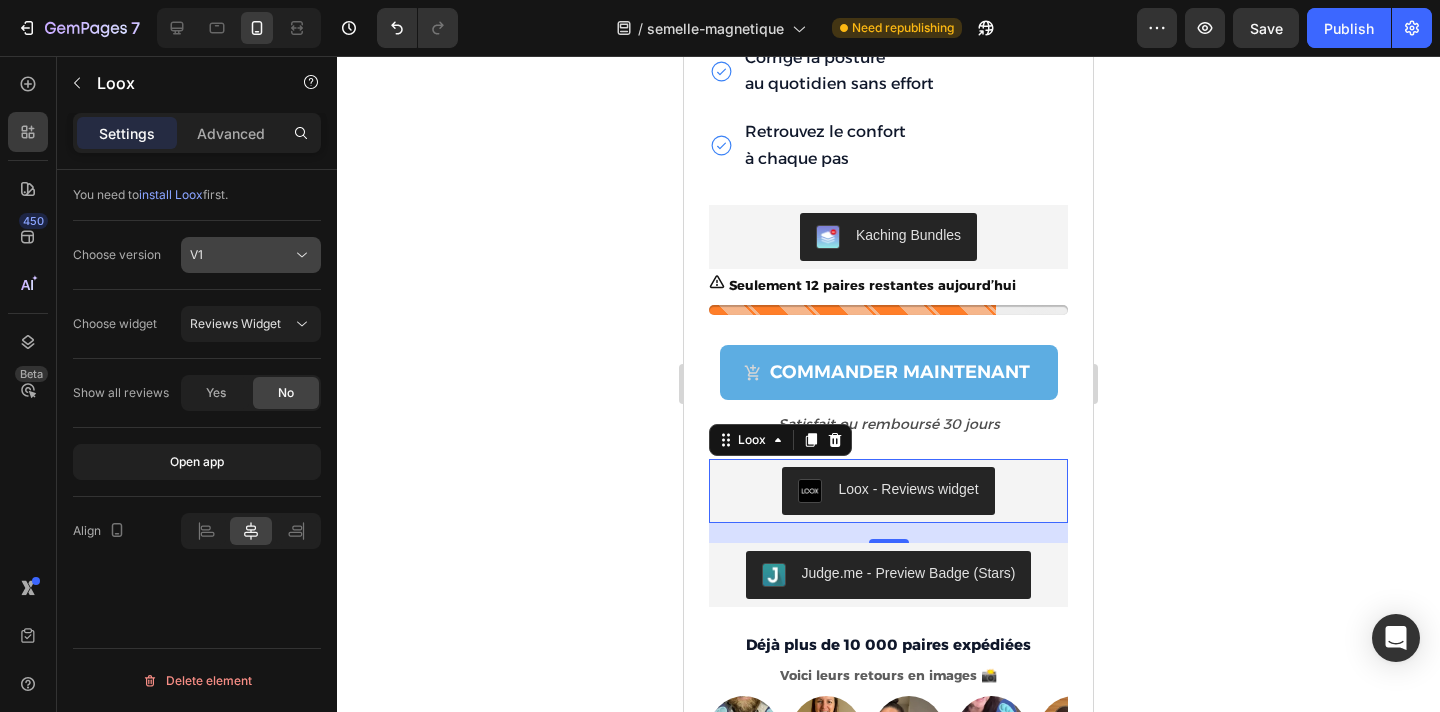 click on "V1" at bounding box center (241, 255) 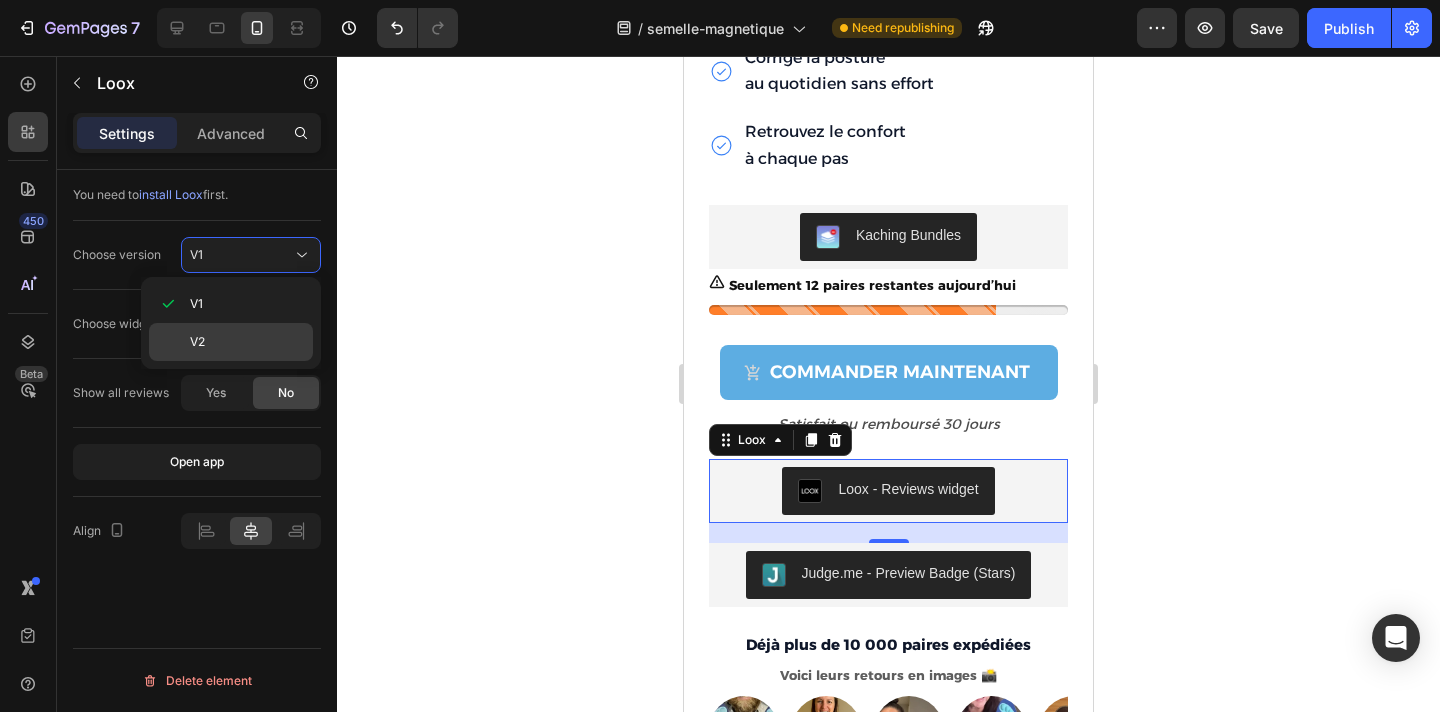click on "V2" at bounding box center [247, 342] 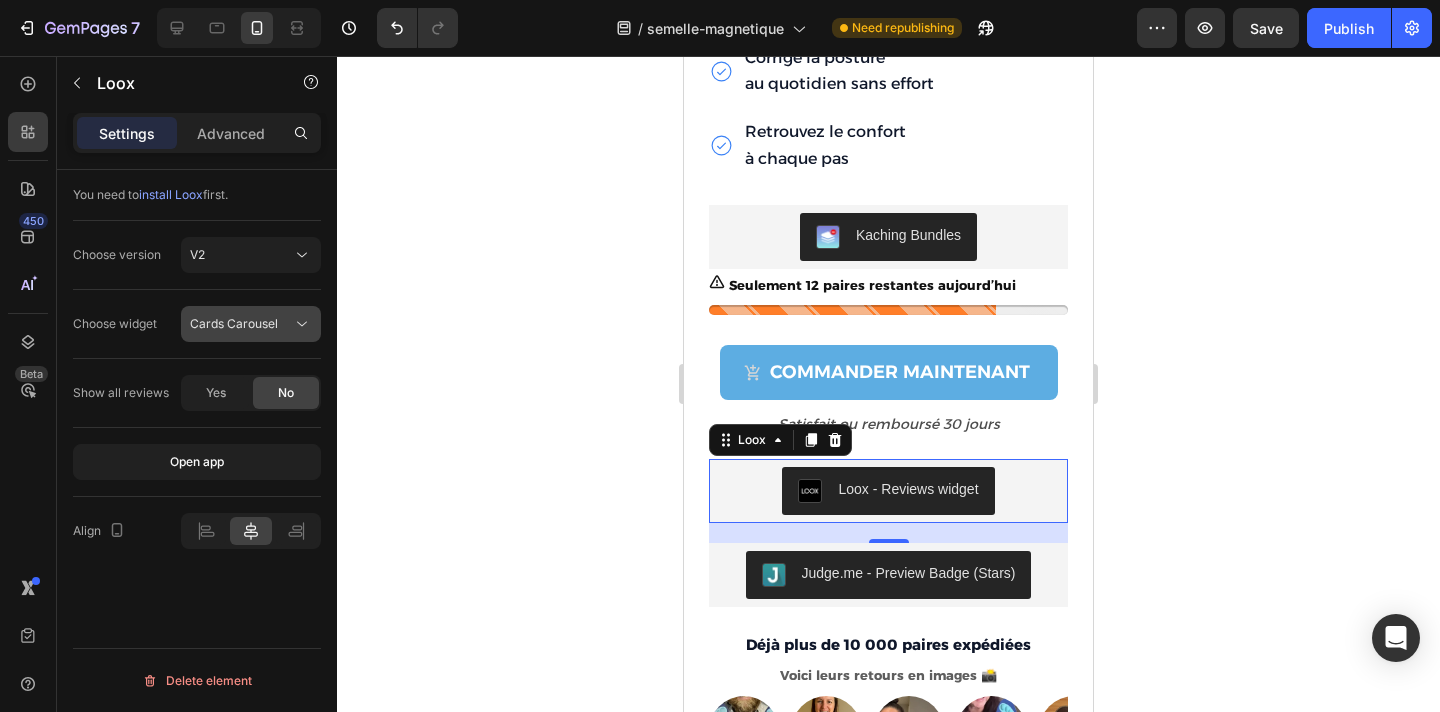 click on "Cards Carousel" 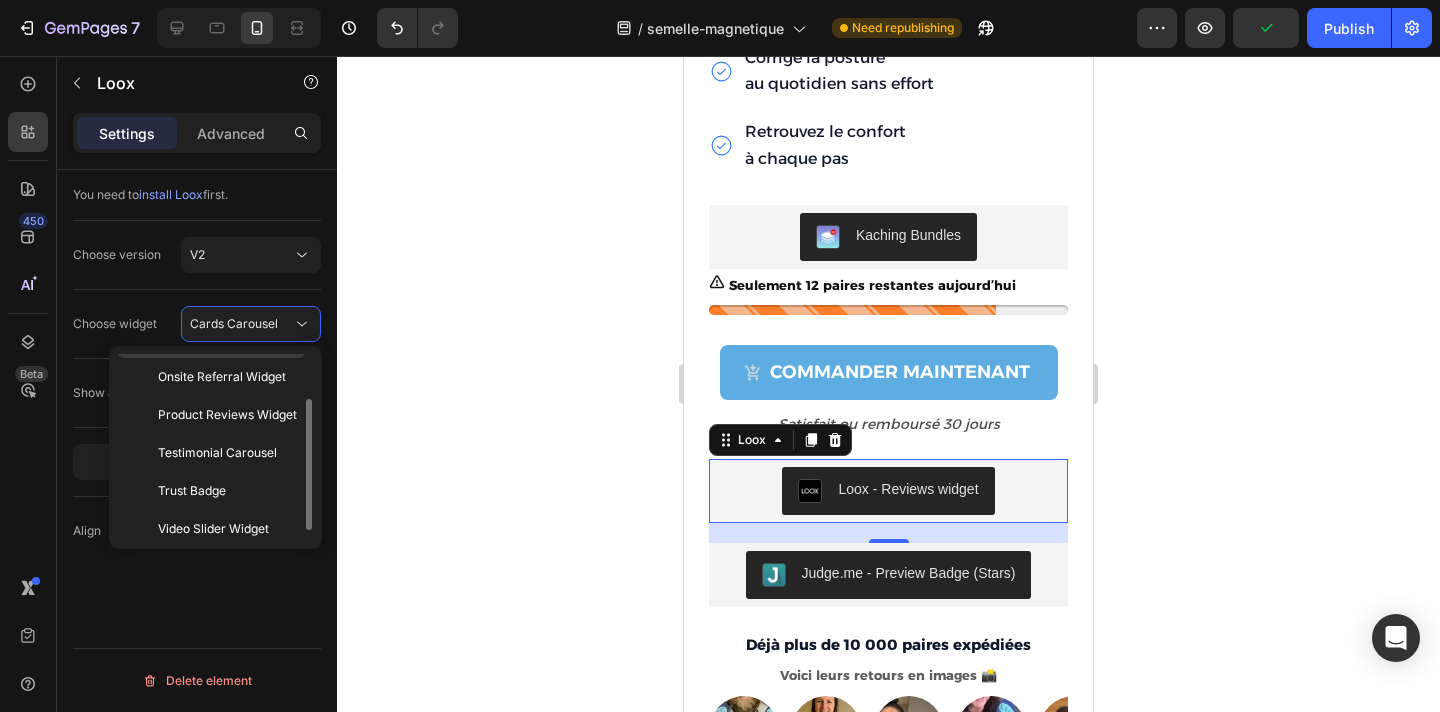 scroll, scrollTop: 79, scrollLeft: 0, axis: vertical 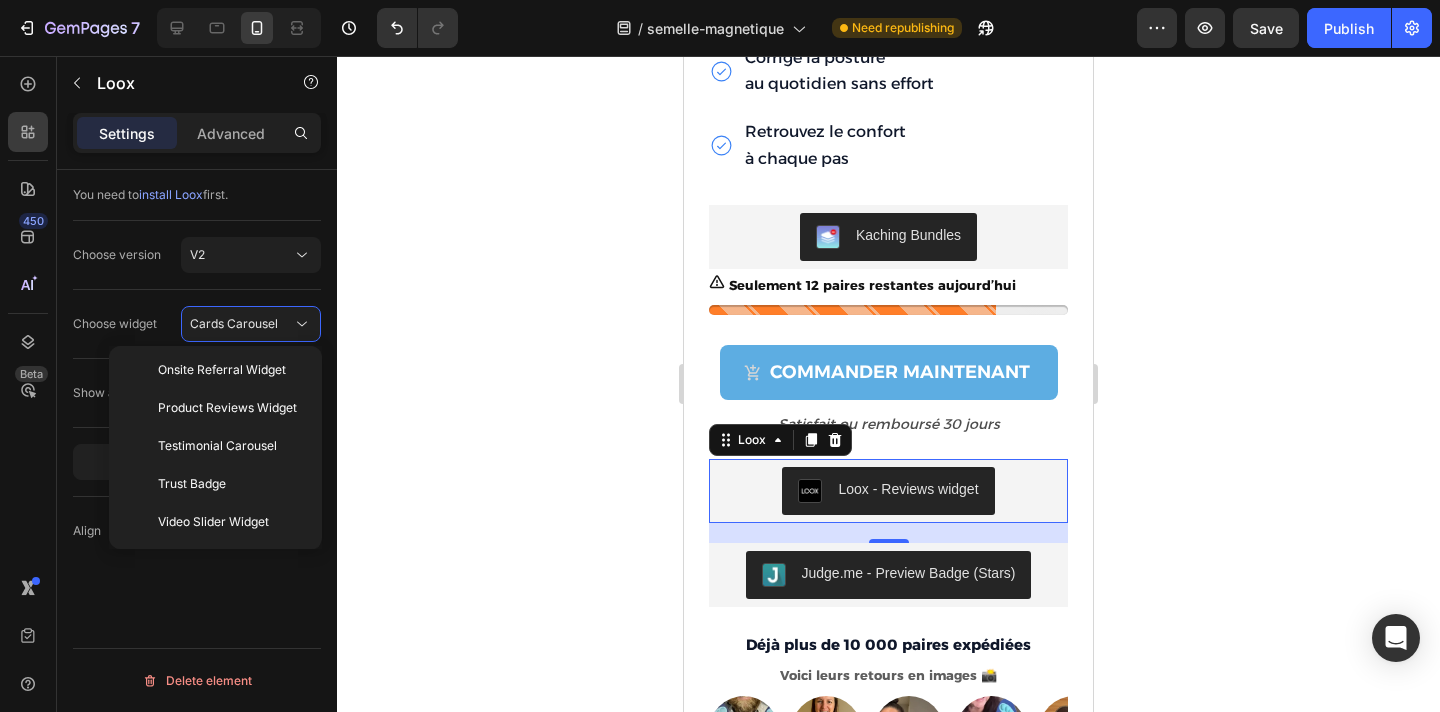 click on "Choose widget Cards Carousel" at bounding box center (197, 324) 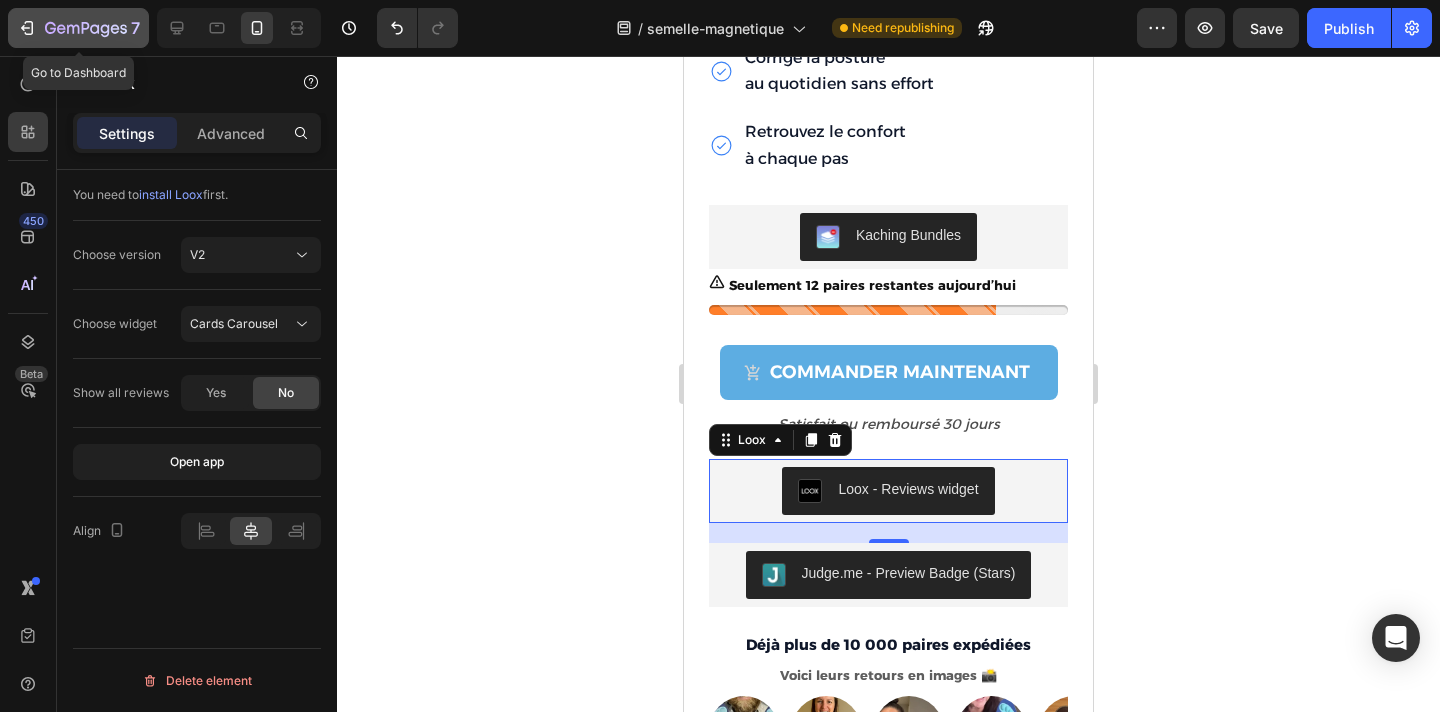 click 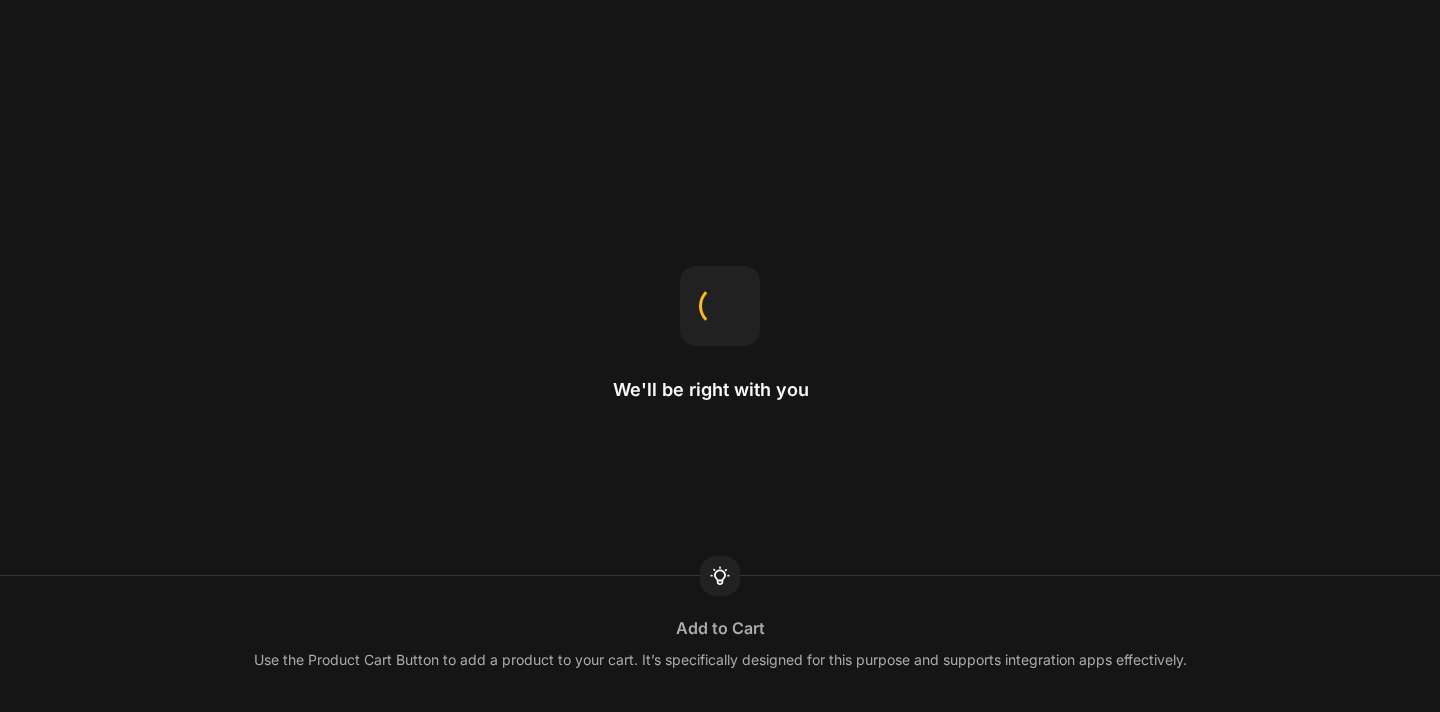 scroll, scrollTop: 0, scrollLeft: 0, axis: both 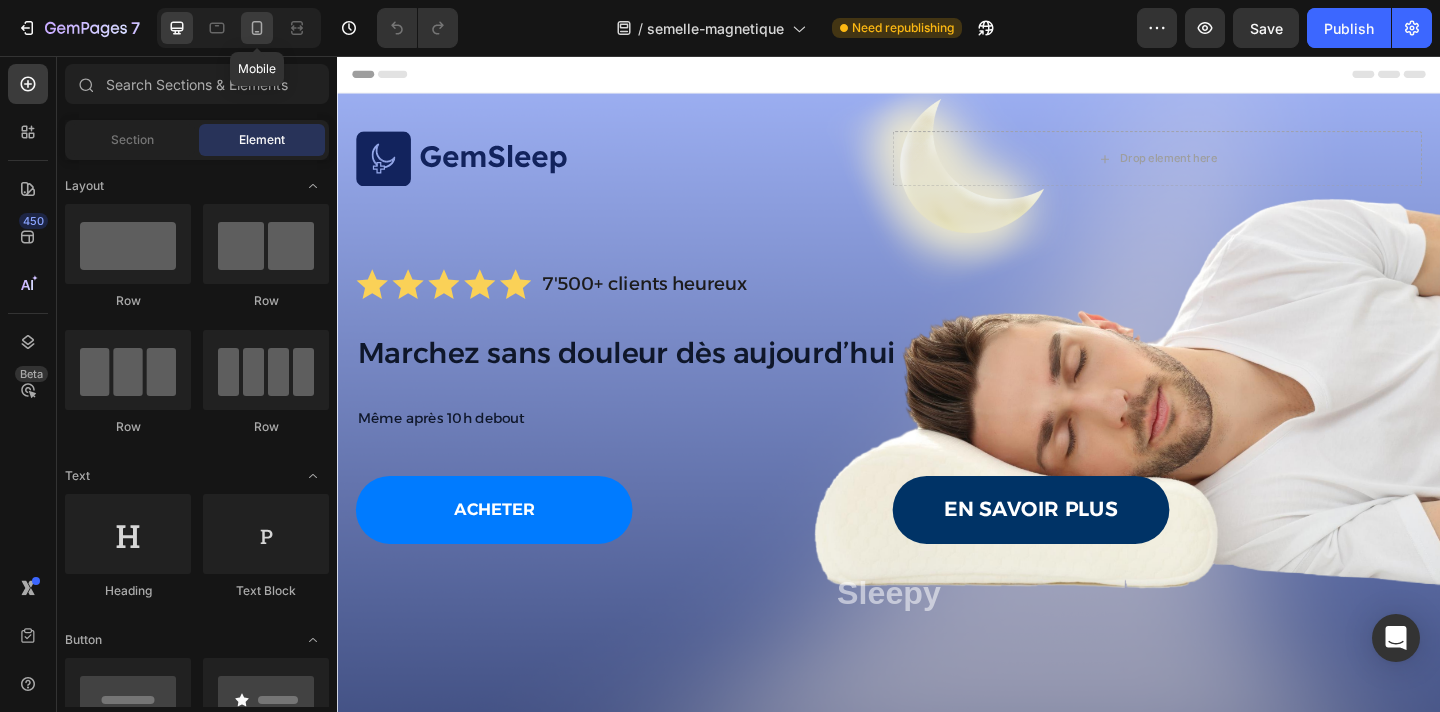 click 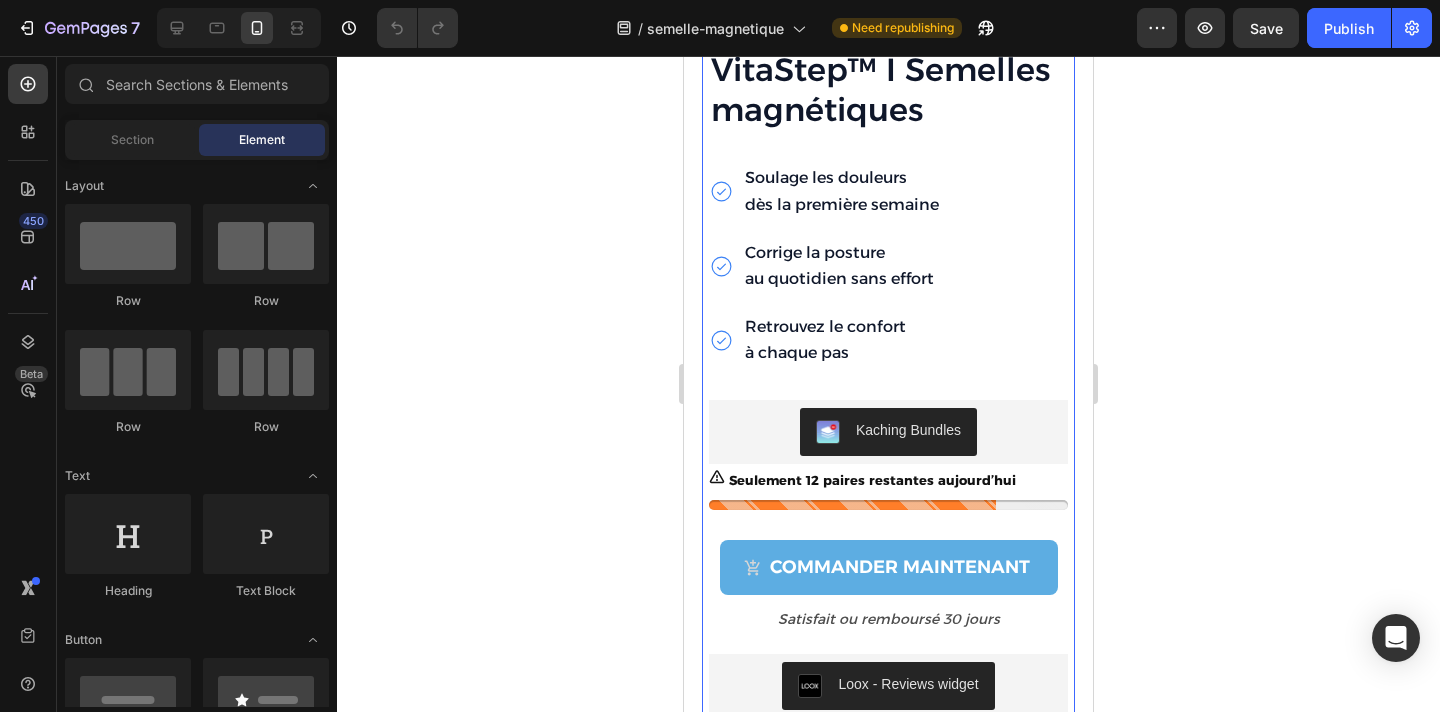 scroll, scrollTop: 4480, scrollLeft: 0, axis: vertical 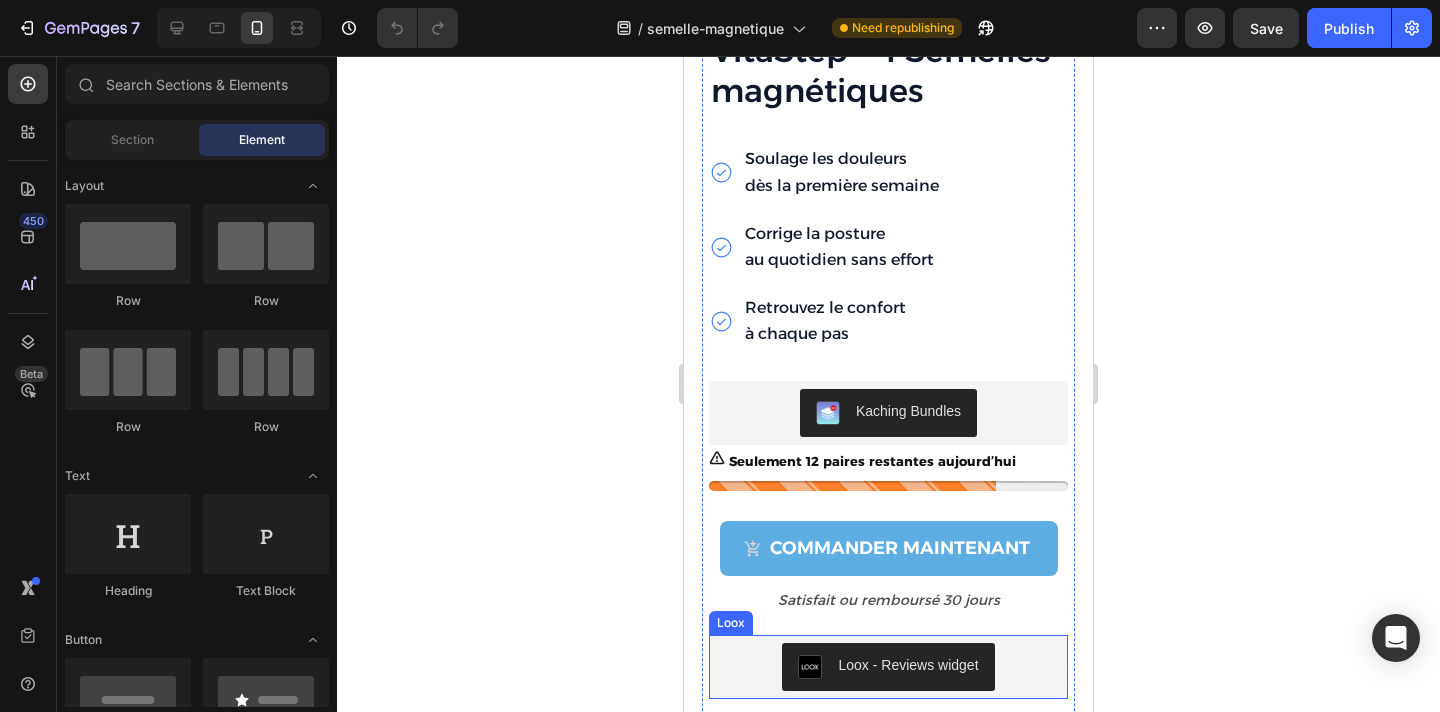 click on "Loox - Reviews widget" at bounding box center [888, 667] 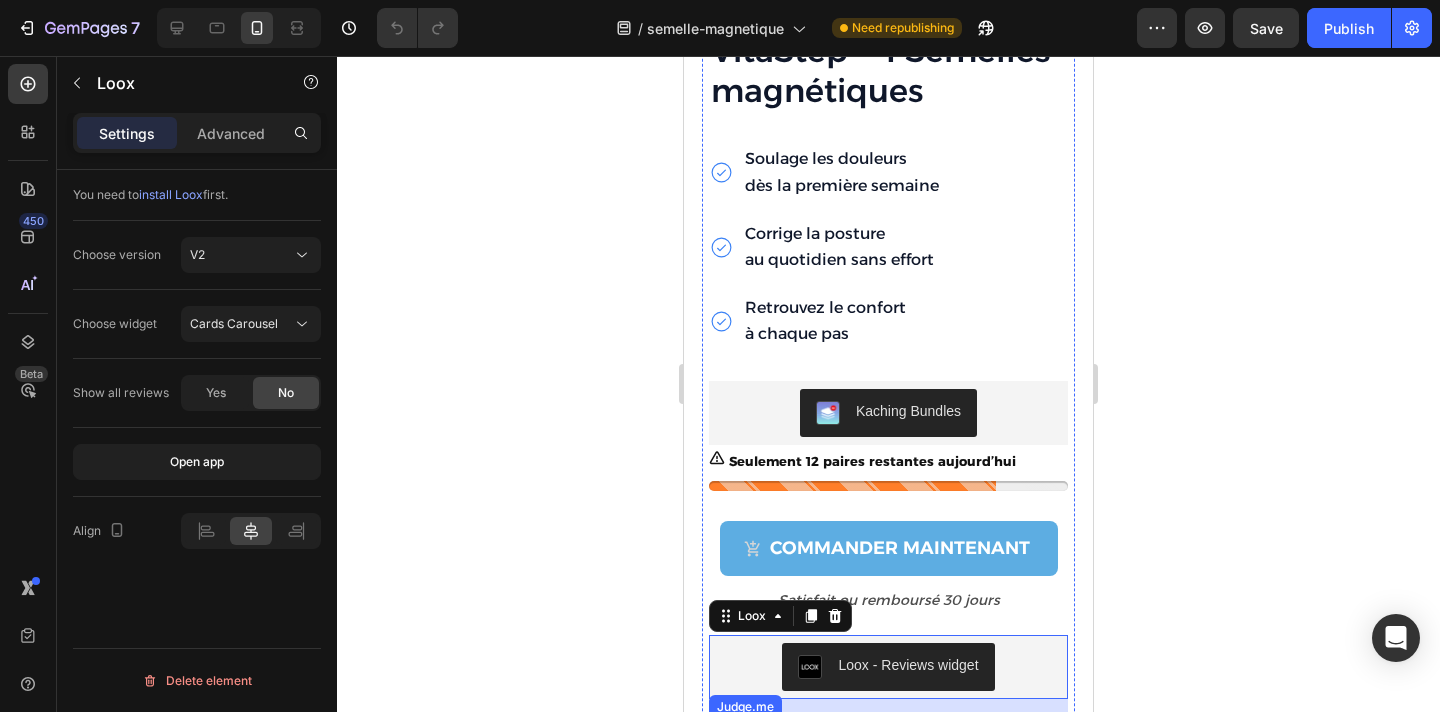 click on "Judge.me - Preview Badge (Stars)" at bounding box center [888, 751] 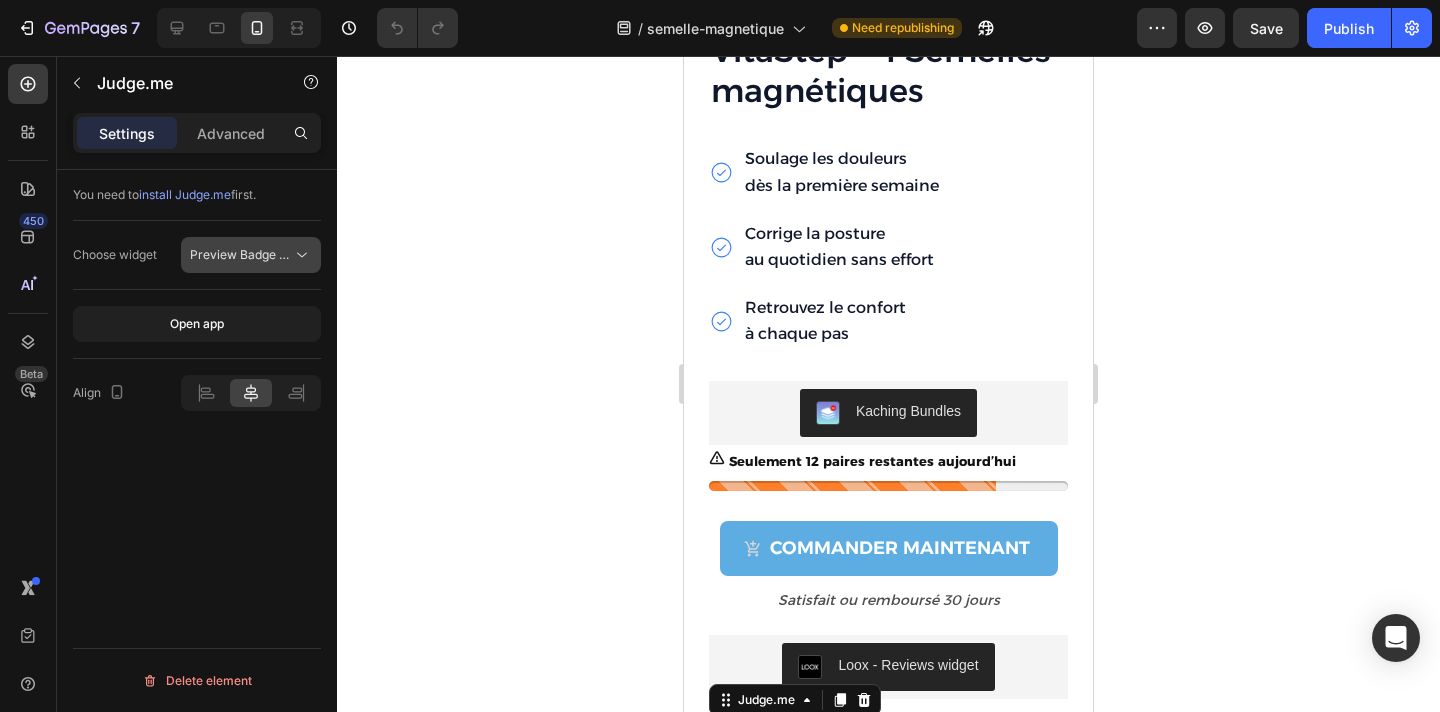 click on "Preview Badge (Stars)" 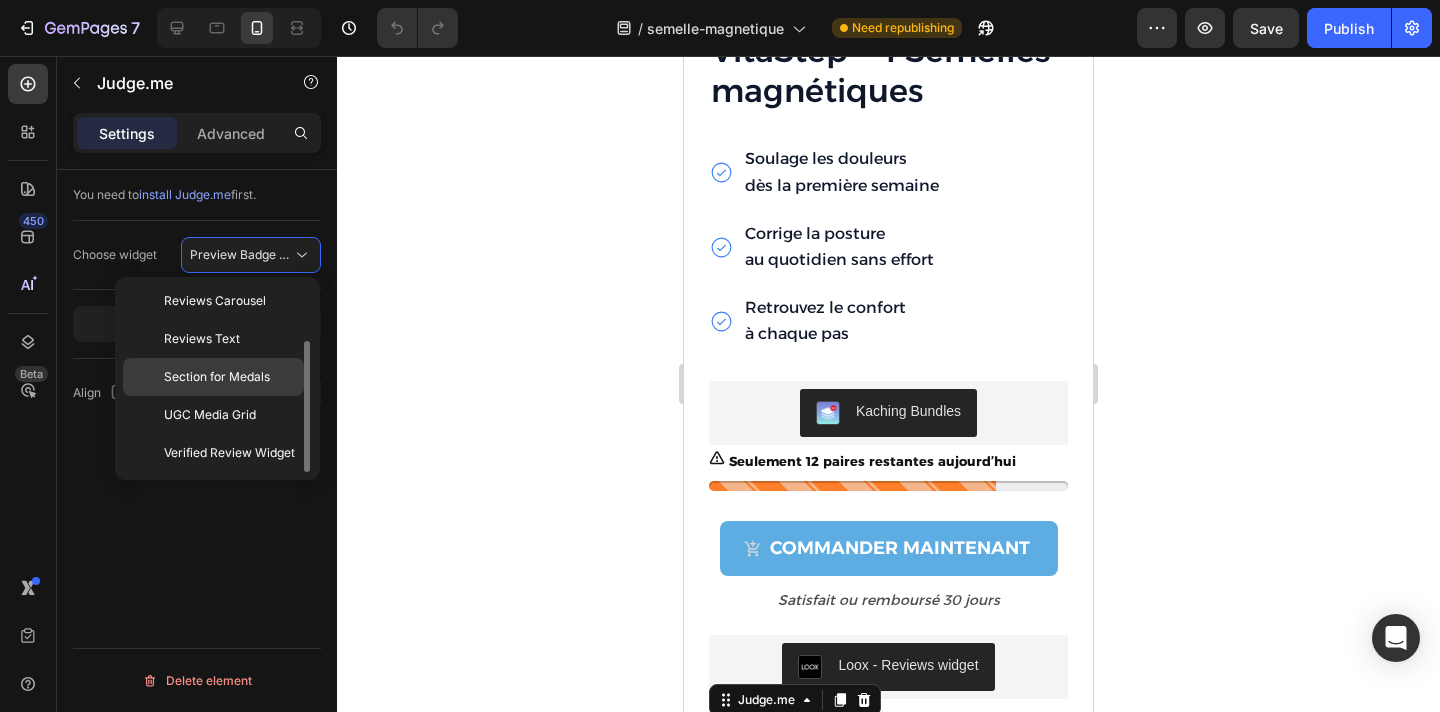 scroll, scrollTop: 0, scrollLeft: 0, axis: both 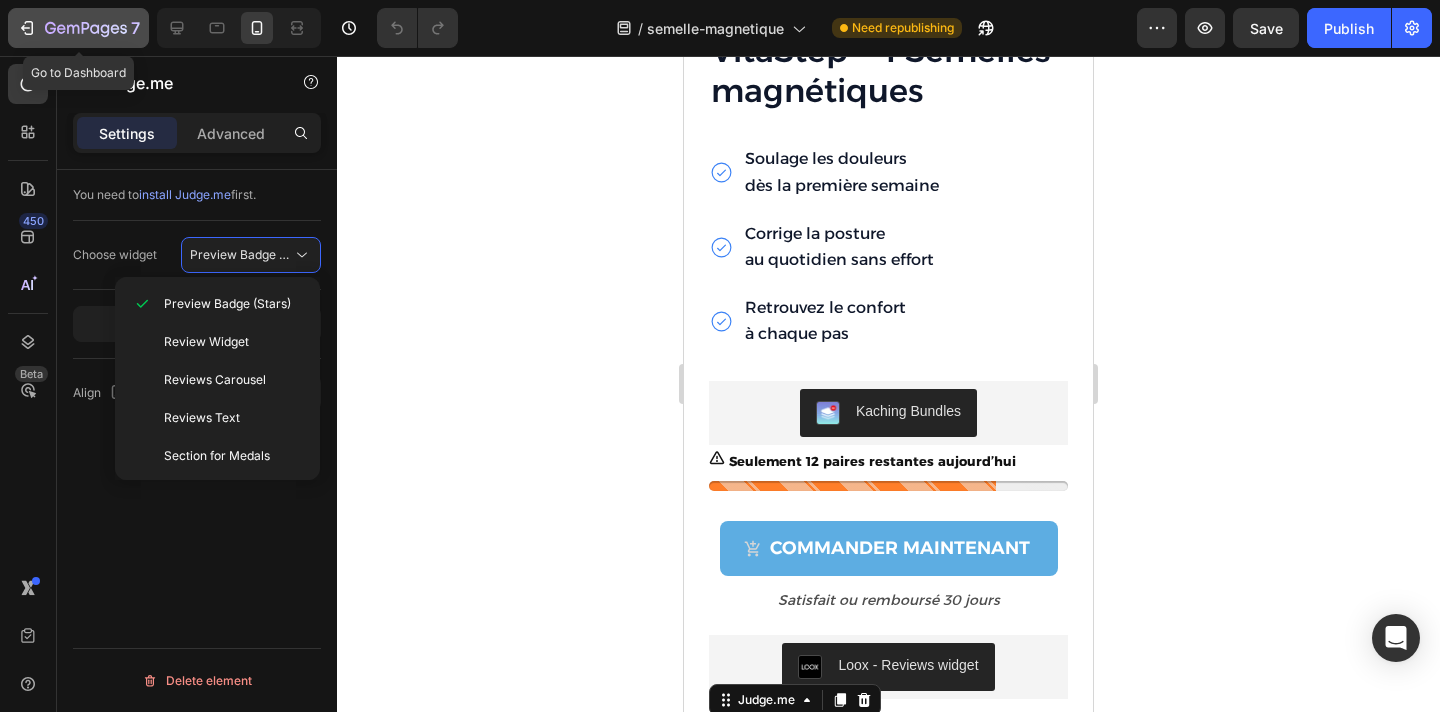 click 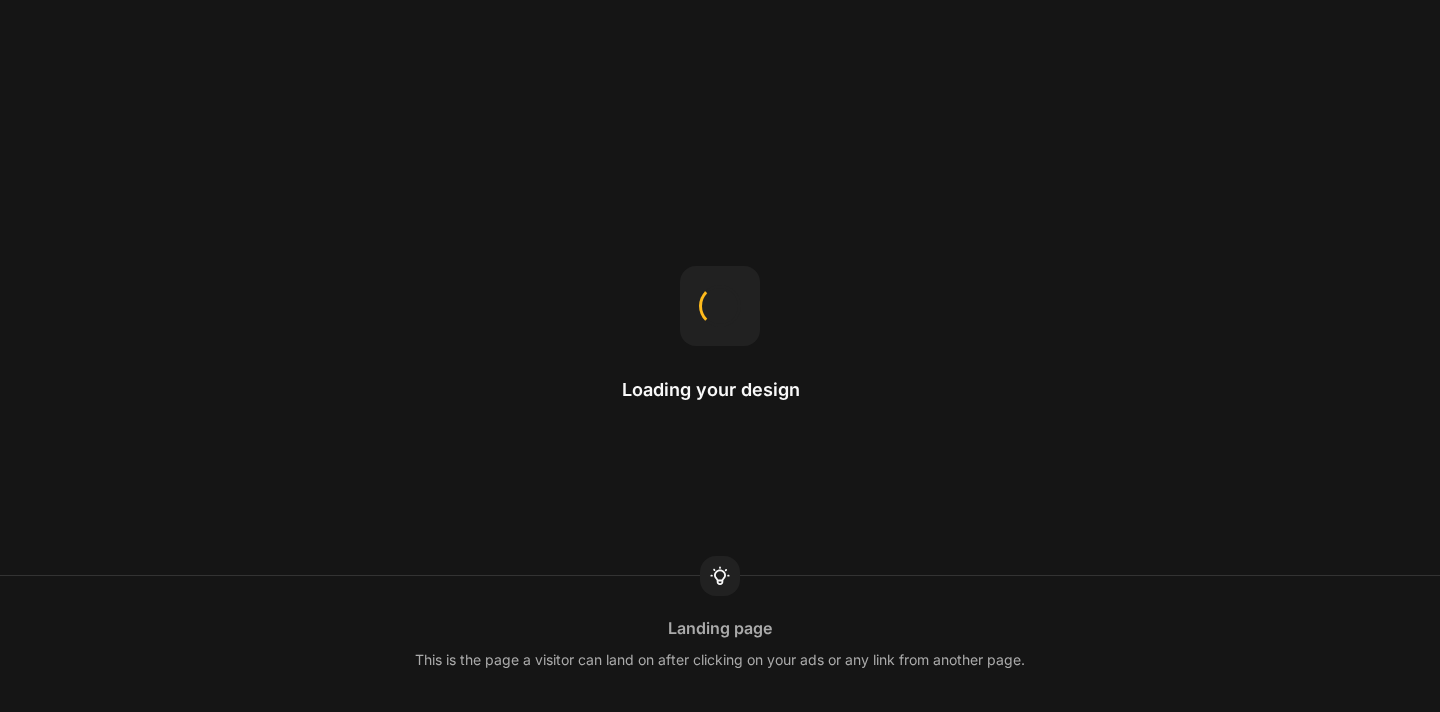 scroll, scrollTop: 0, scrollLeft: 0, axis: both 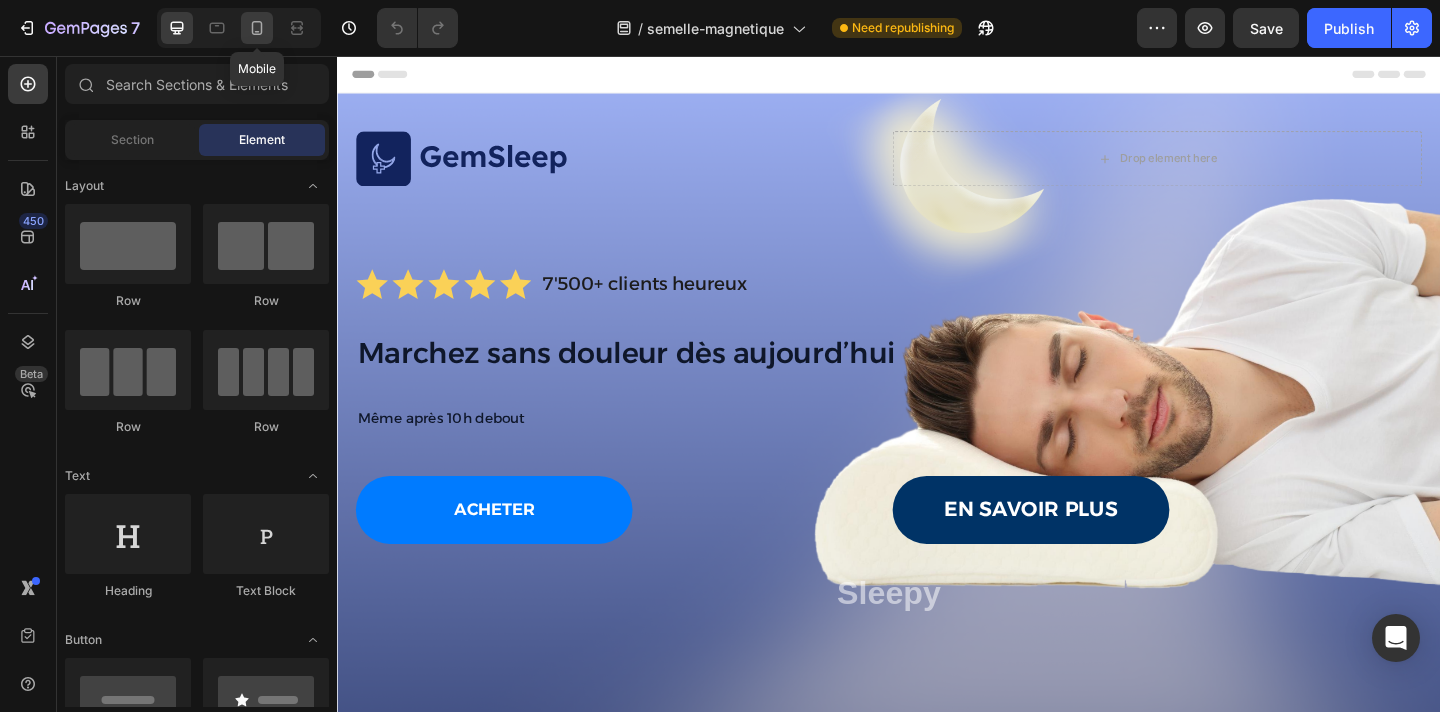 click 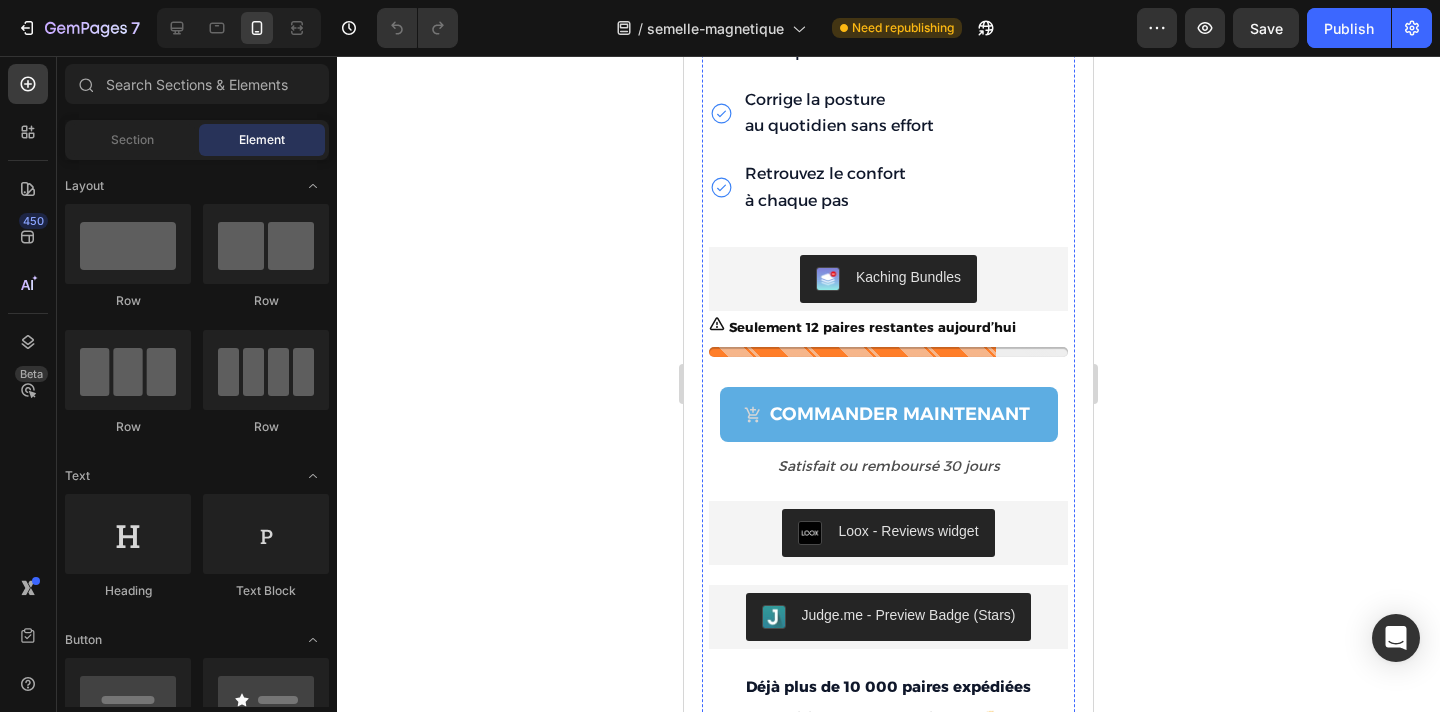 scroll, scrollTop: 4416, scrollLeft: 0, axis: vertical 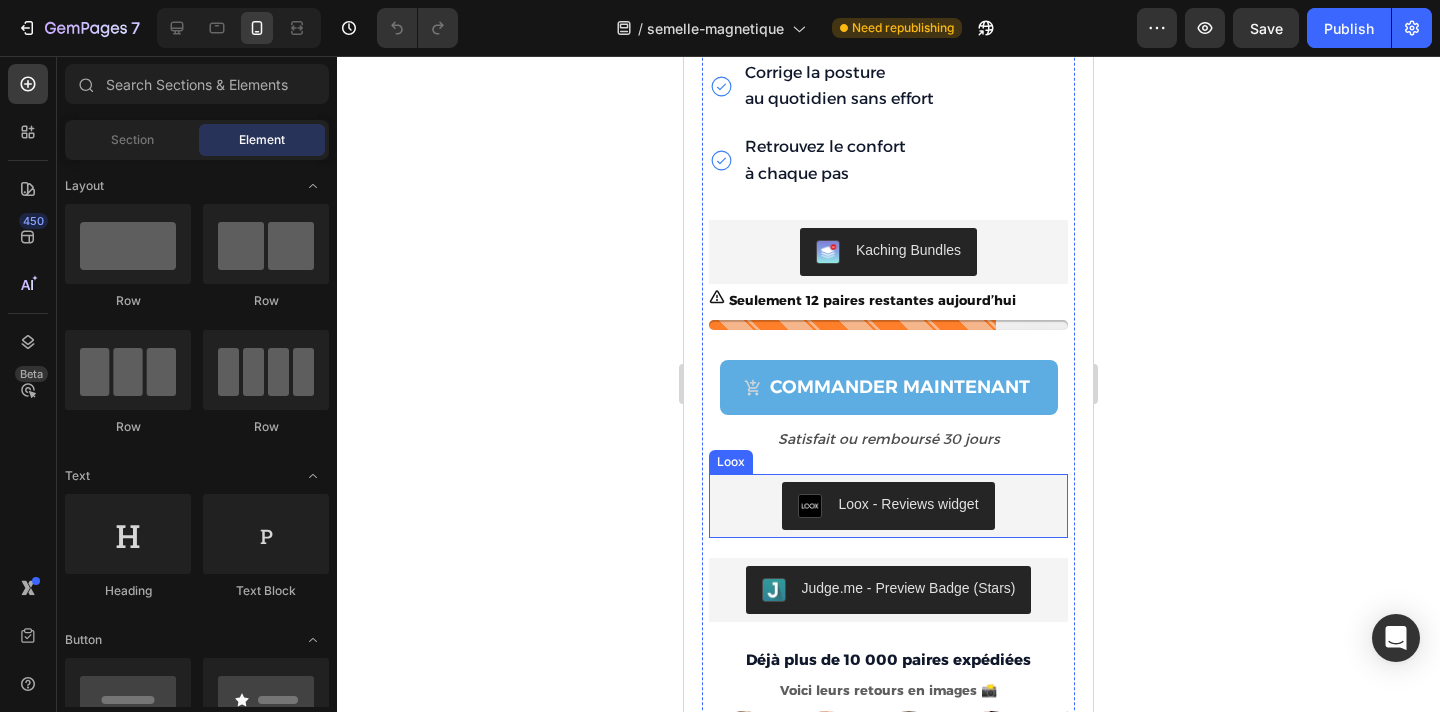 click on "Loox - Reviews widget" at bounding box center (888, 506) 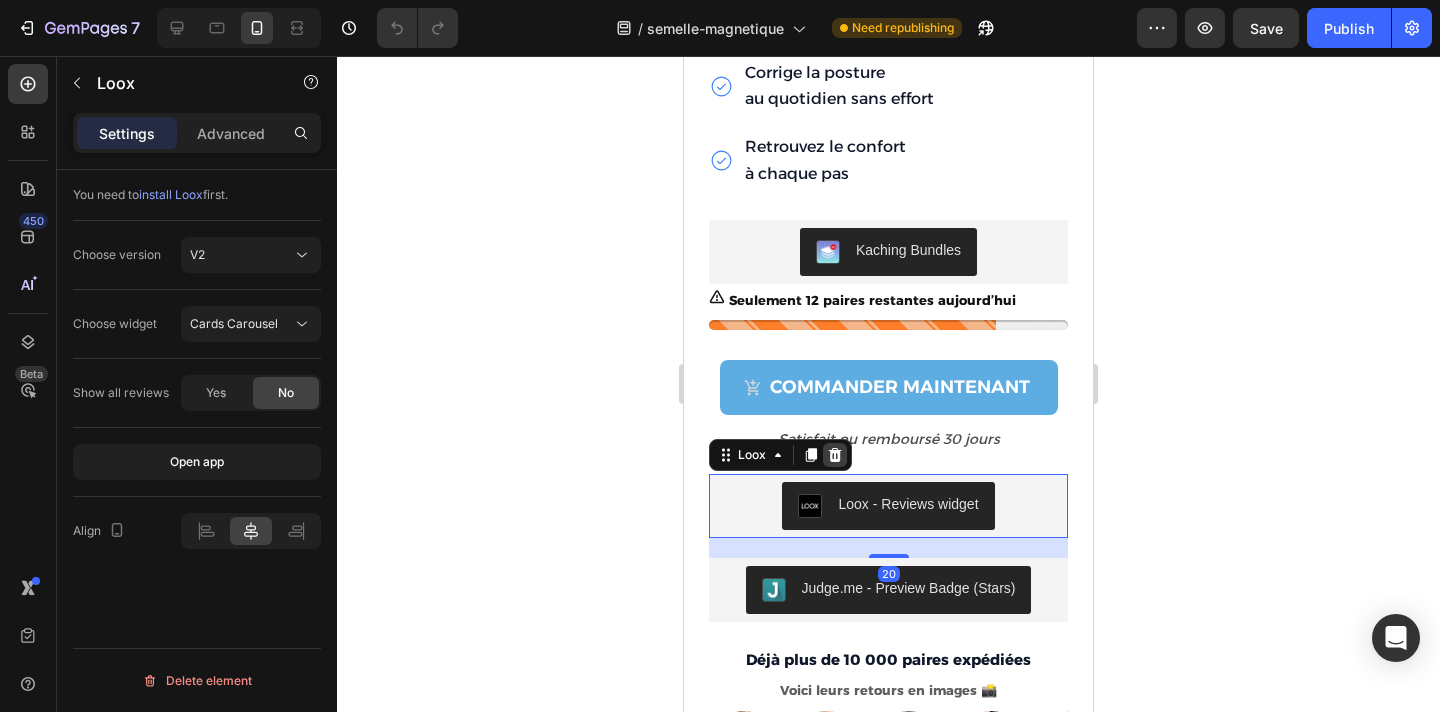 click 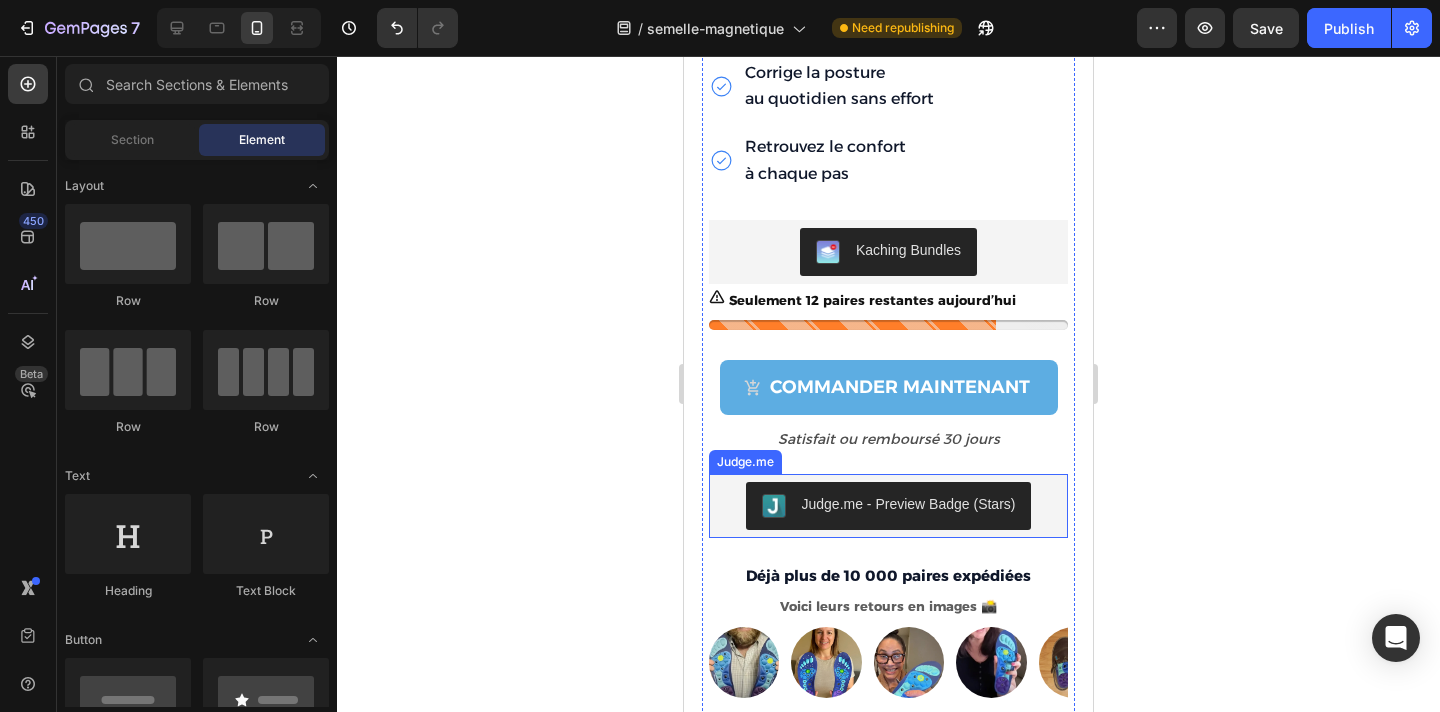 click on "Judge.me - Preview Badge (Stars)" at bounding box center (888, 506) 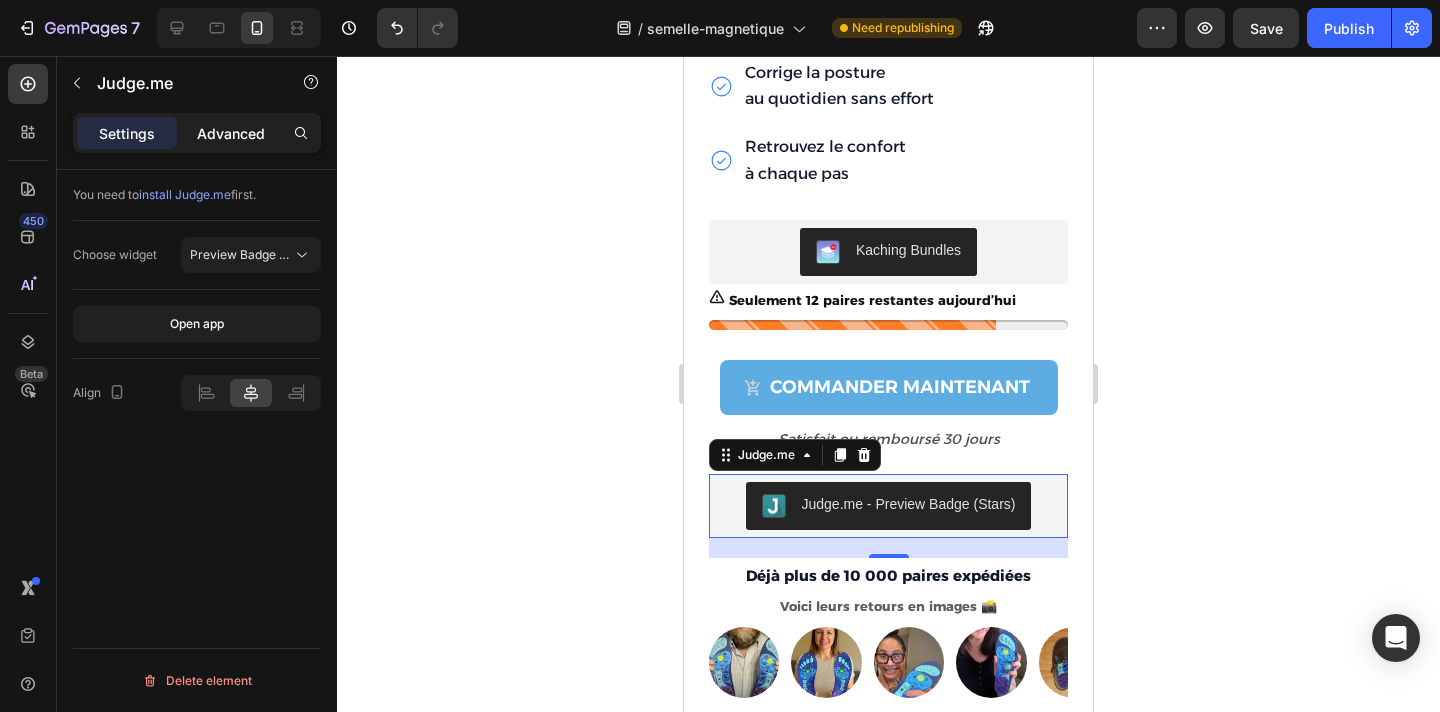 click on "Advanced" at bounding box center [231, 133] 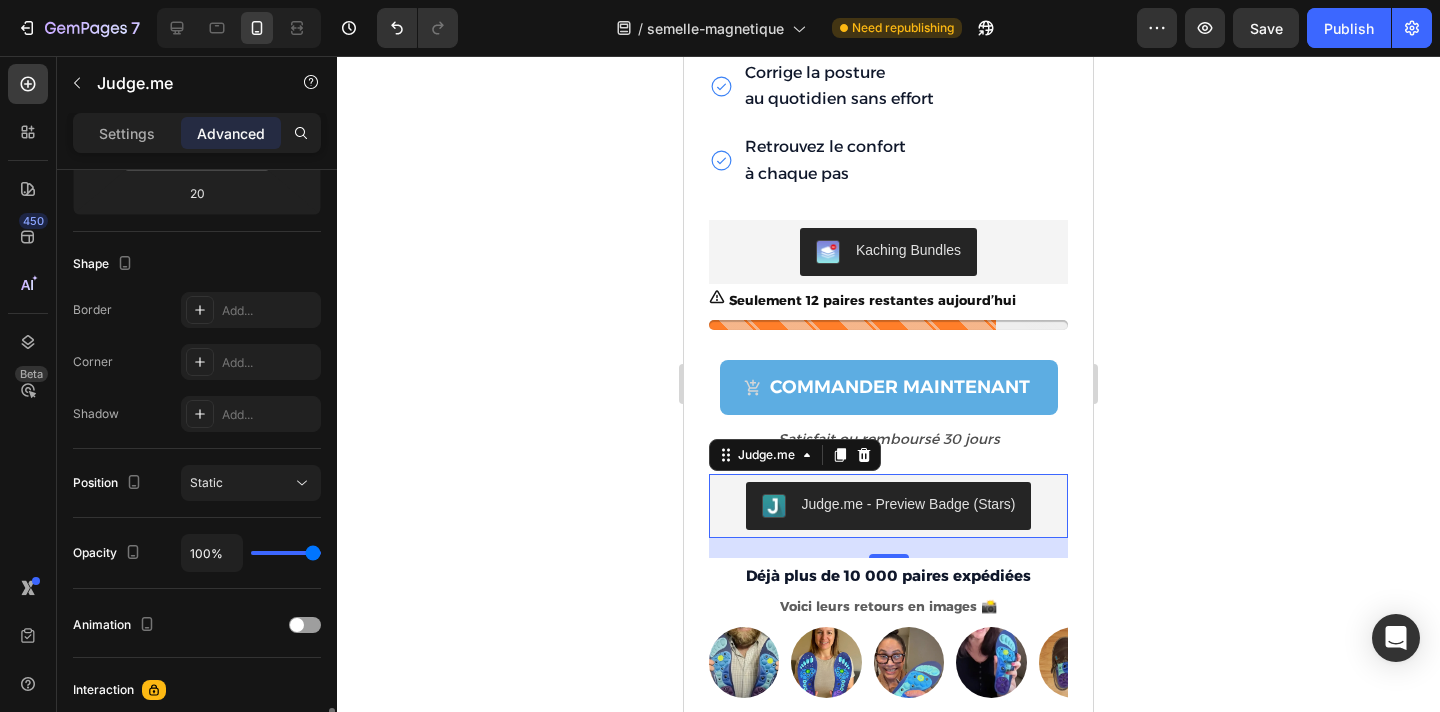 scroll, scrollTop: 381, scrollLeft: 0, axis: vertical 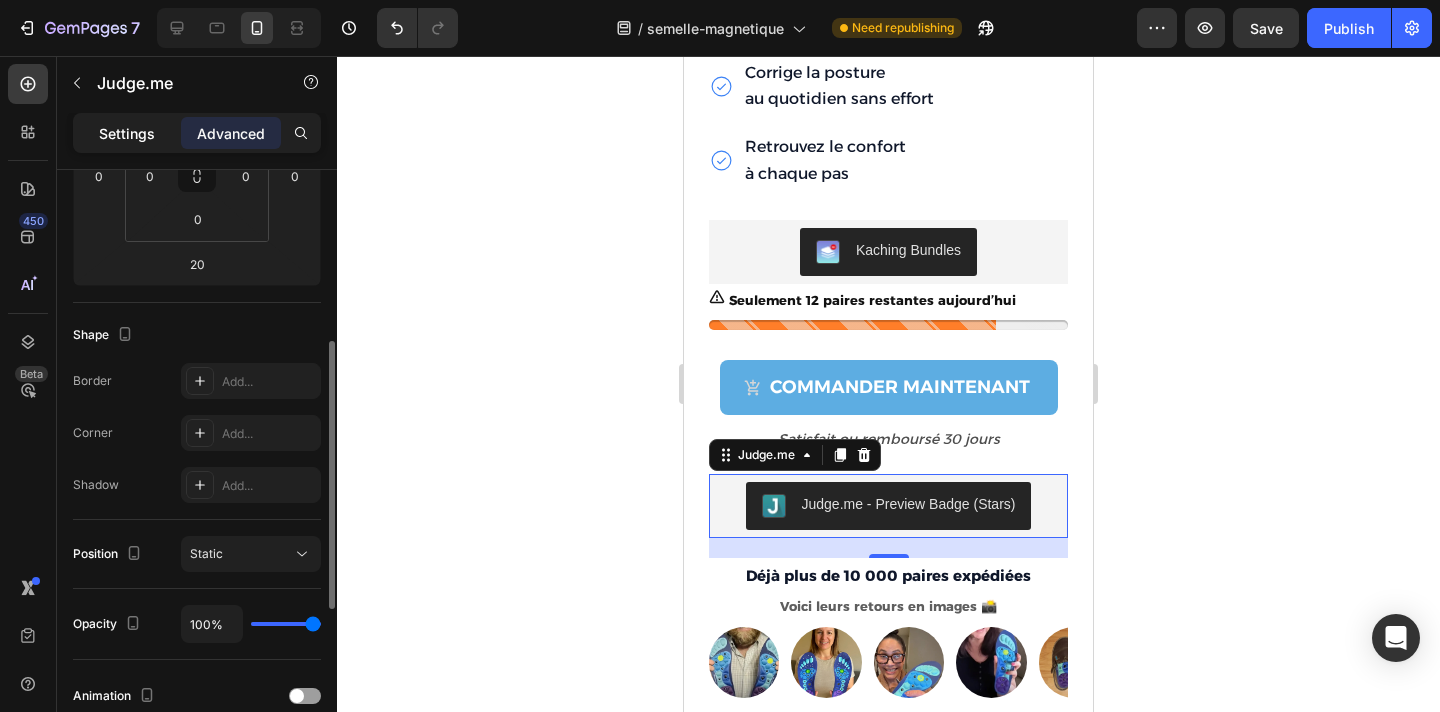 click on "Settings" at bounding box center [127, 133] 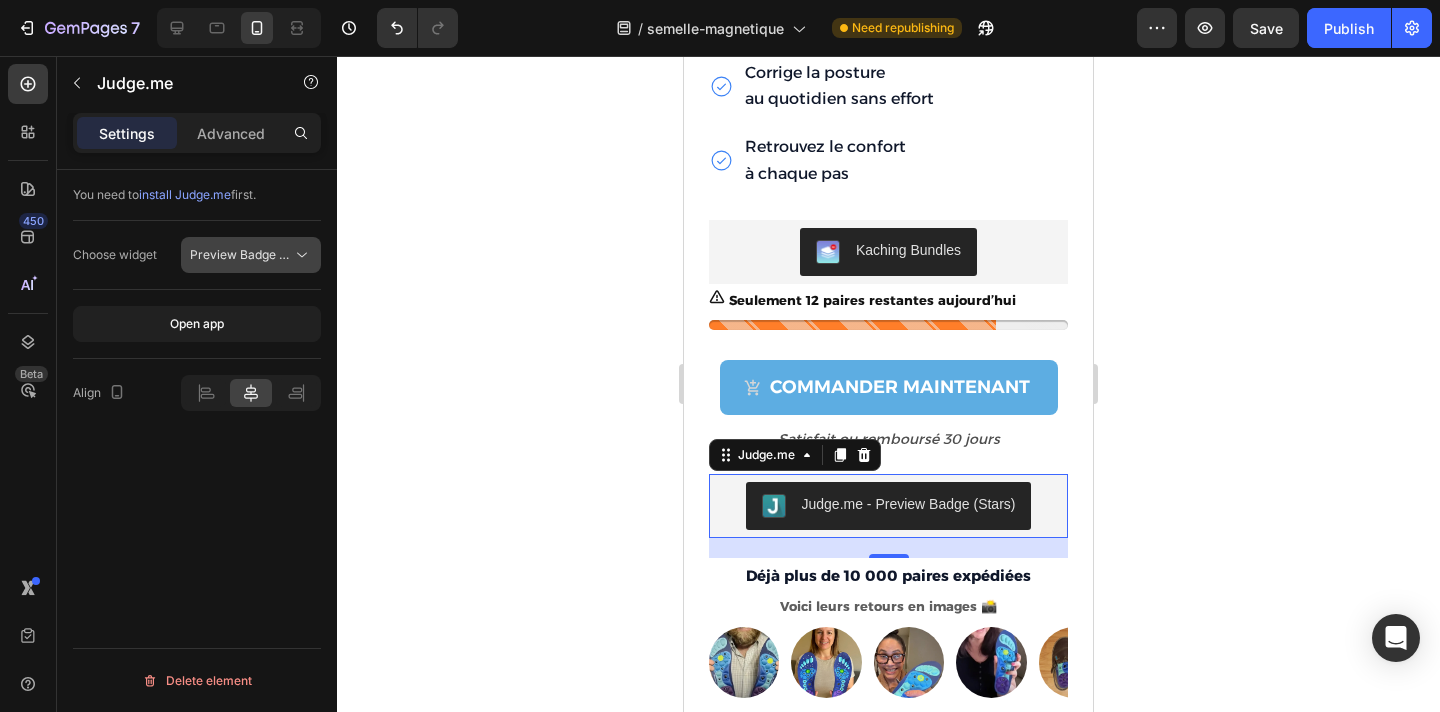 click on "Preview Badge (Stars)" at bounding box center [253, 254] 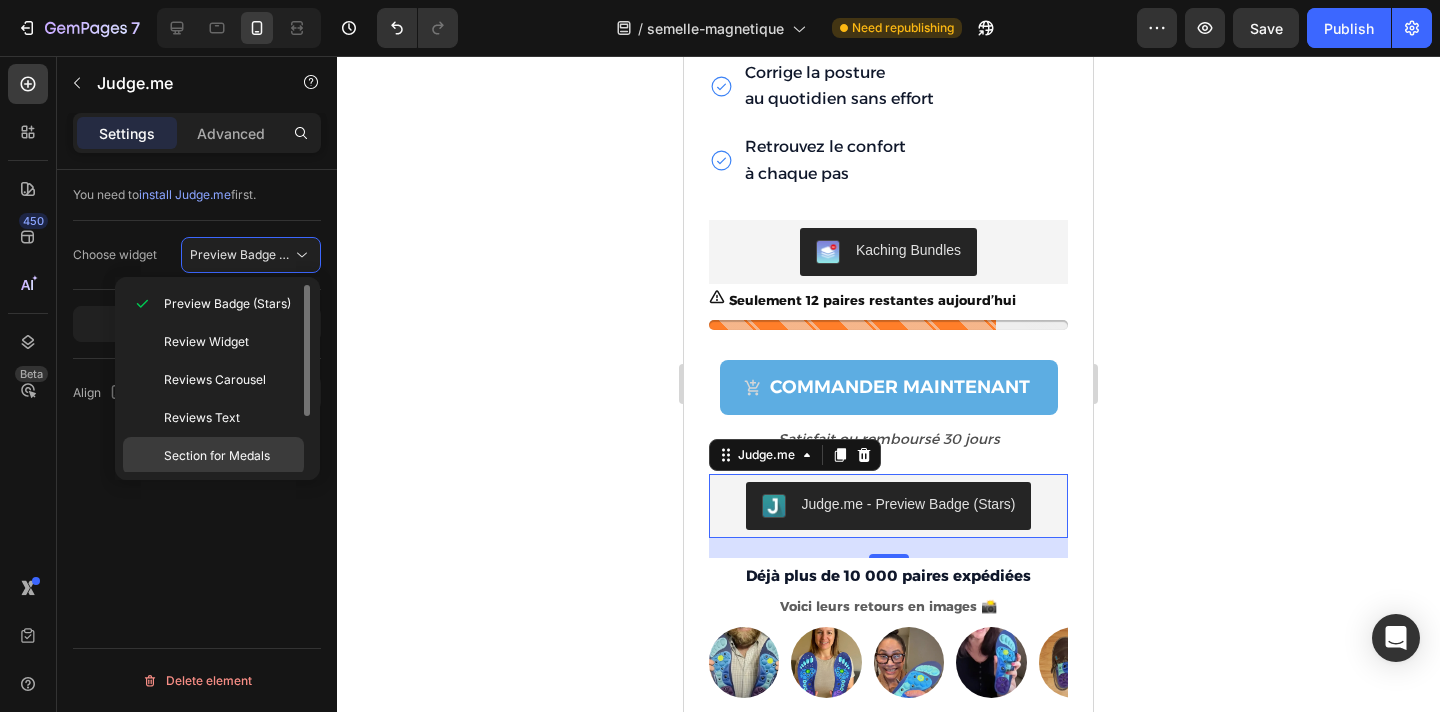 scroll, scrollTop: 79, scrollLeft: 0, axis: vertical 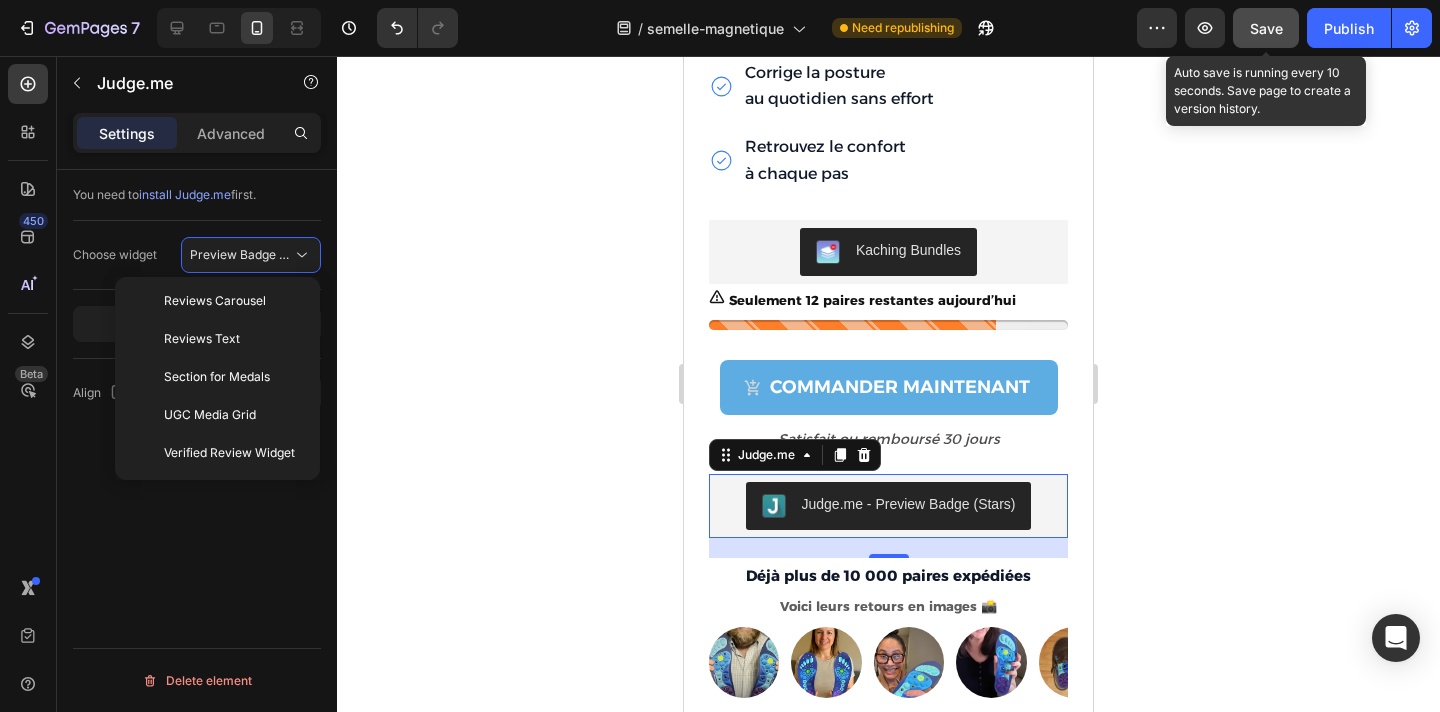 click on "Save" at bounding box center [1266, 28] 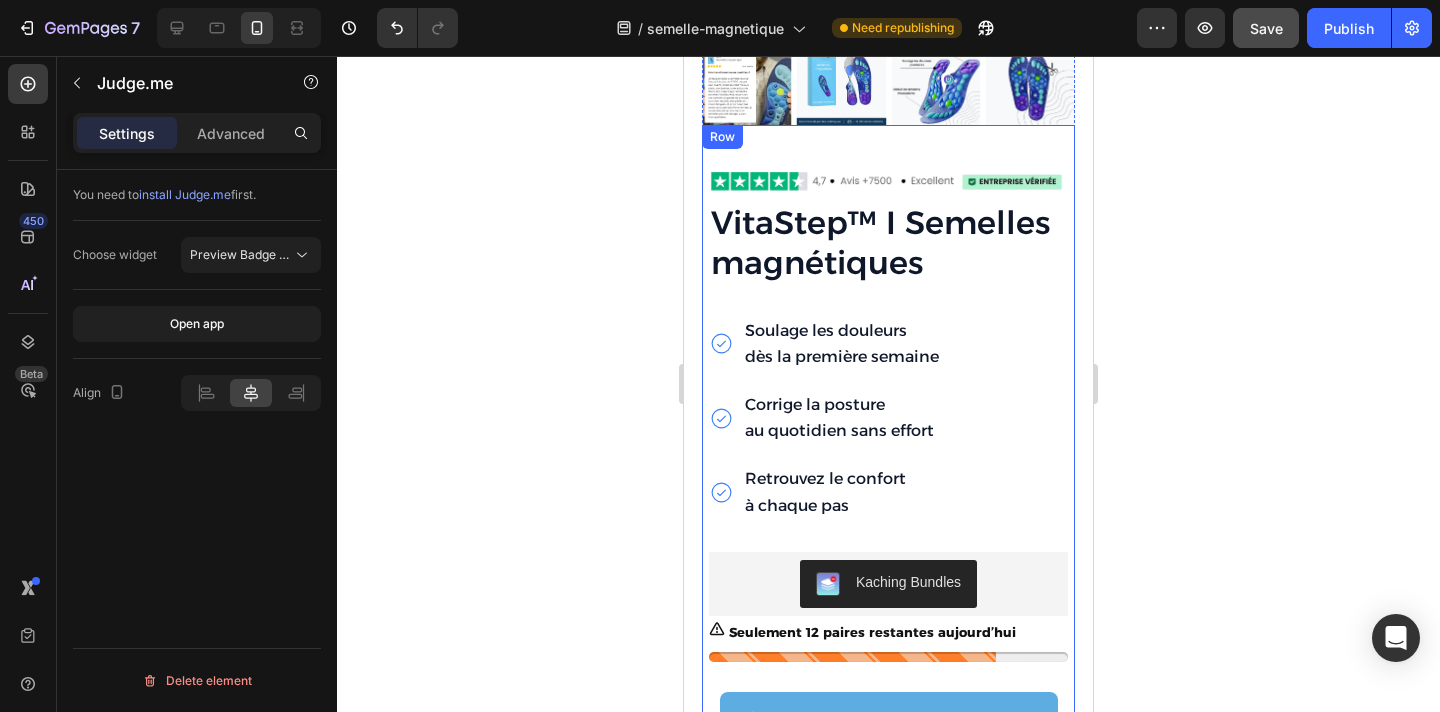 scroll, scrollTop: 4083, scrollLeft: 0, axis: vertical 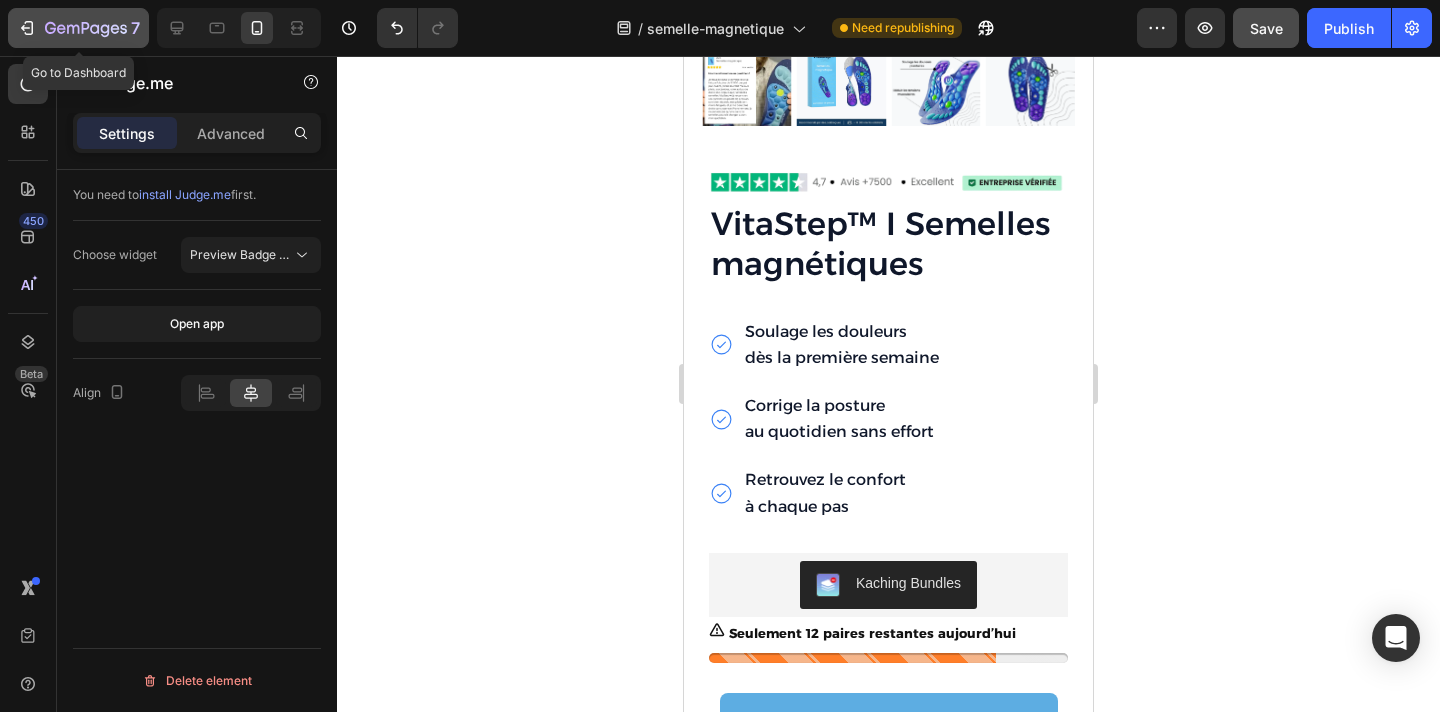 click 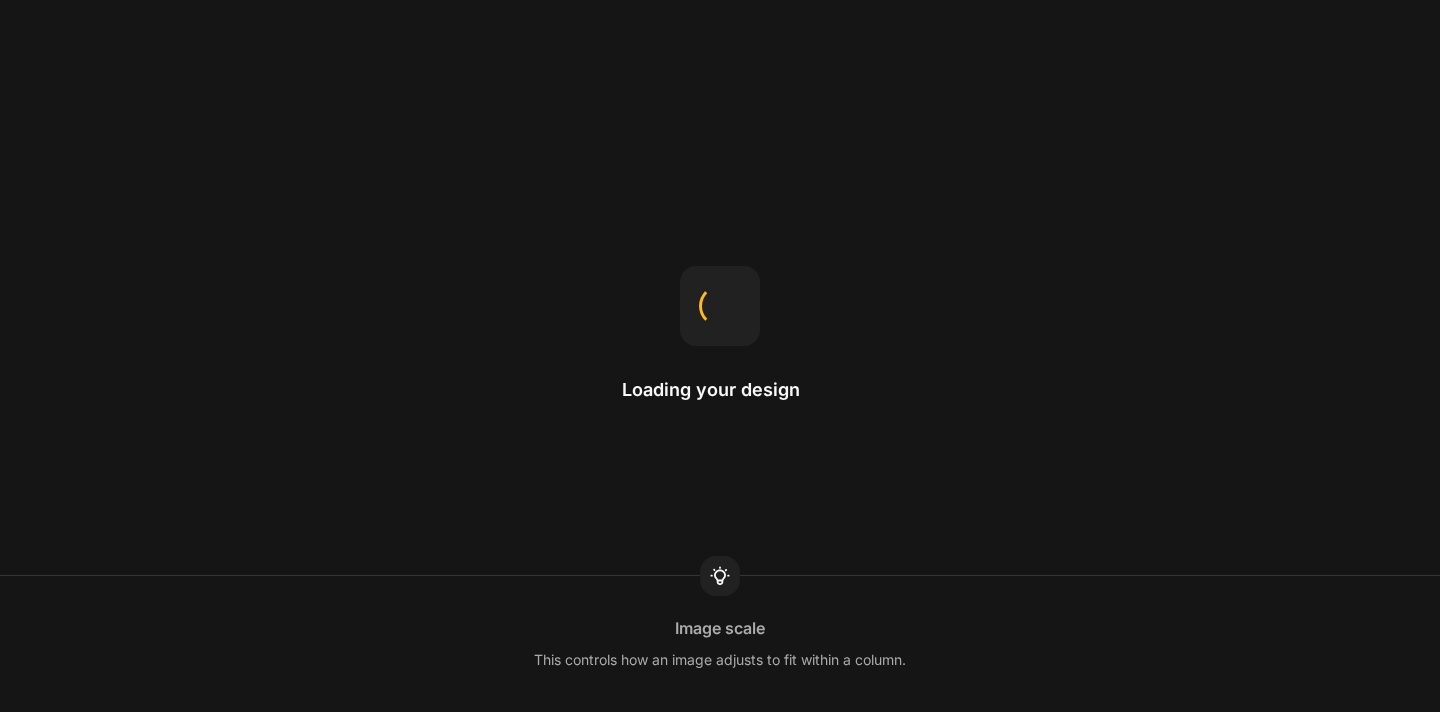 scroll, scrollTop: 0, scrollLeft: 0, axis: both 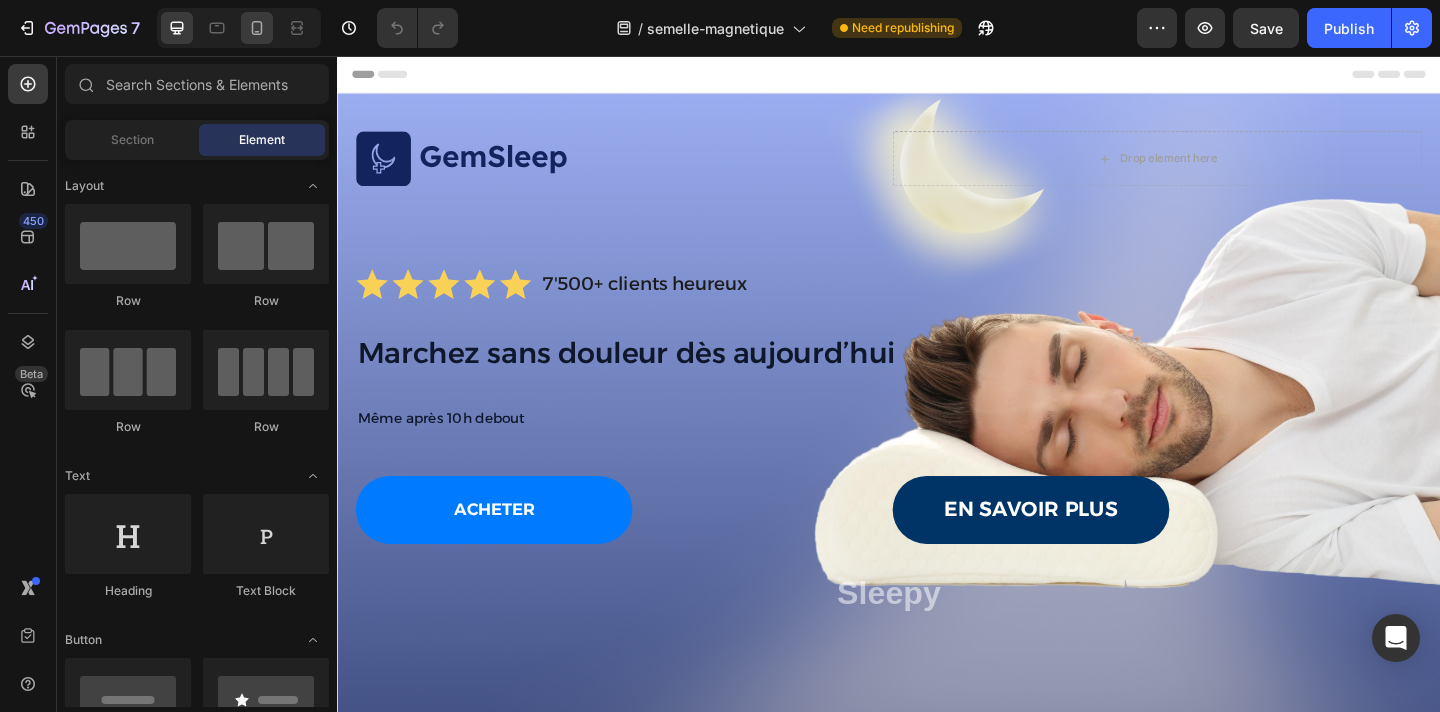 click 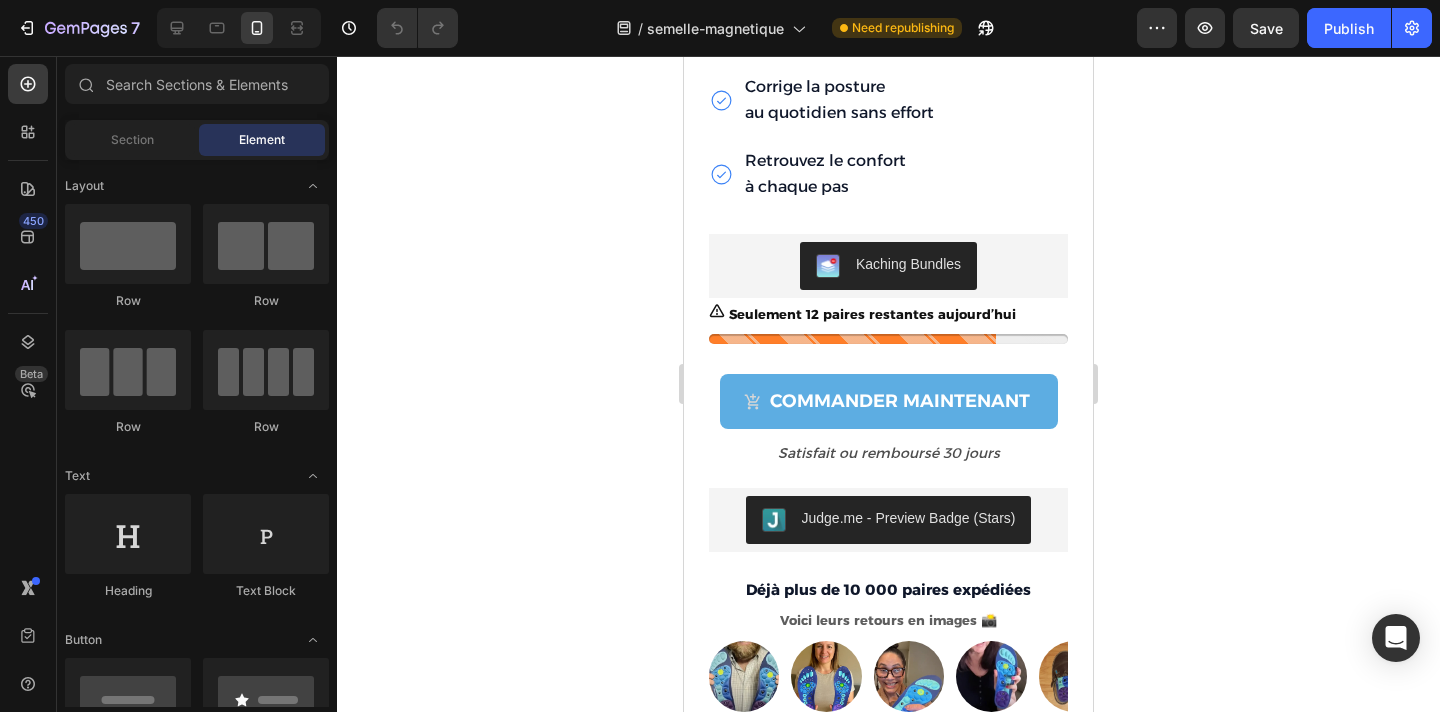 scroll, scrollTop: 4625, scrollLeft: 0, axis: vertical 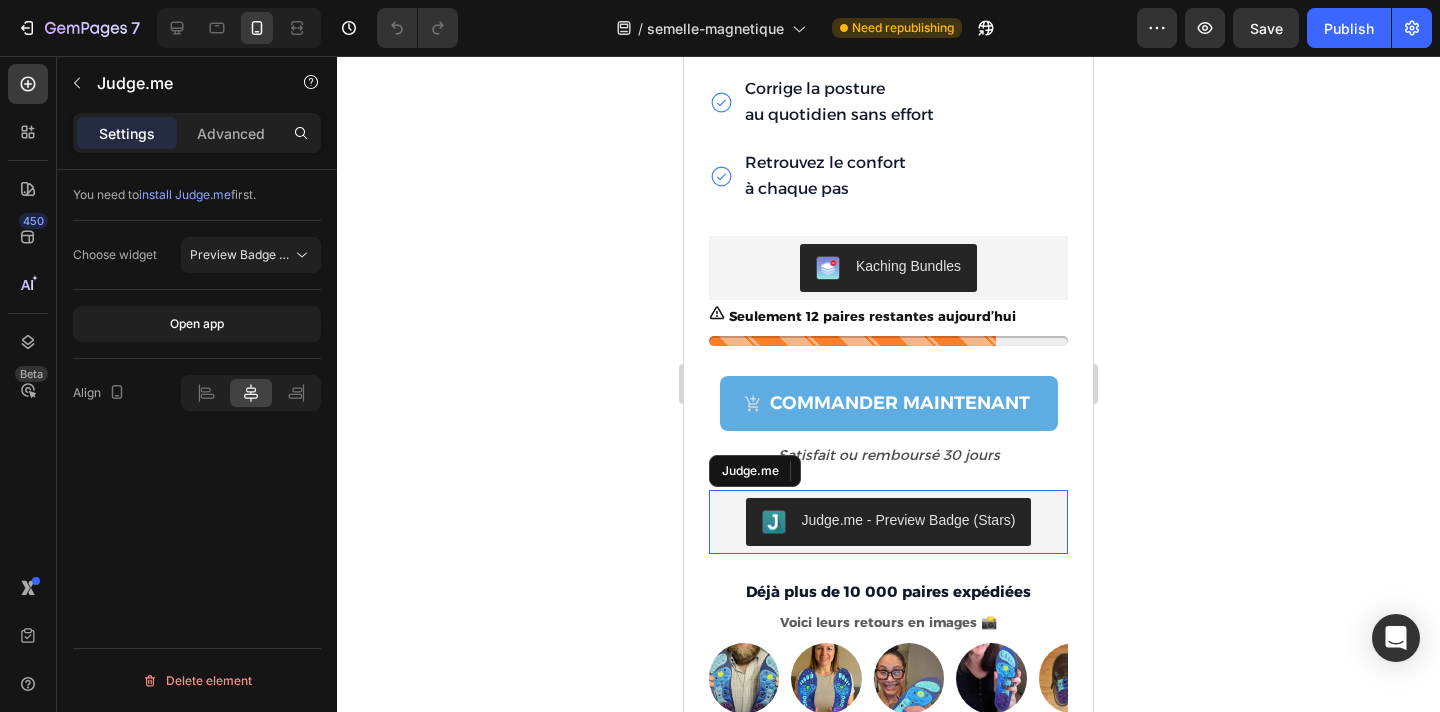 click on "Judge.me - Preview Badge (Stars)" at bounding box center [888, 522] 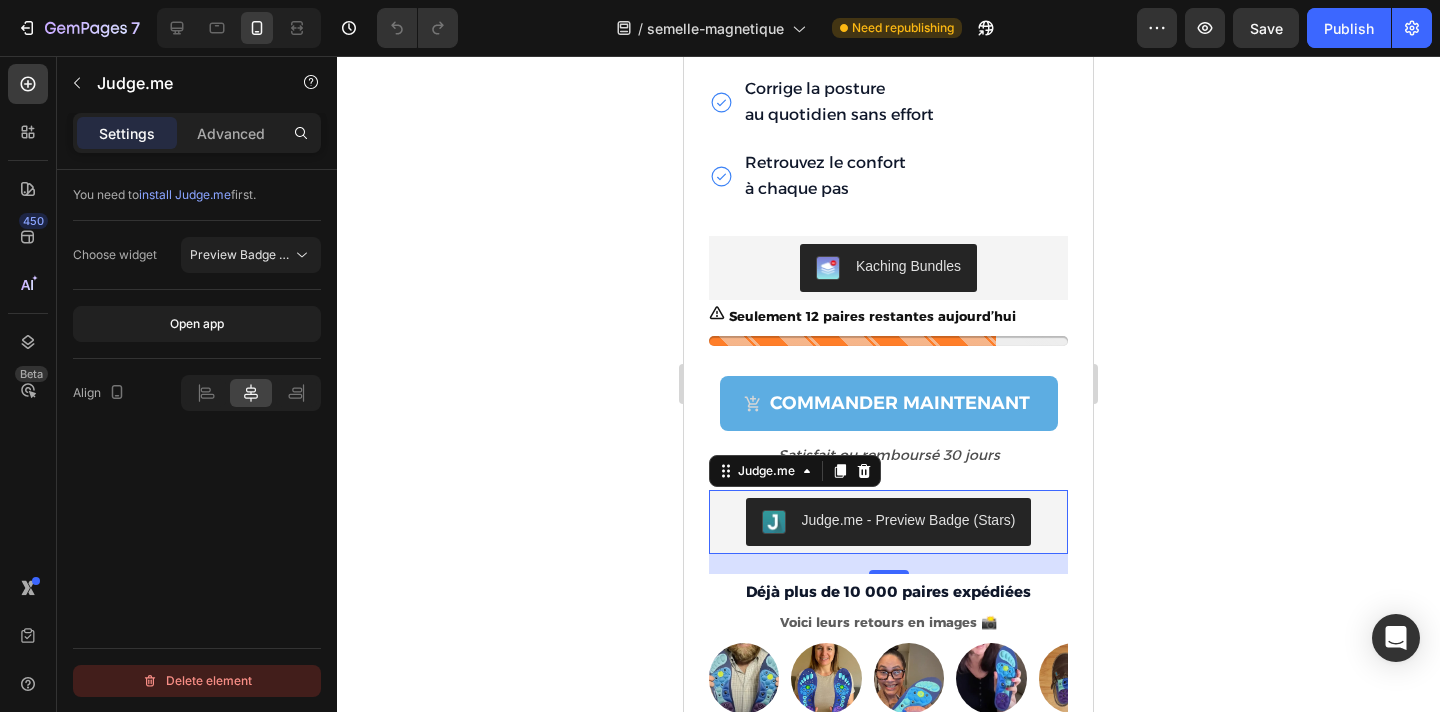 click on "Delete element" at bounding box center (197, 681) 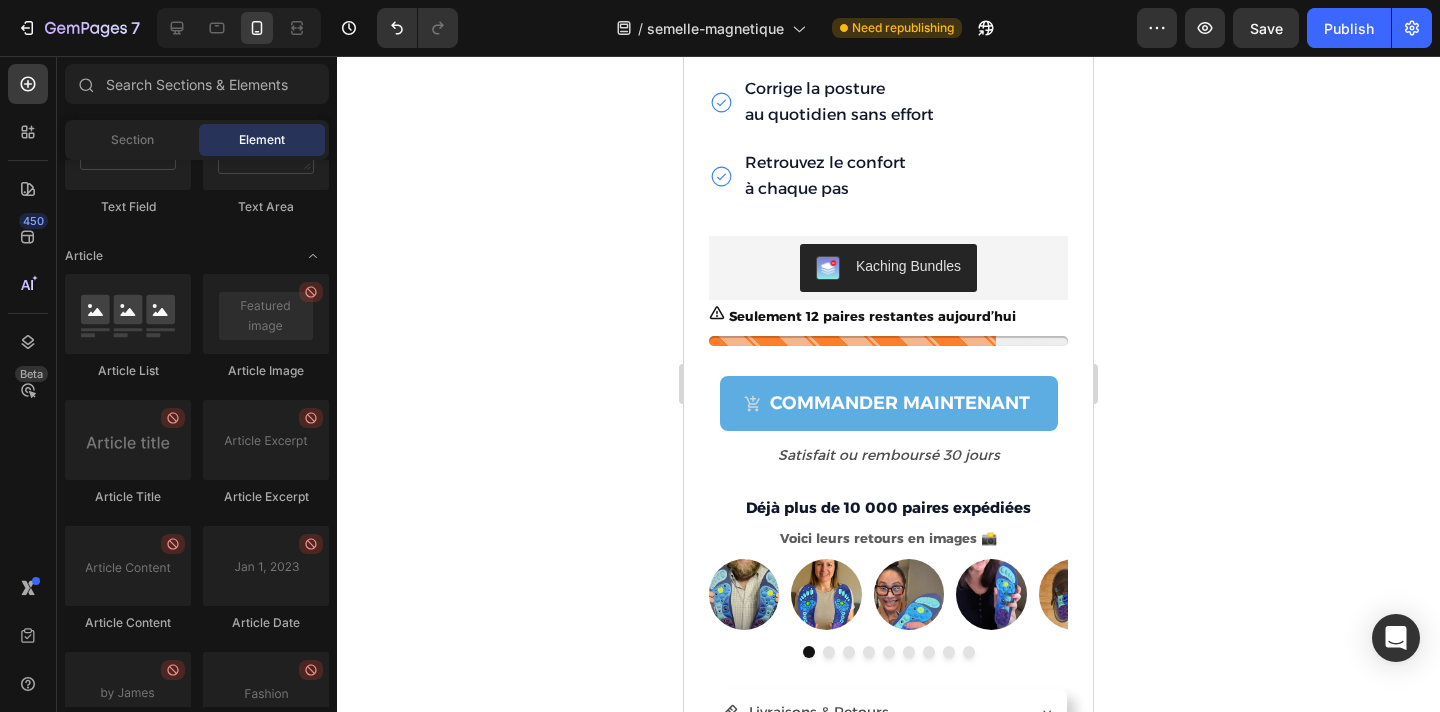 scroll, scrollTop: 5383, scrollLeft: 0, axis: vertical 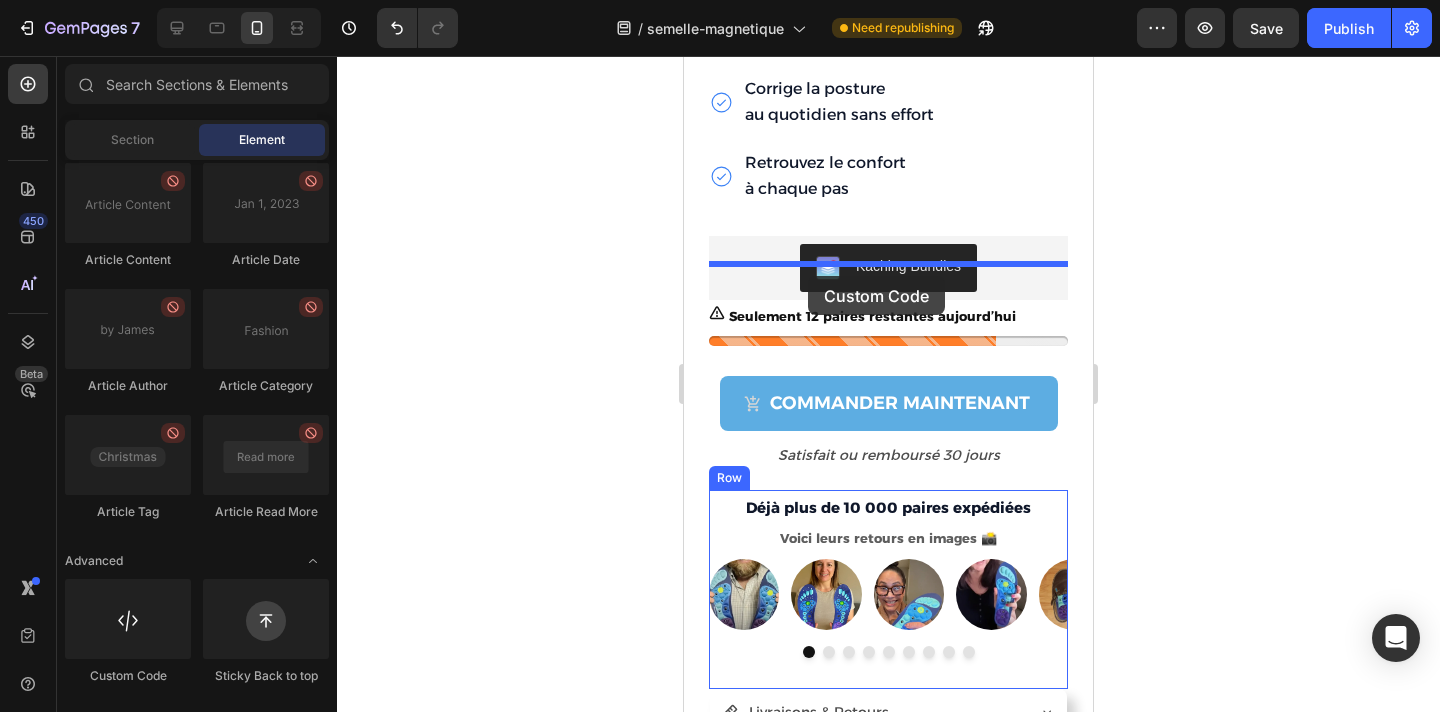 drag, startPoint x: 826, startPoint y: 677, endPoint x: 808, endPoint y: 275, distance: 402.40277 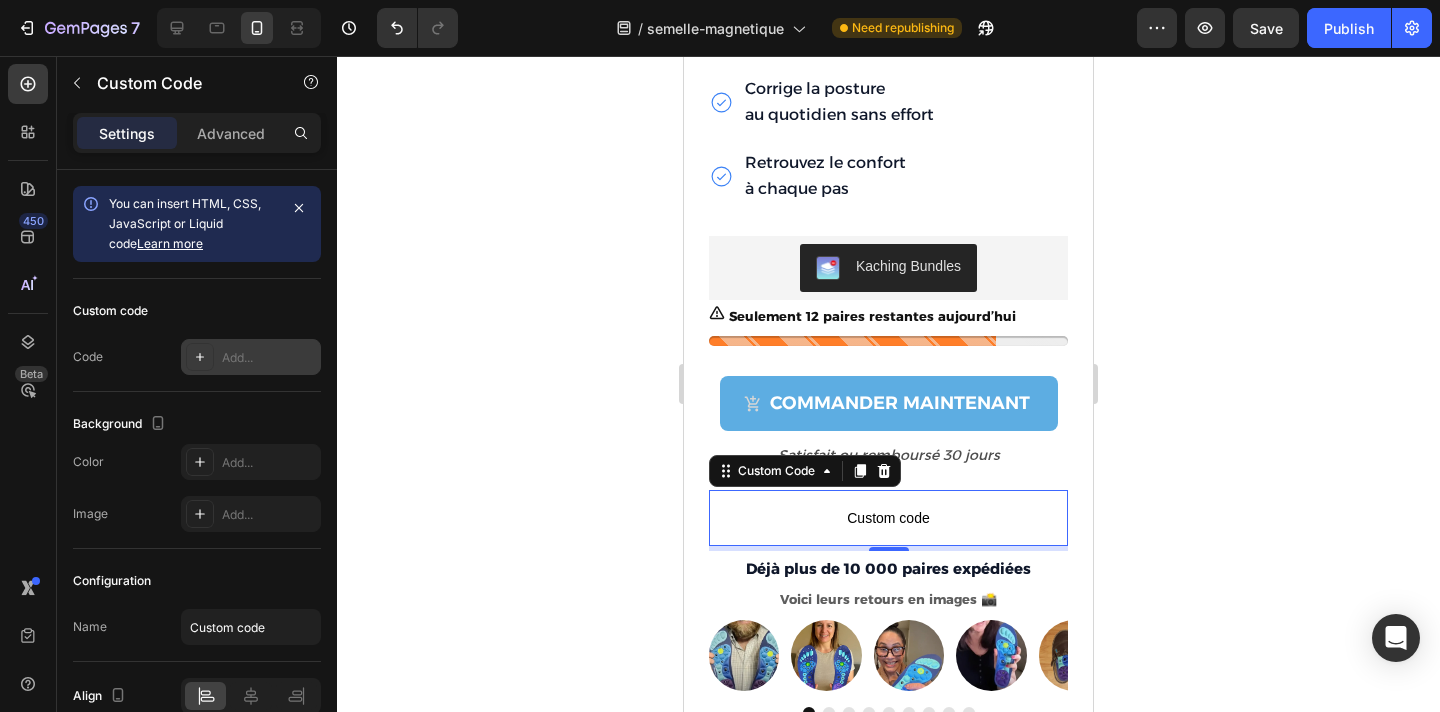 click on "Add..." at bounding box center (269, 358) 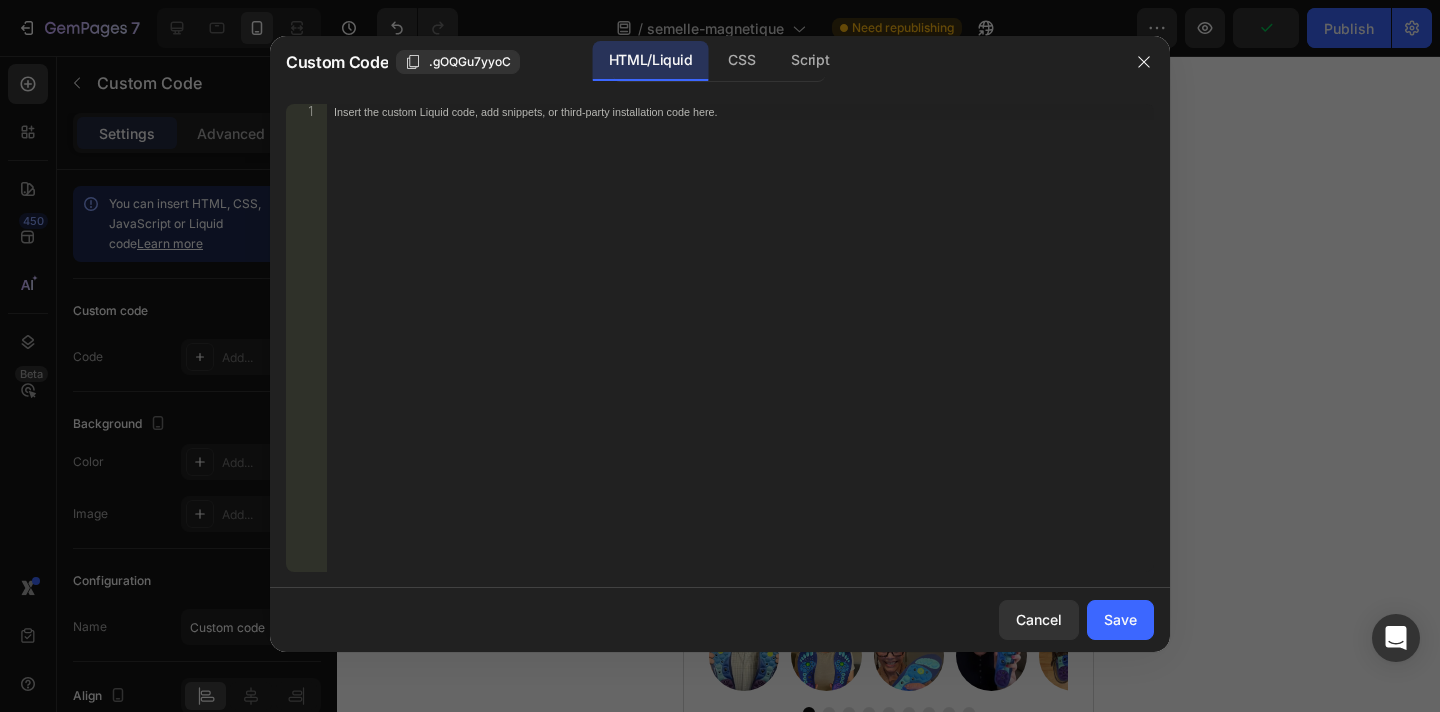 click on "Insert the custom Liquid code, add snippets, or third-party installation code here." at bounding box center (698, 111) 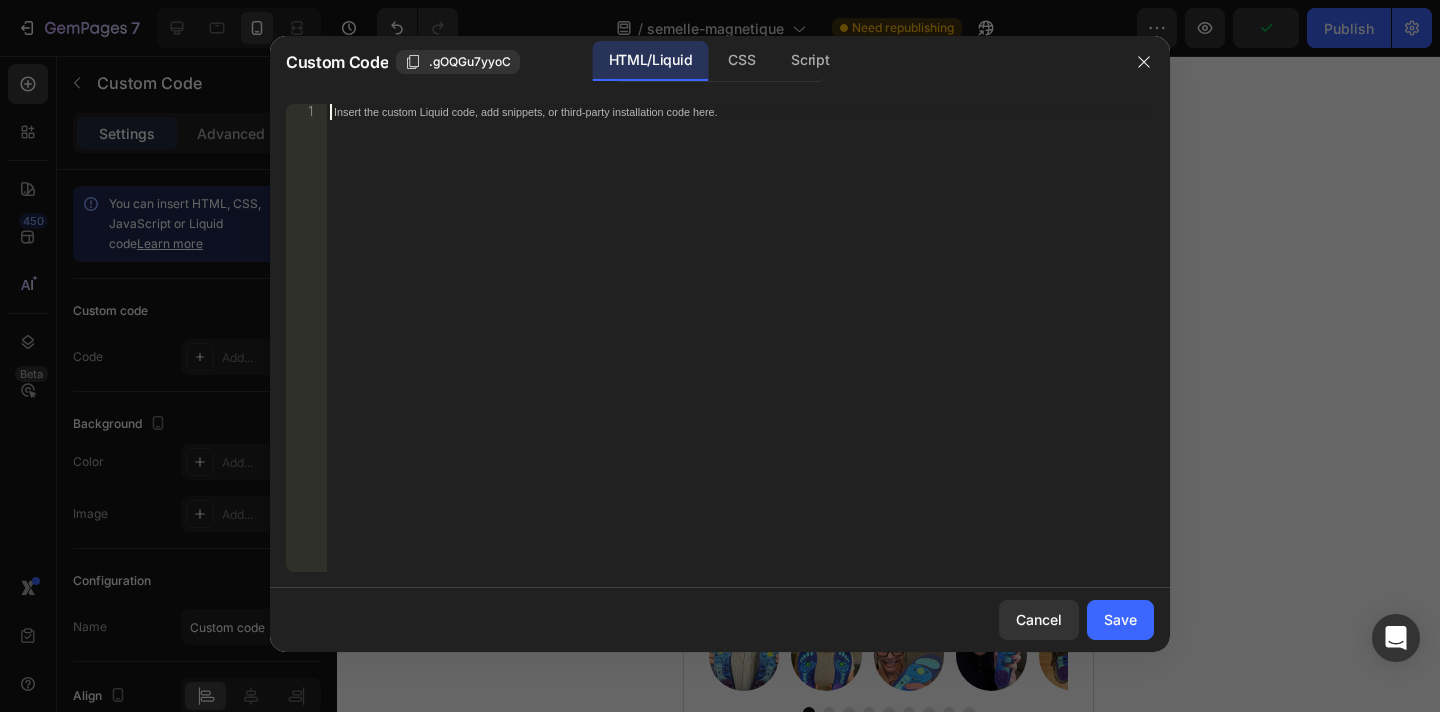 paste on "<!-- End of Judge.me code -->" 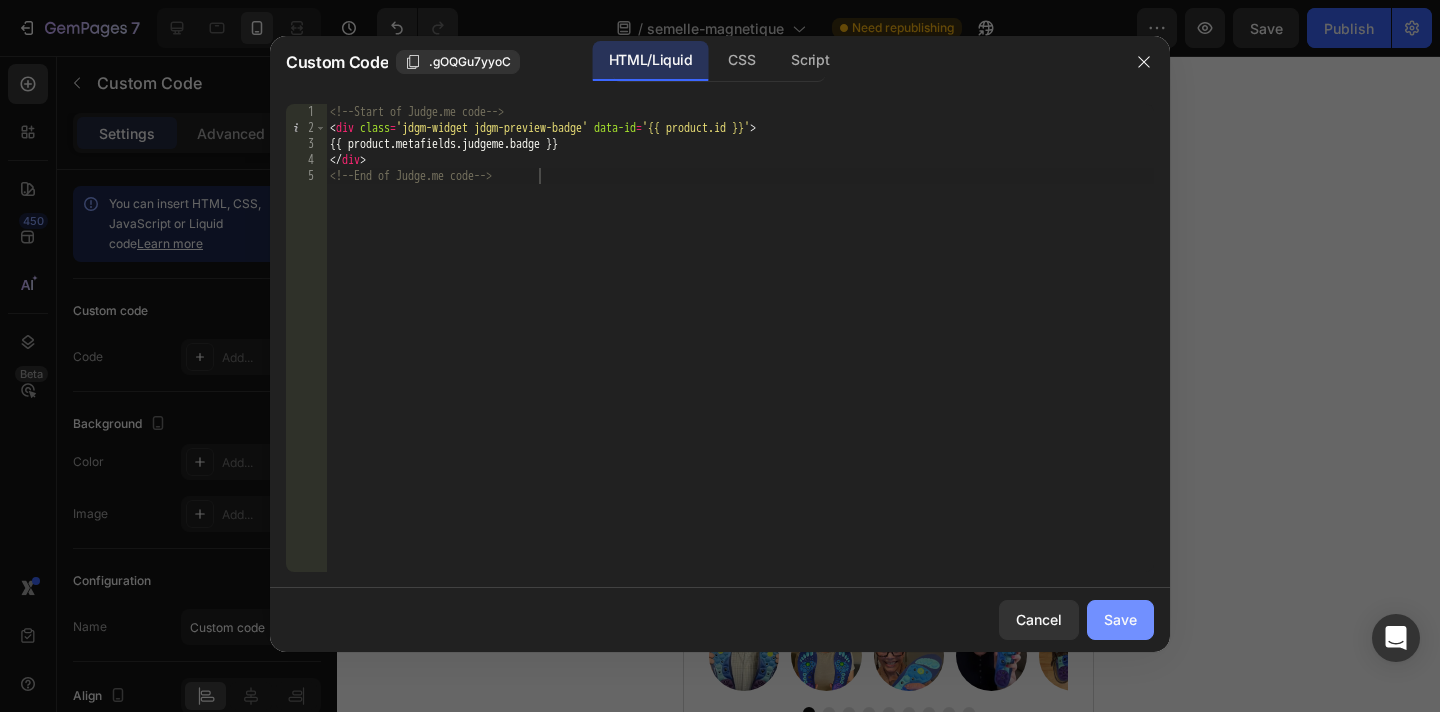 click on "Save" at bounding box center (1120, 619) 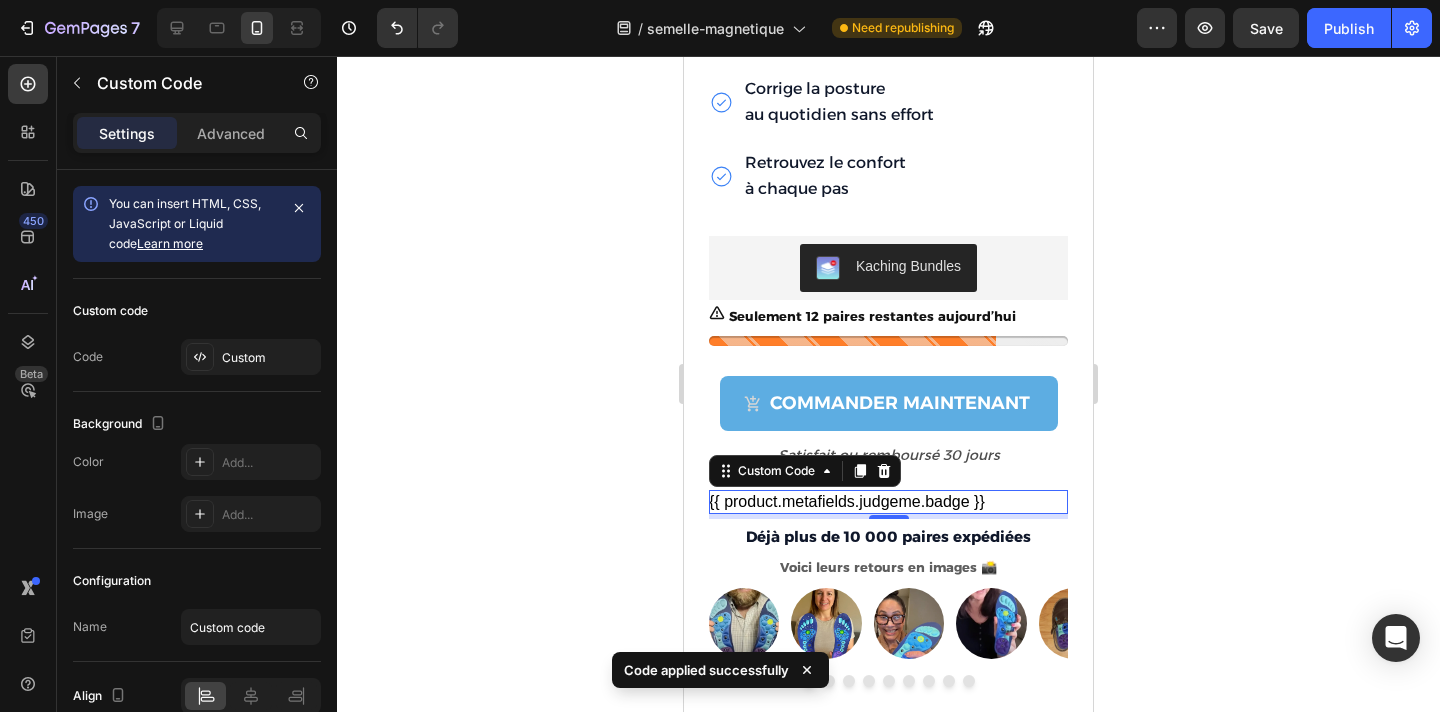 click 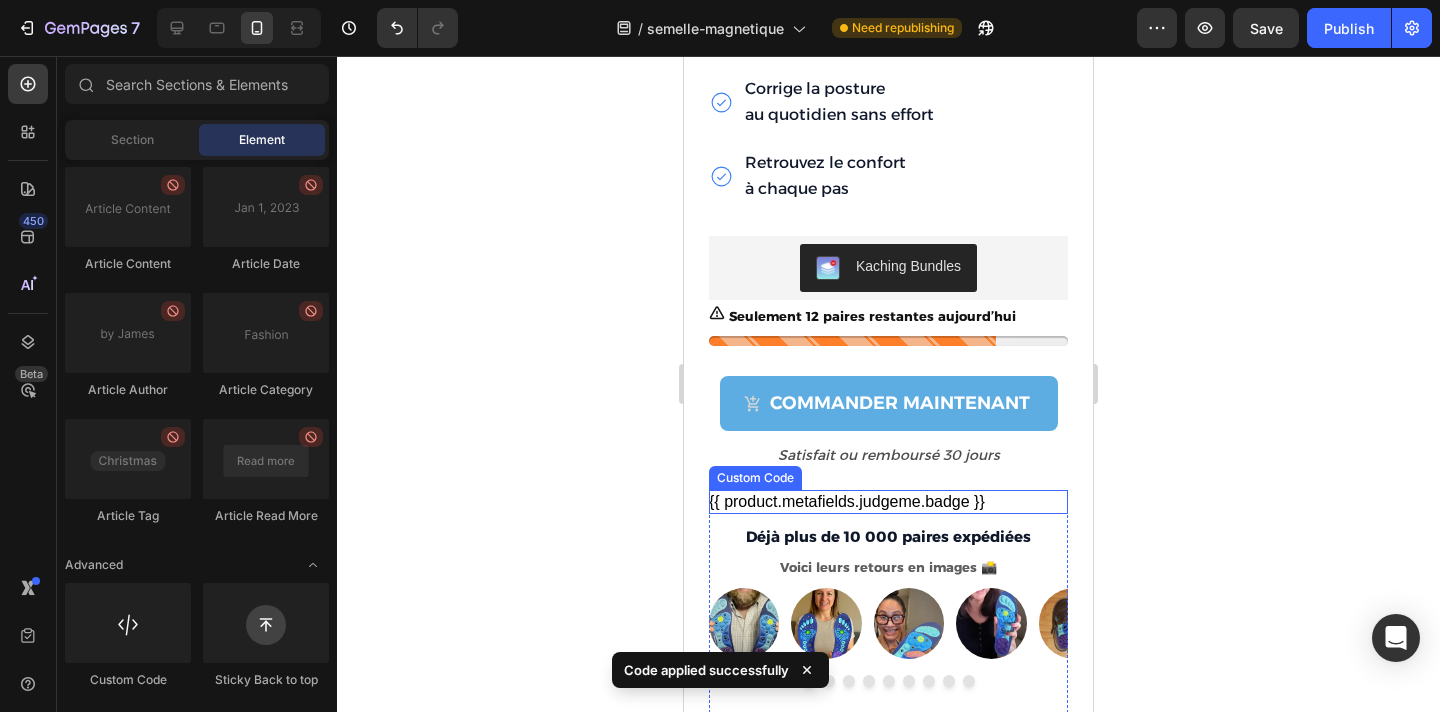 click on "{{ product.metafields.judgeme.badge }}" at bounding box center (888, 502) 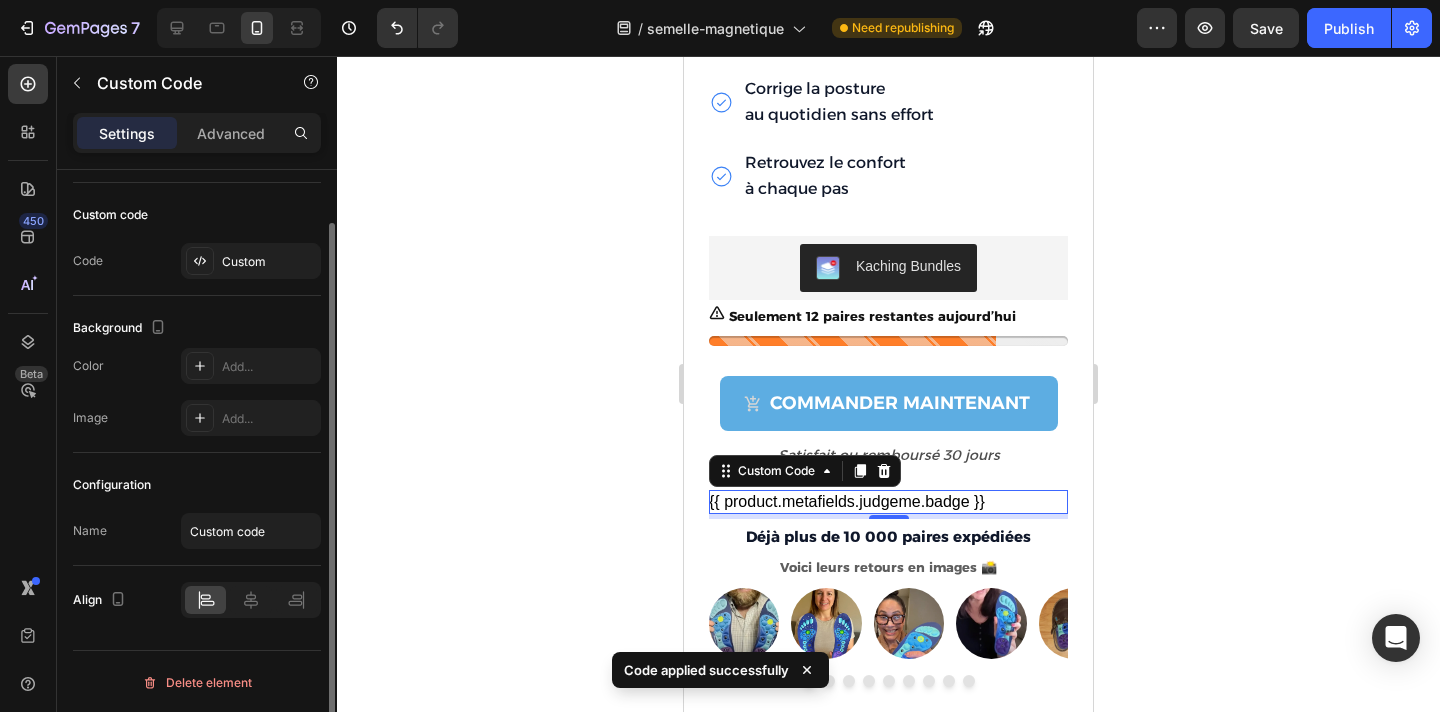 scroll, scrollTop: 98, scrollLeft: 0, axis: vertical 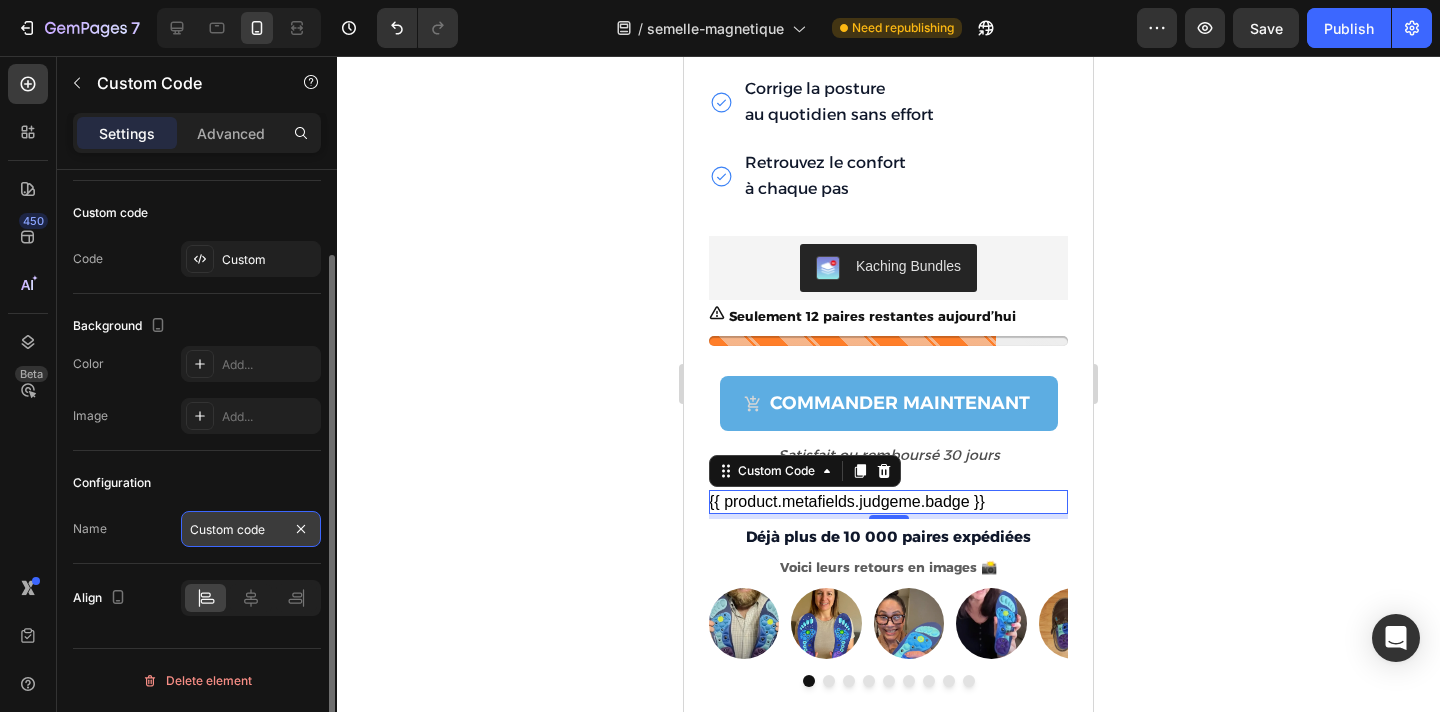 click on "Custom code" at bounding box center (251, 529) 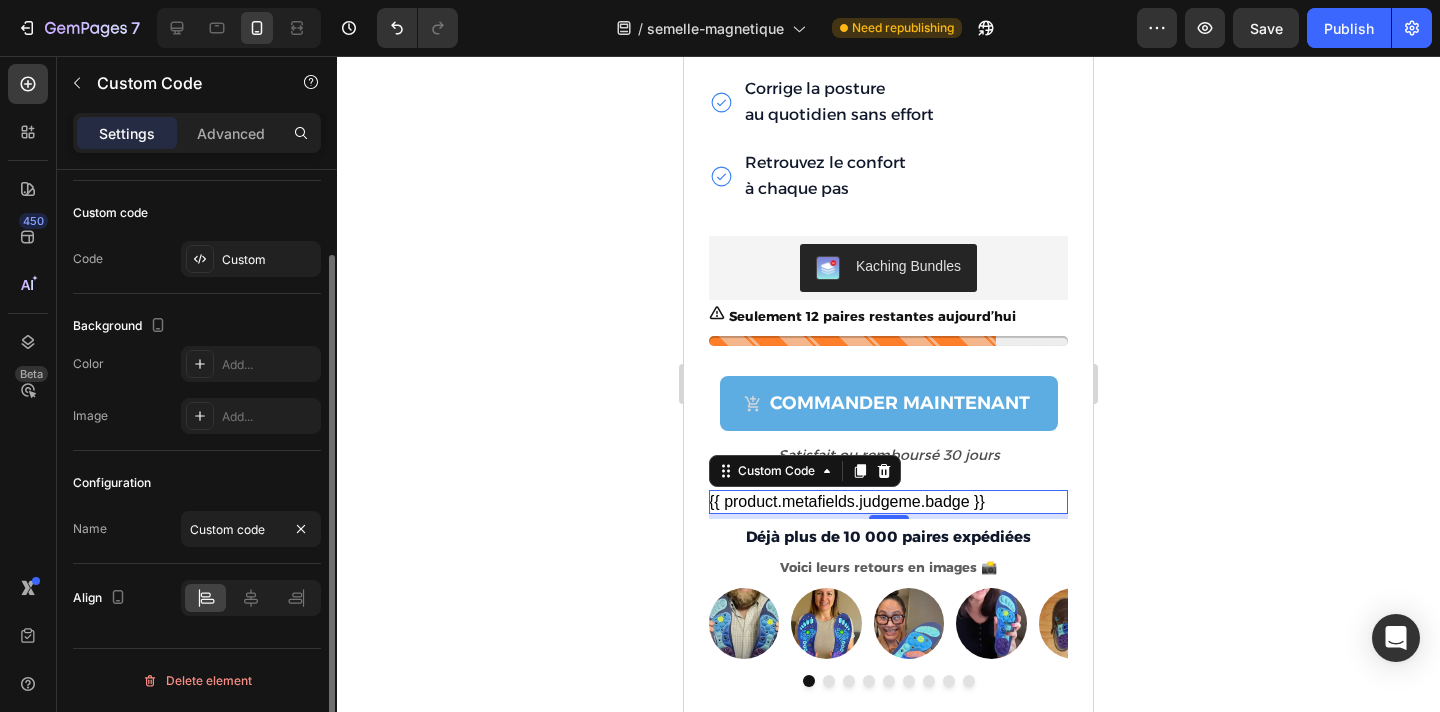 click on "Configuration" at bounding box center (197, 483) 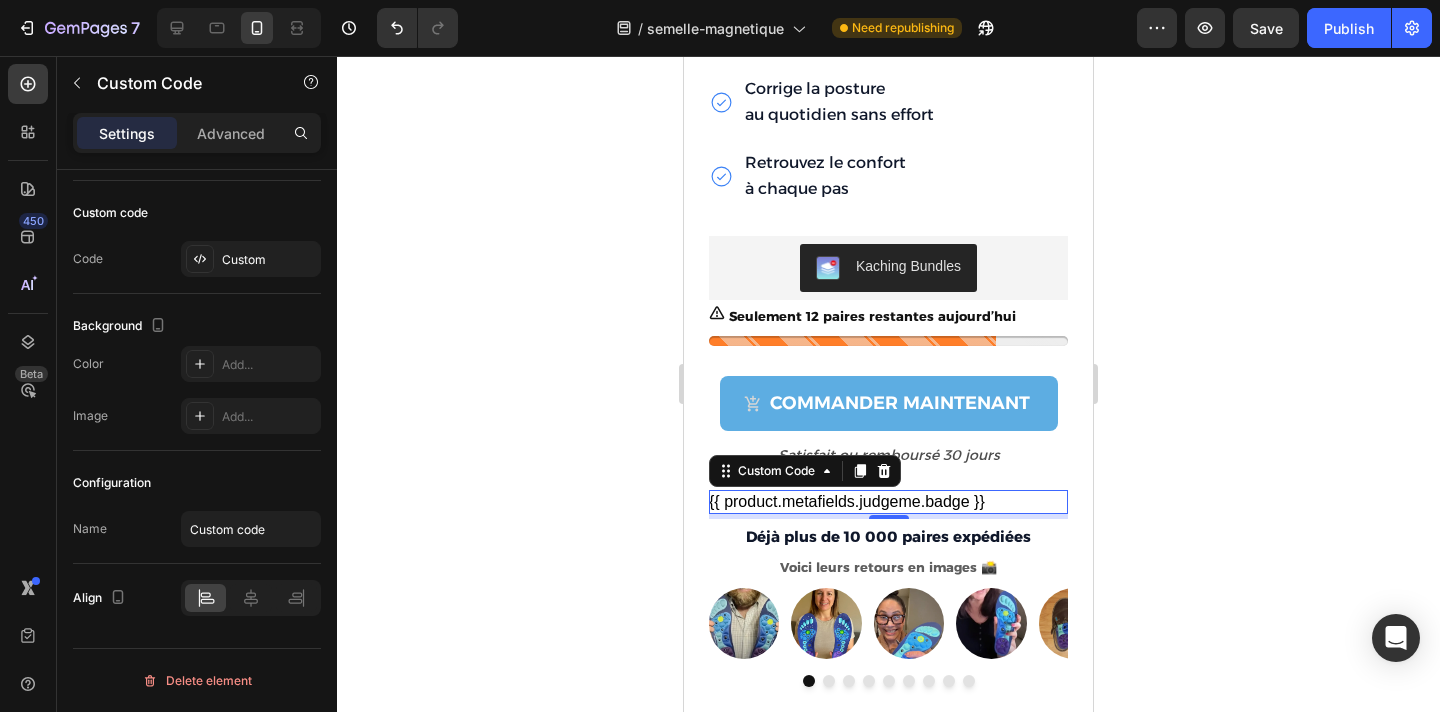 click on "{{ product.metafields.judgeme.badge }}" at bounding box center [888, 502] 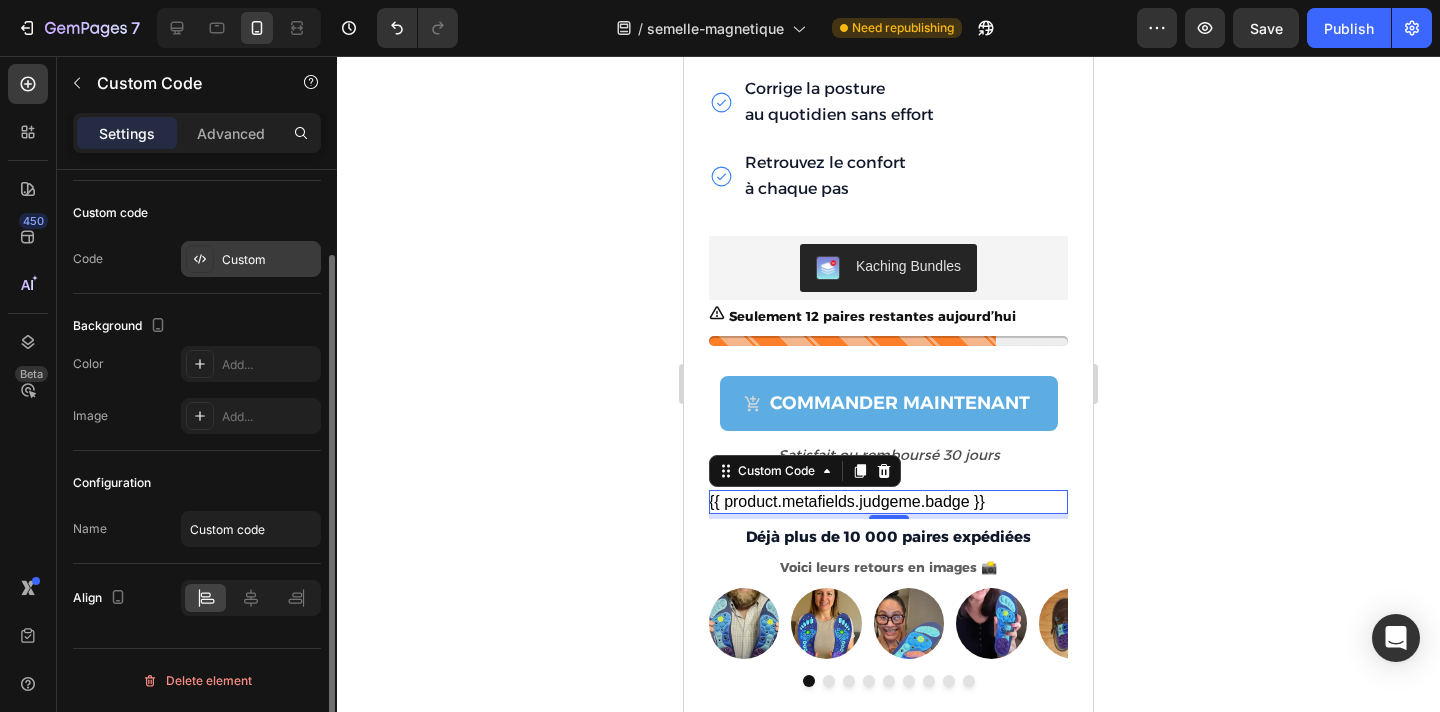 click on "Custom" at bounding box center [269, 260] 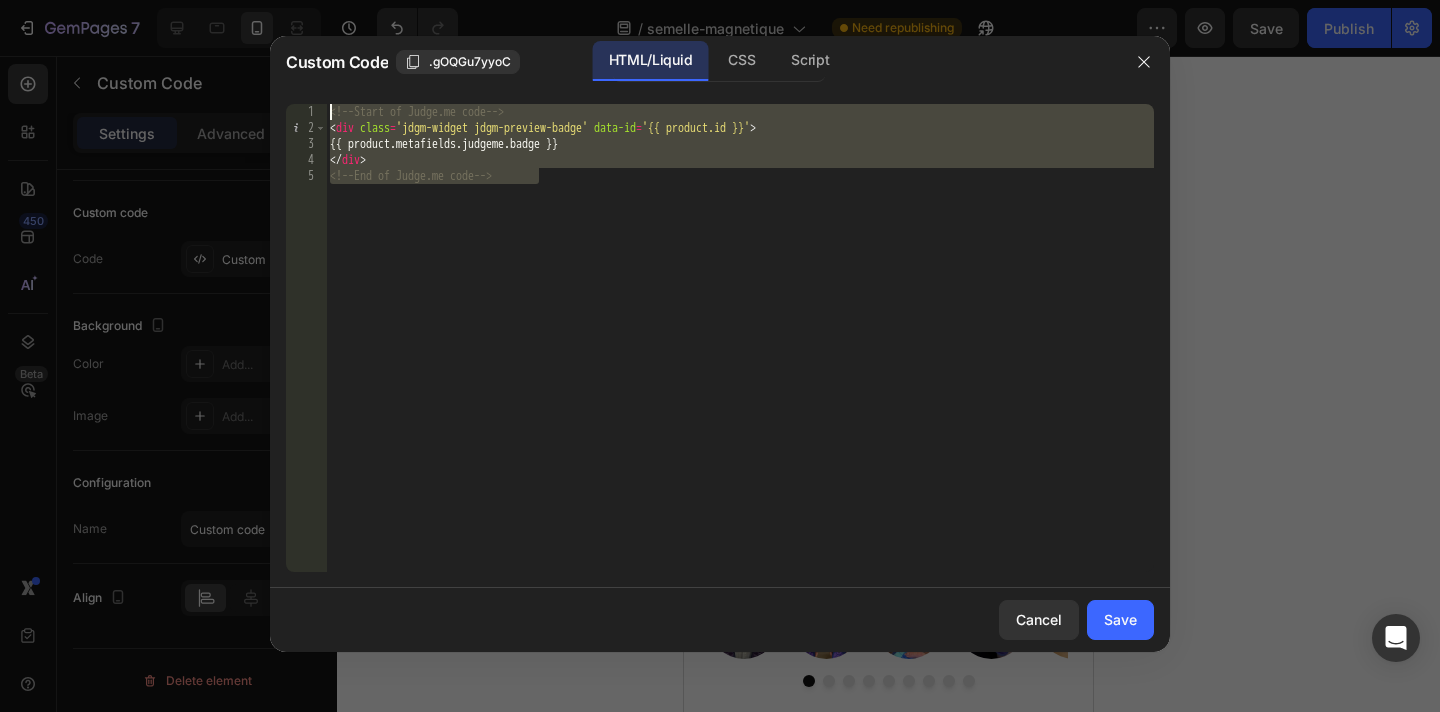 drag, startPoint x: 656, startPoint y: 205, endPoint x: 317, endPoint y: 113, distance: 351.26202 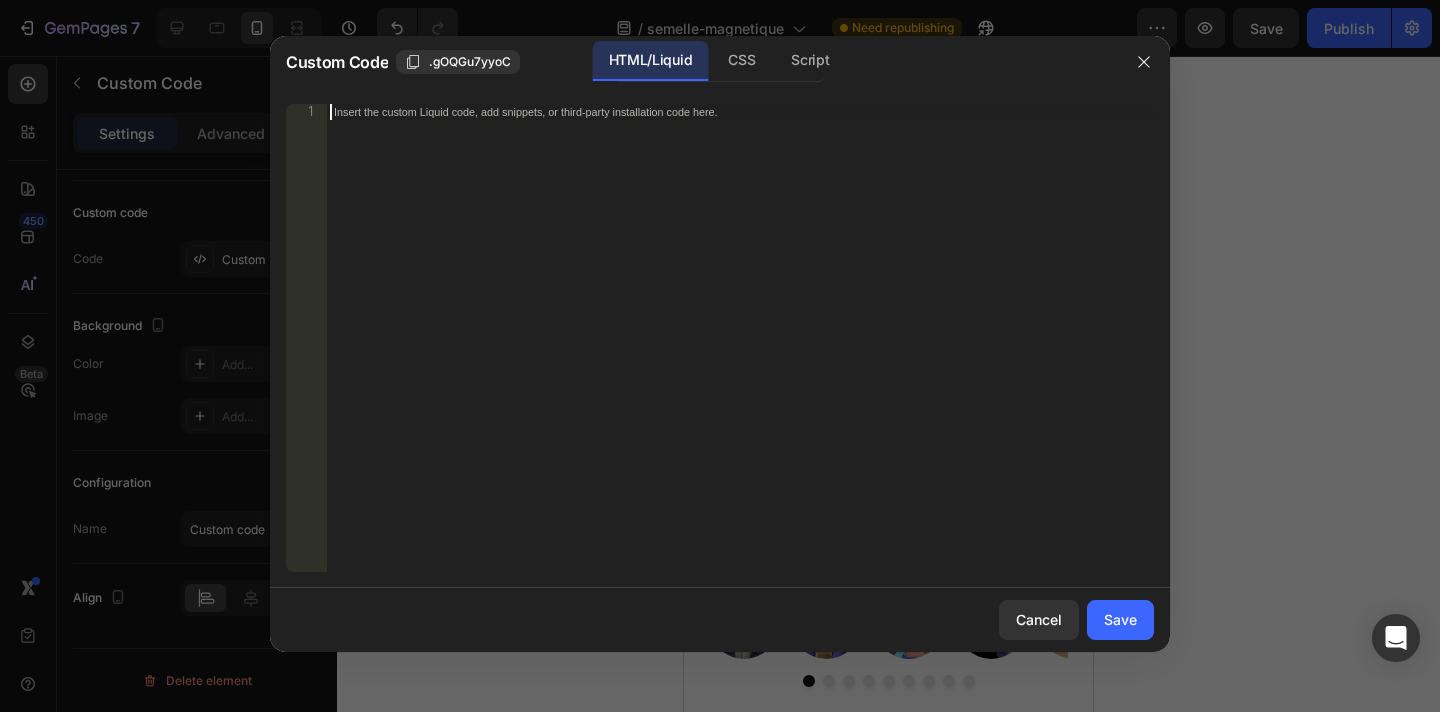paste on "<!-- End of Judge.me code -->" 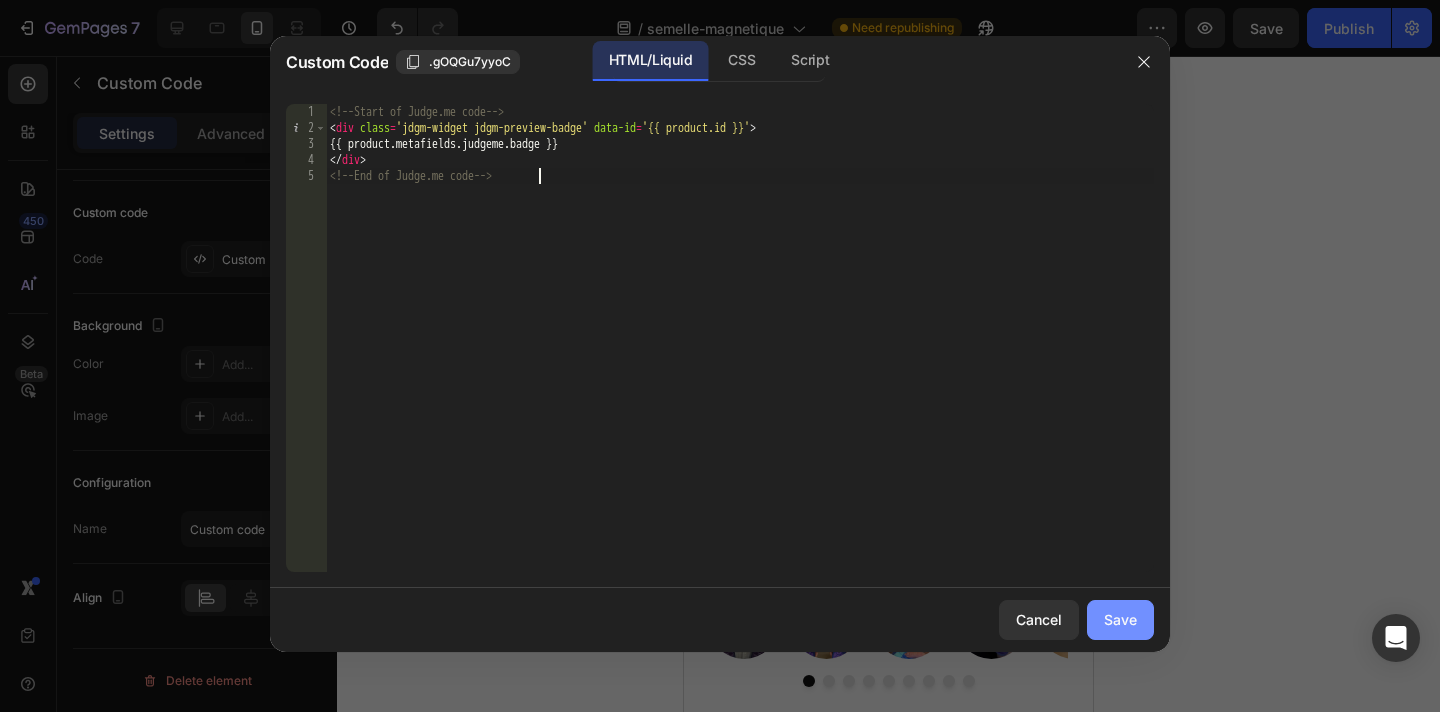 click on "Save" at bounding box center (1120, 619) 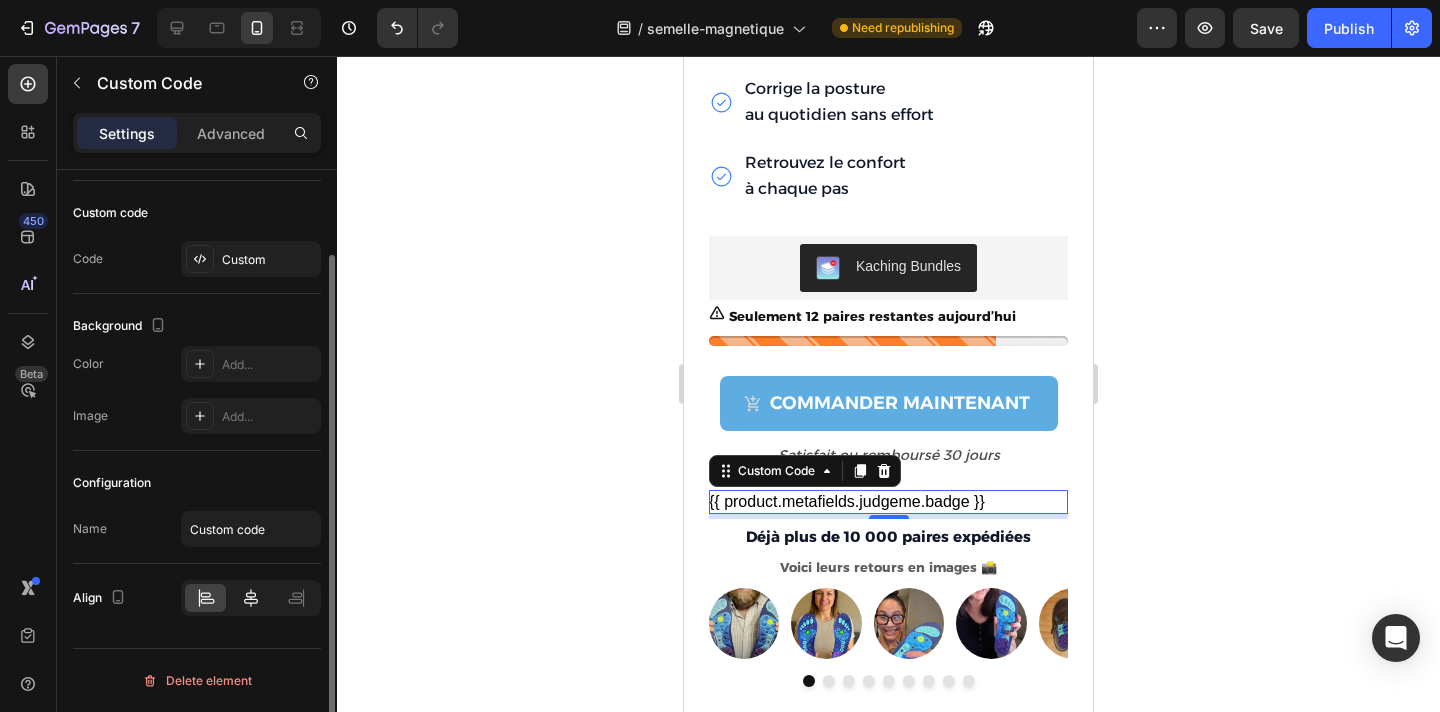 click 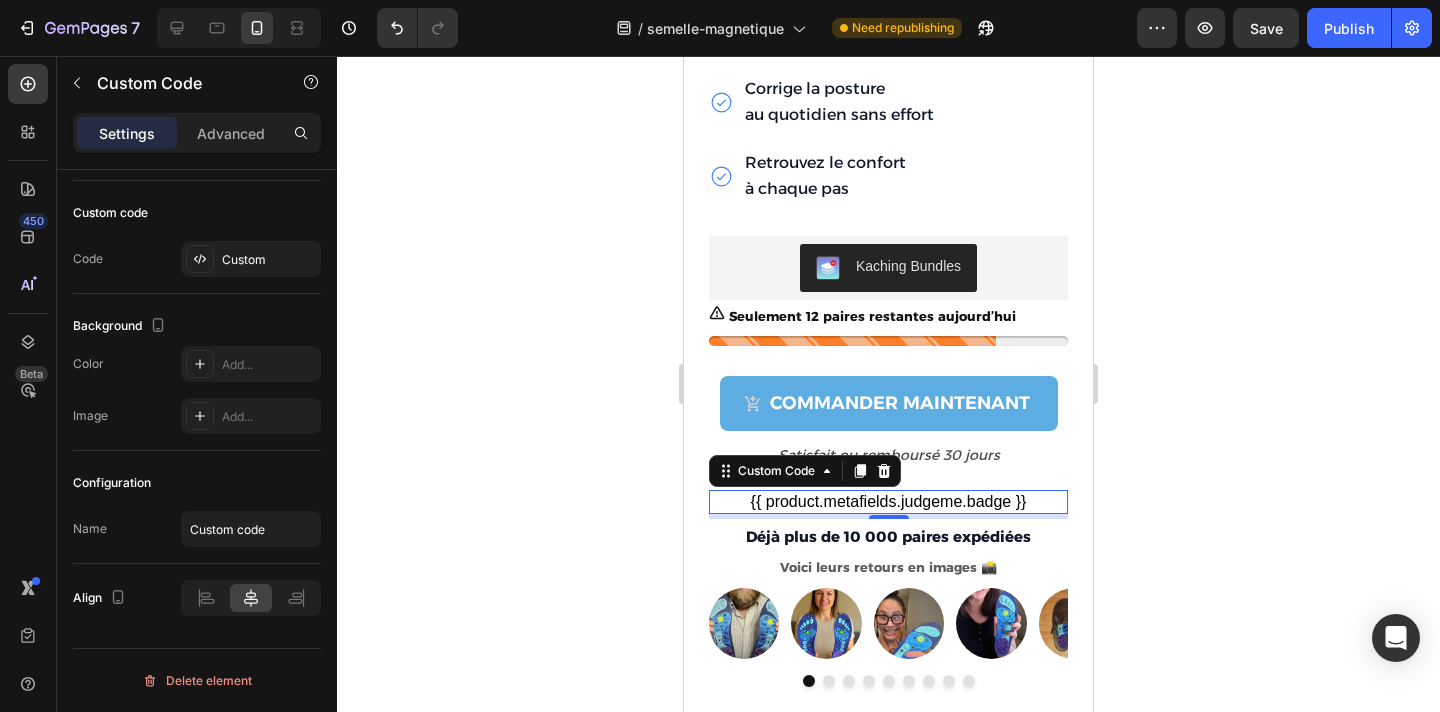 click 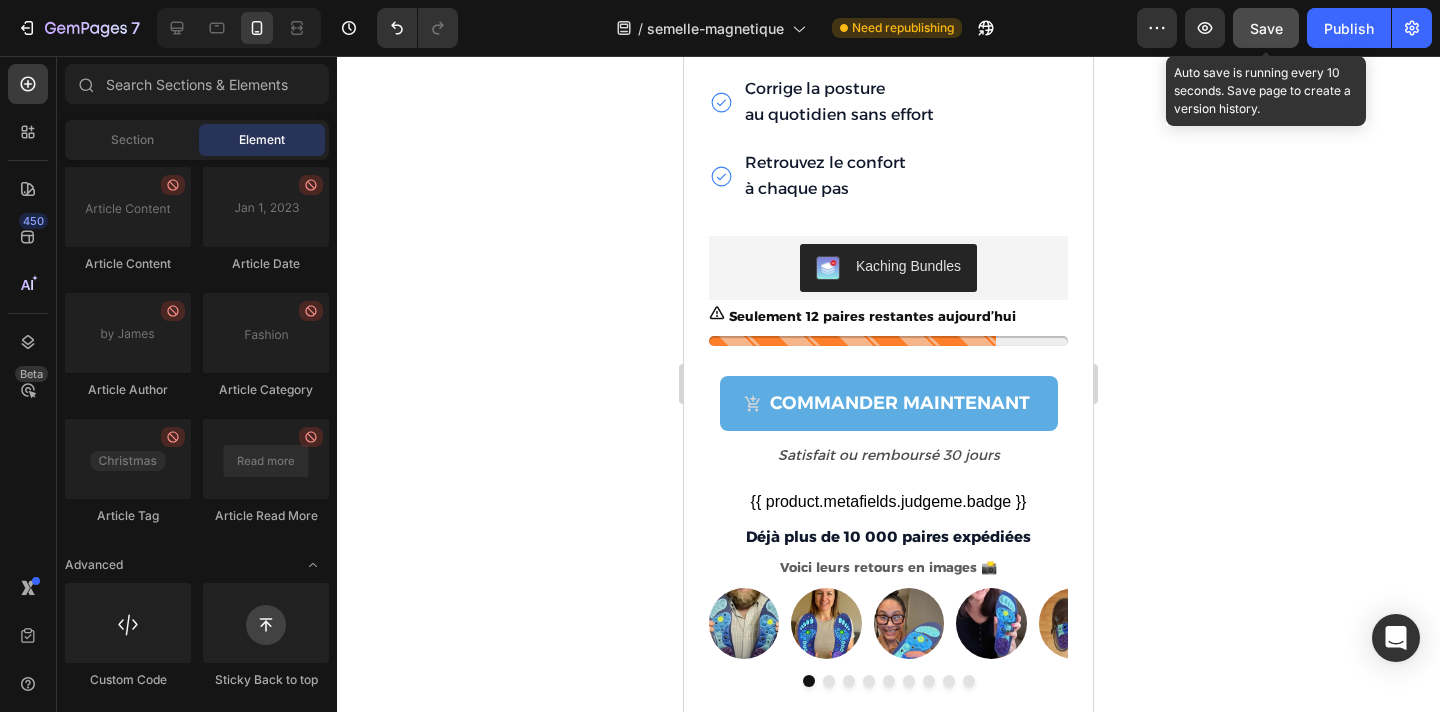 click on "Save" at bounding box center [1266, 28] 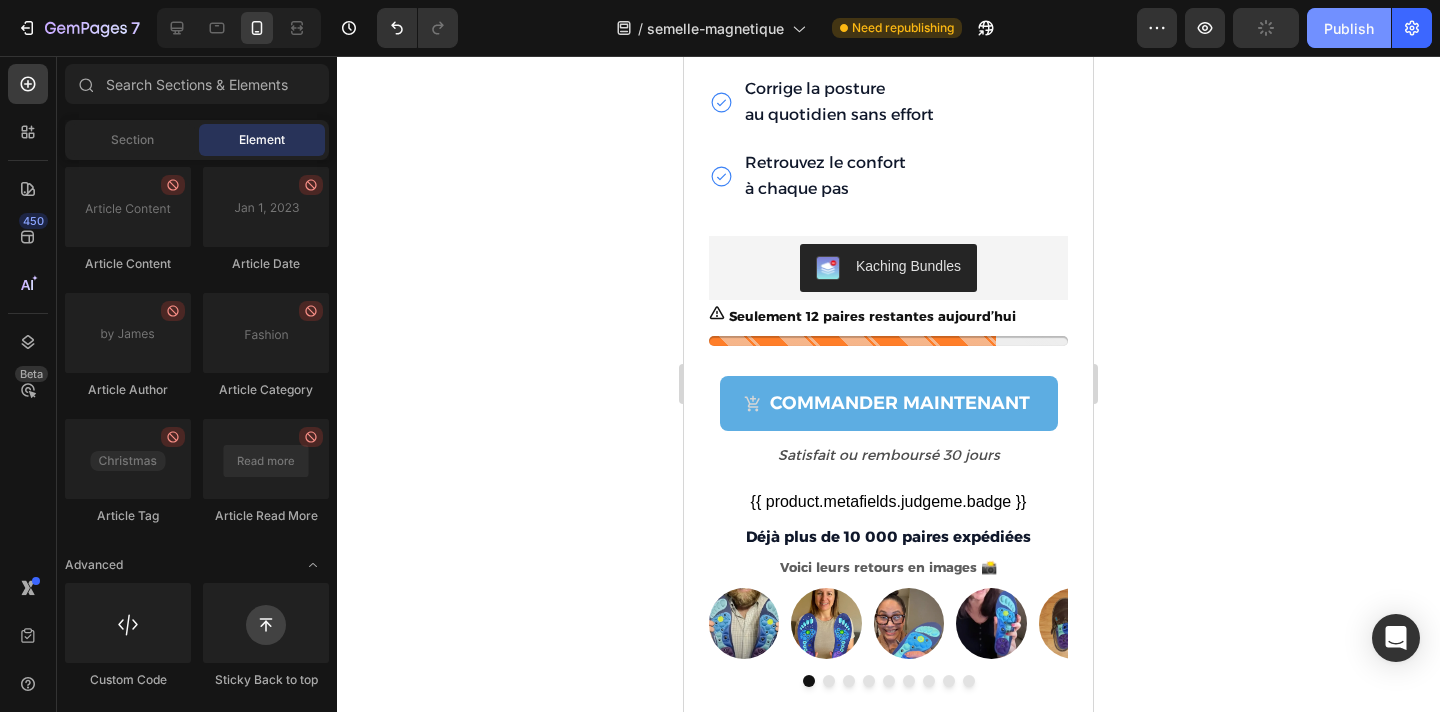 click on "Publish" at bounding box center [1349, 28] 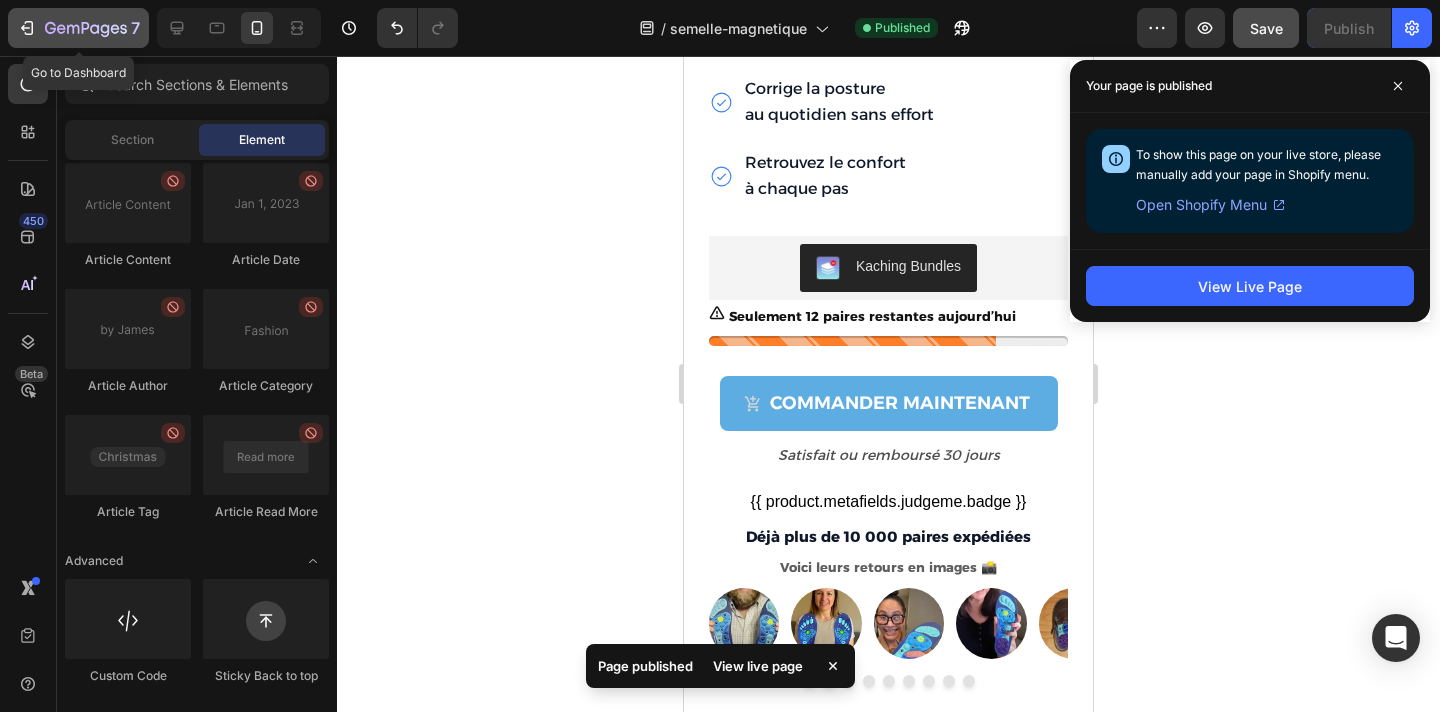 click 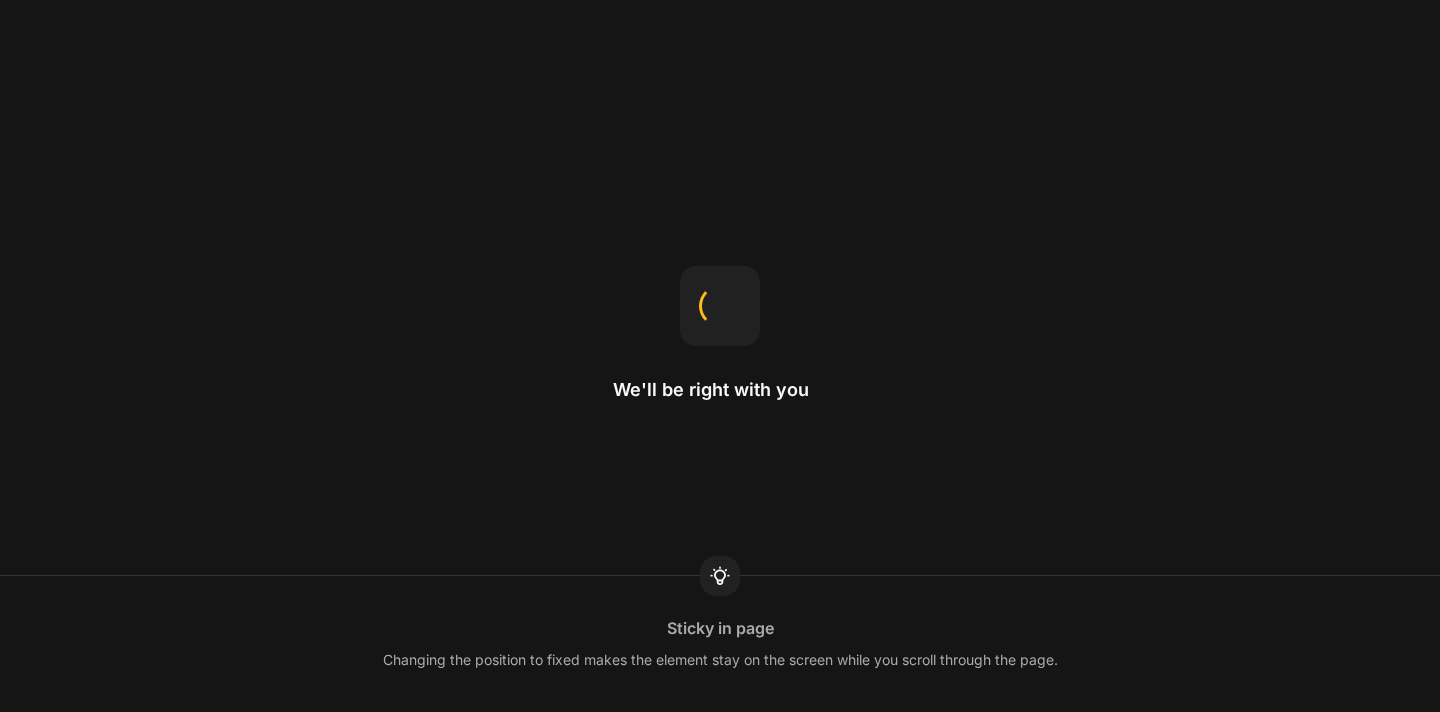 scroll, scrollTop: 0, scrollLeft: 0, axis: both 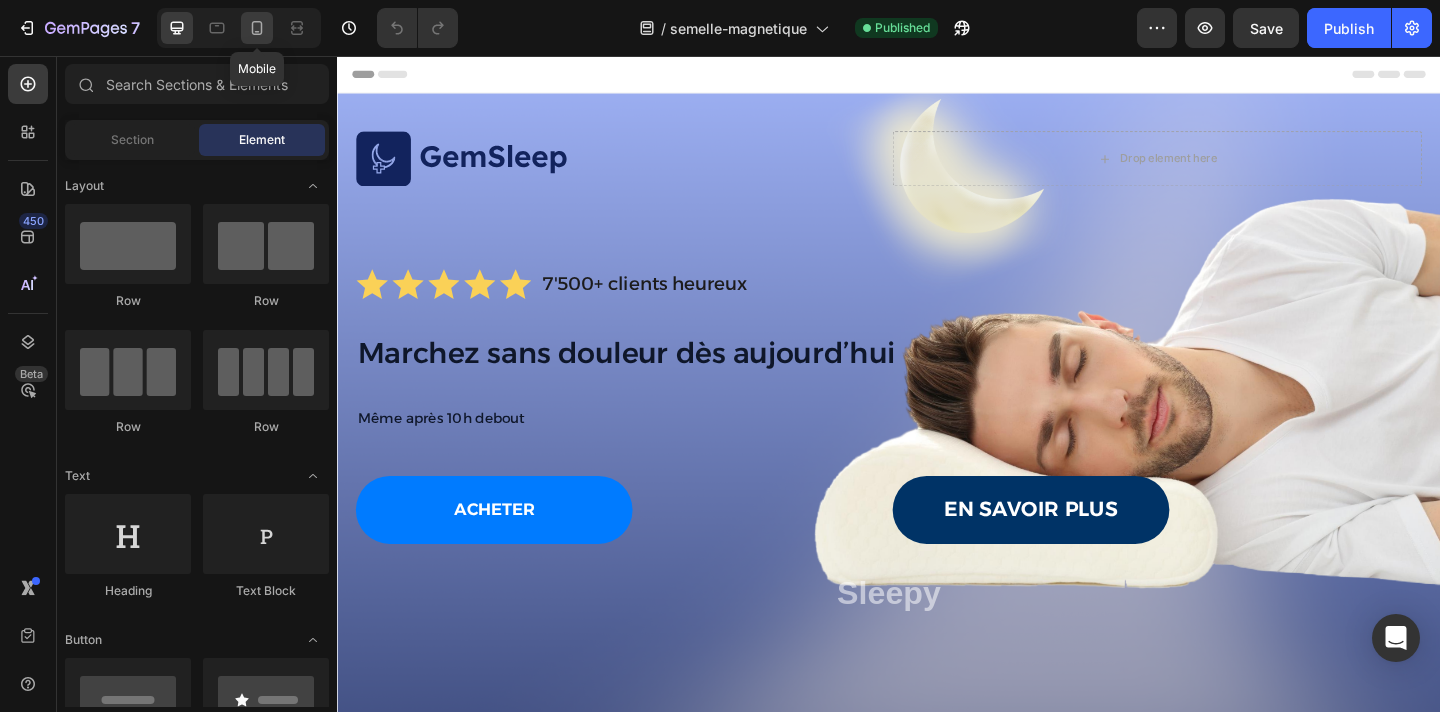 click 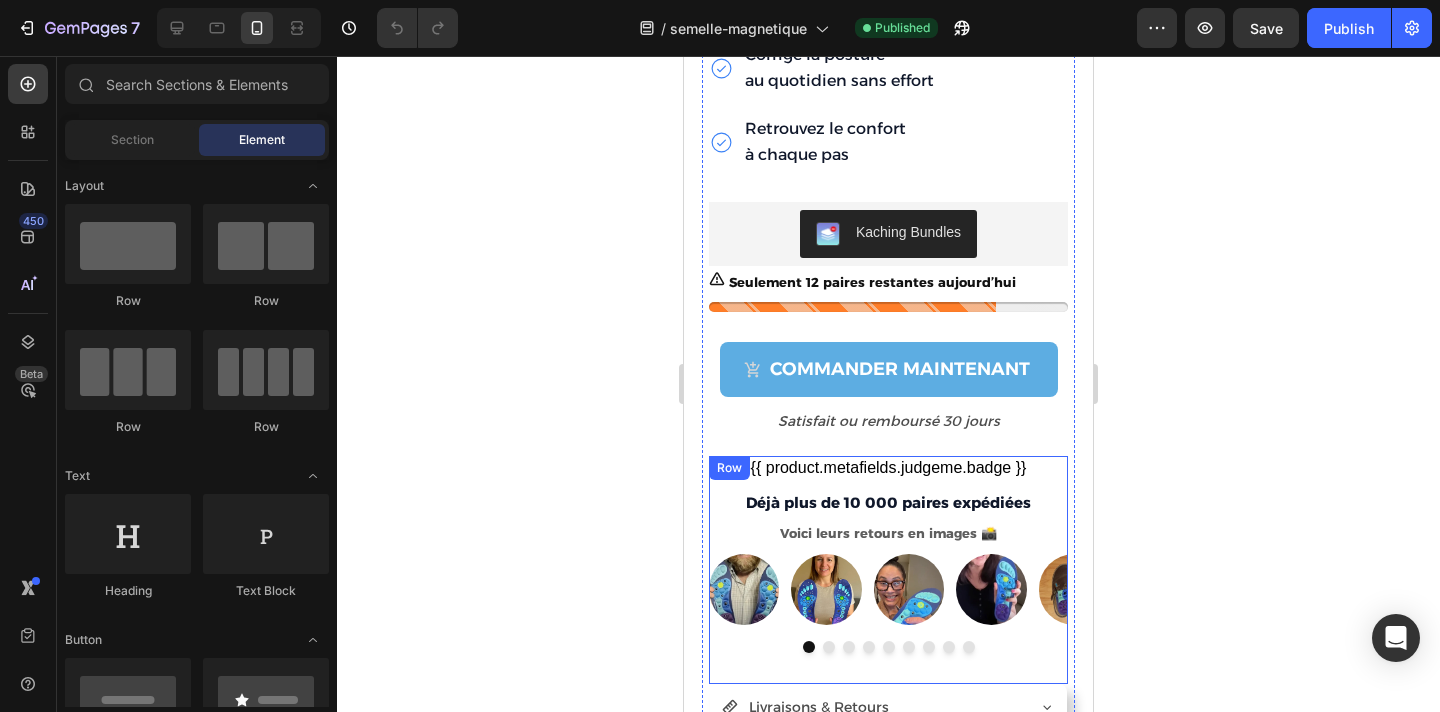 scroll, scrollTop: 4654, scrollLeft: 0, axis: vertical 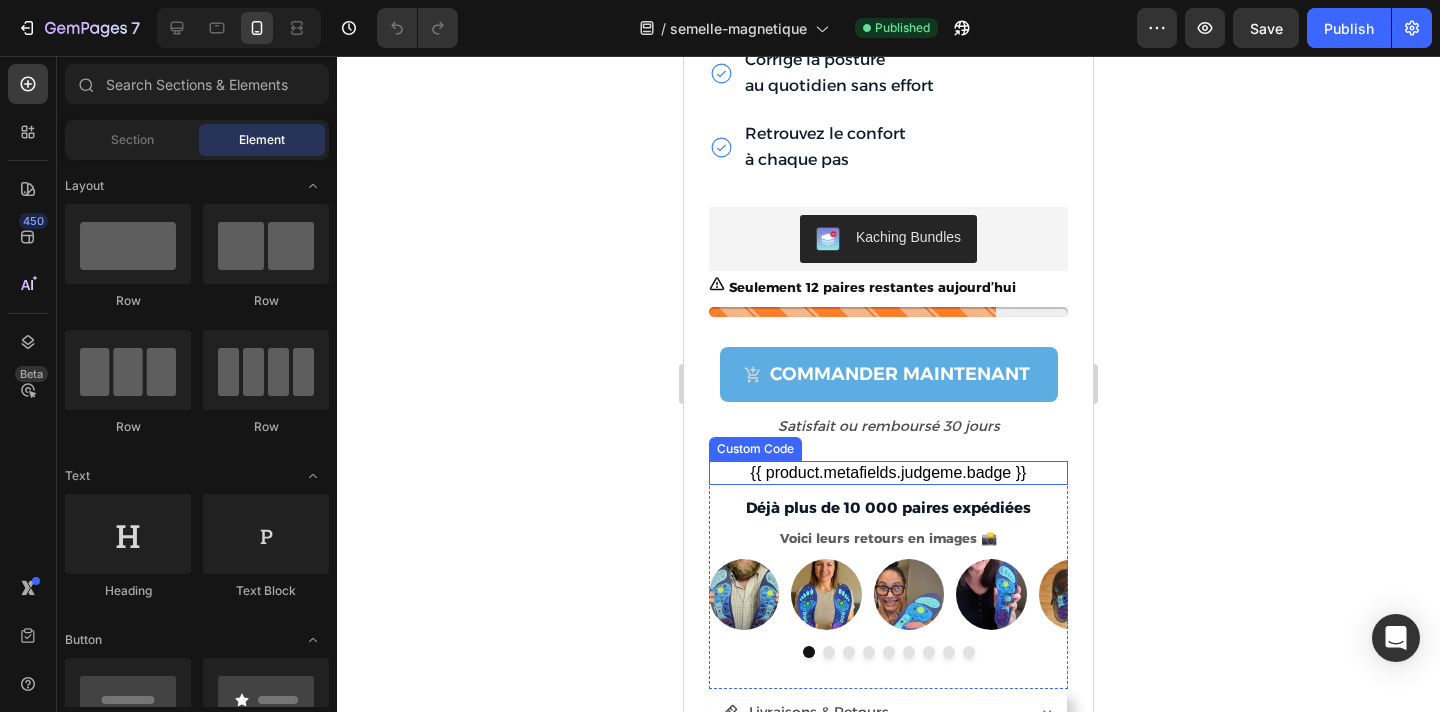 click on "{{ product.metafields.judgeme.badge }}" at bounding box center (888, 473) 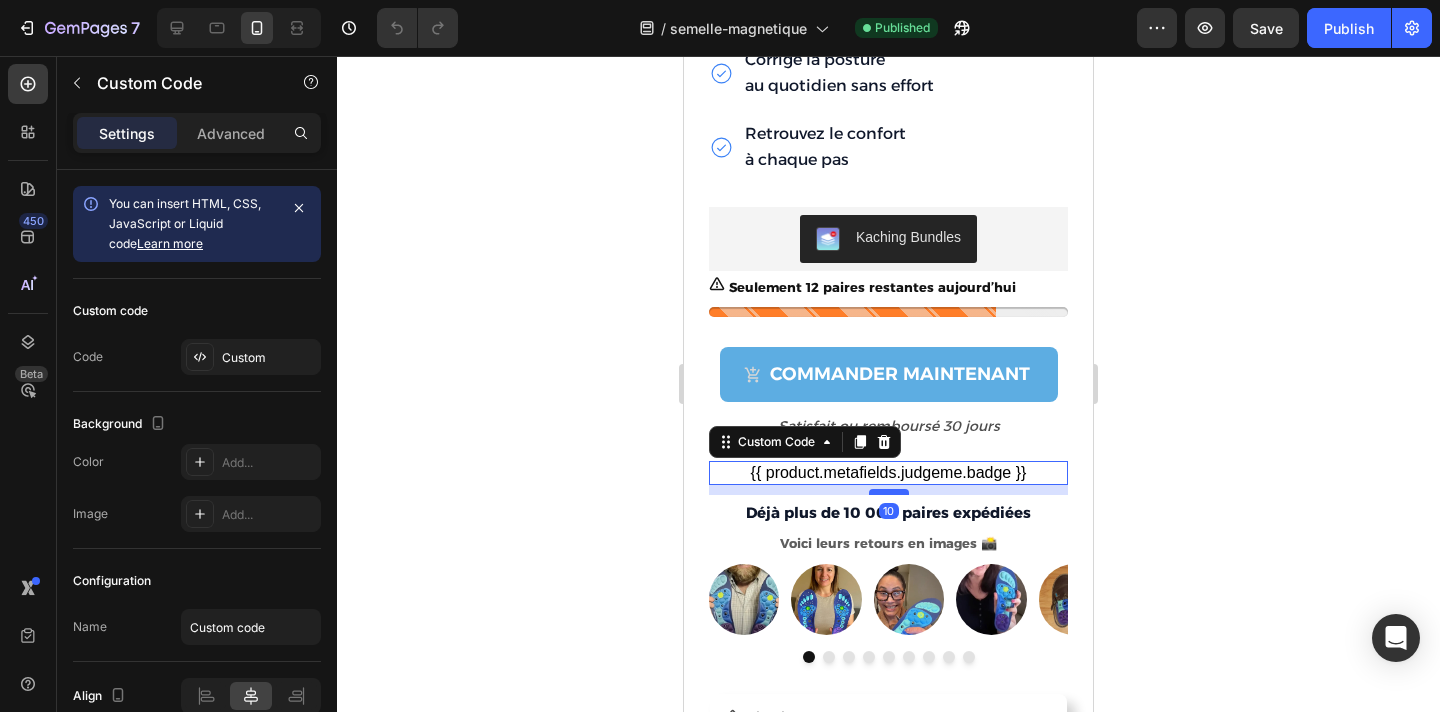 click at bounding box center [889, 492] 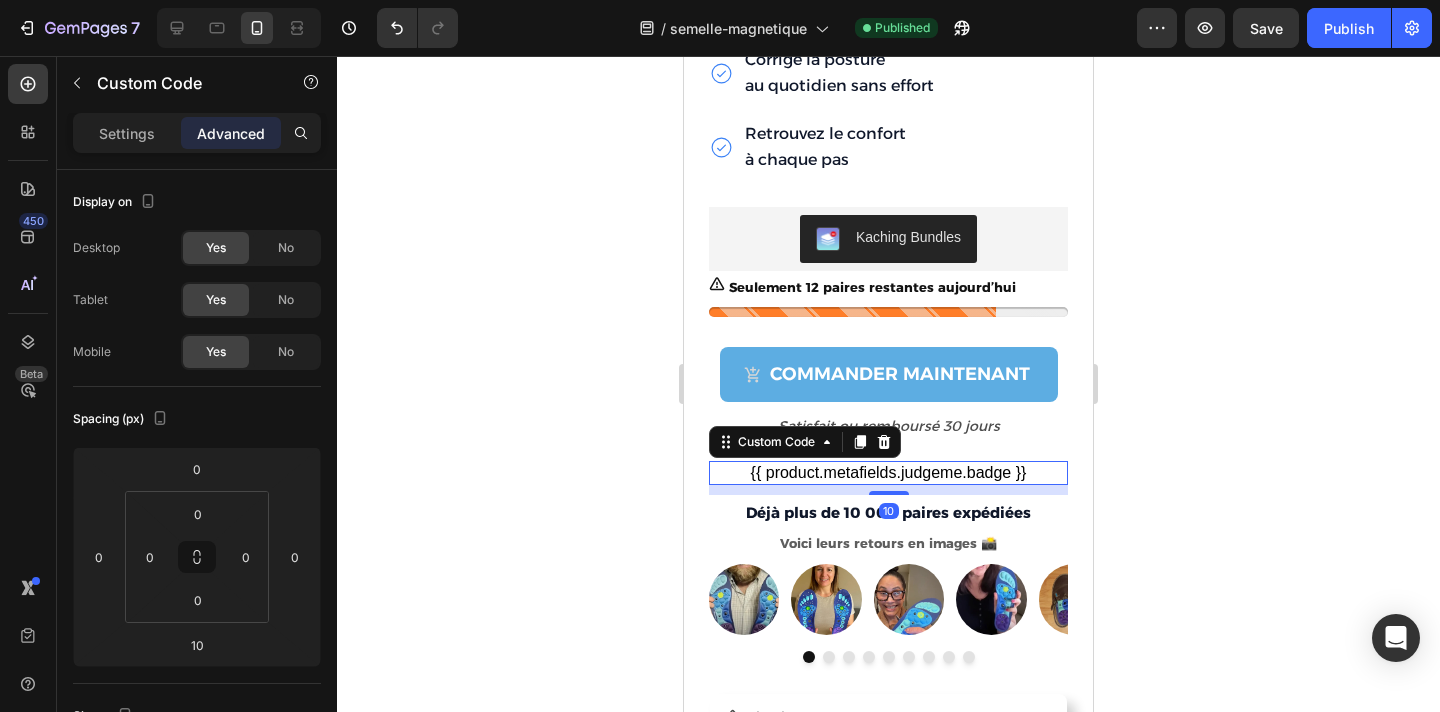 click on "{{ product.metafields.judgeme.badge }}" at bounding box center [888, 473] 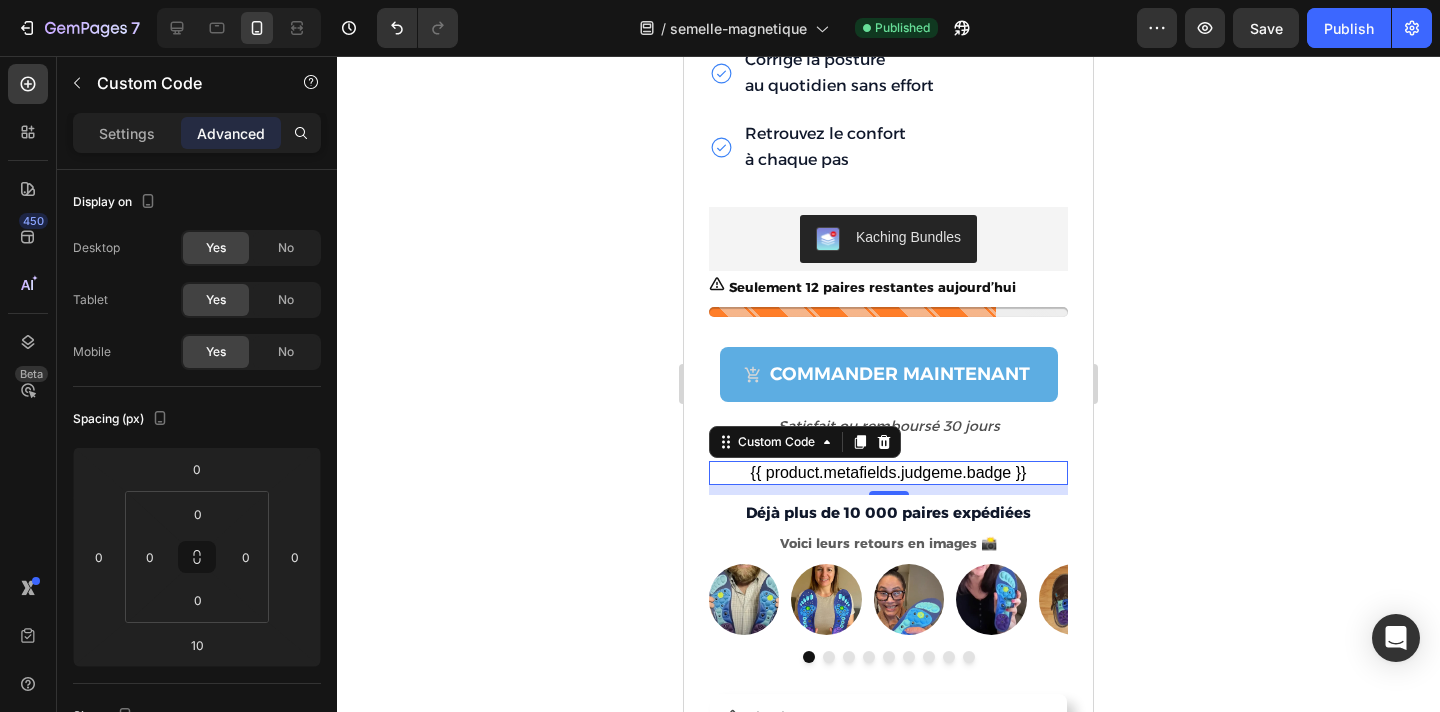 click 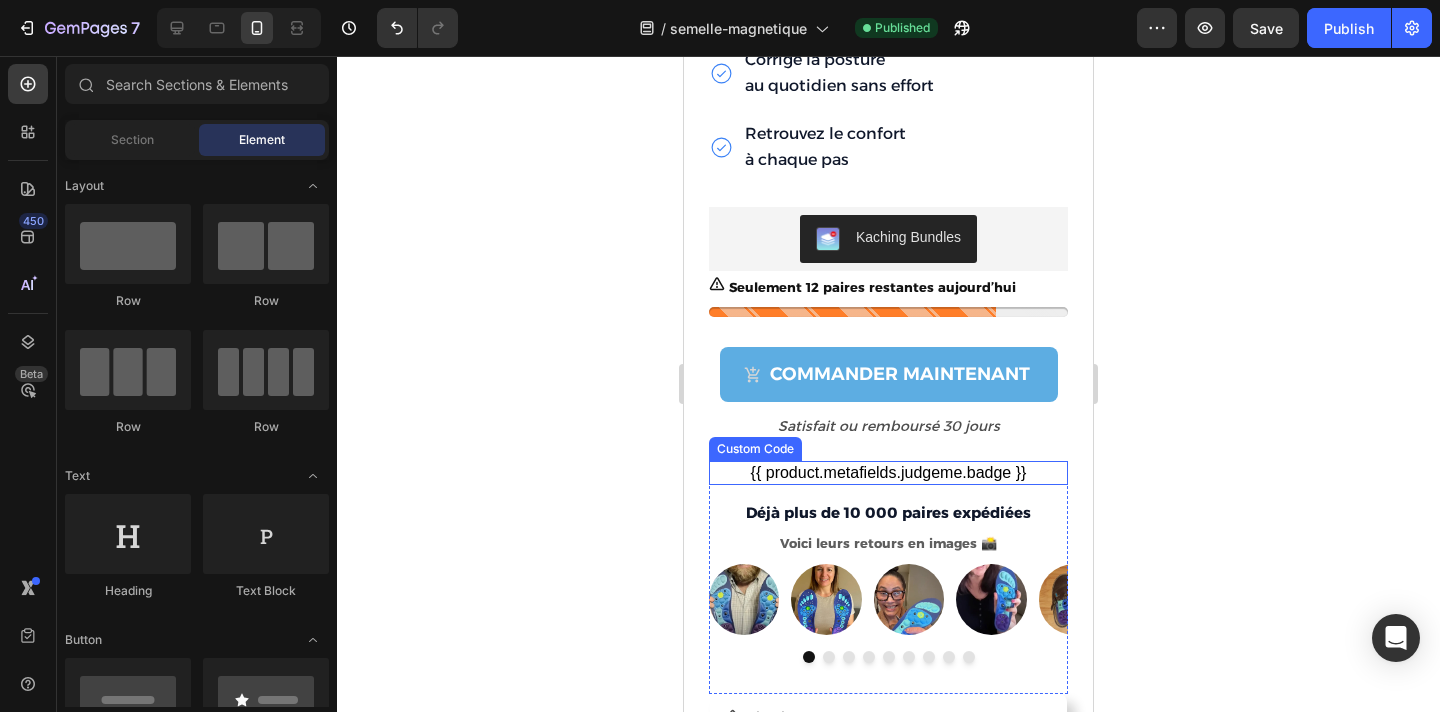click on "{{ product.metafields.judgeme.badge }}" at bounding box center [888, 473] 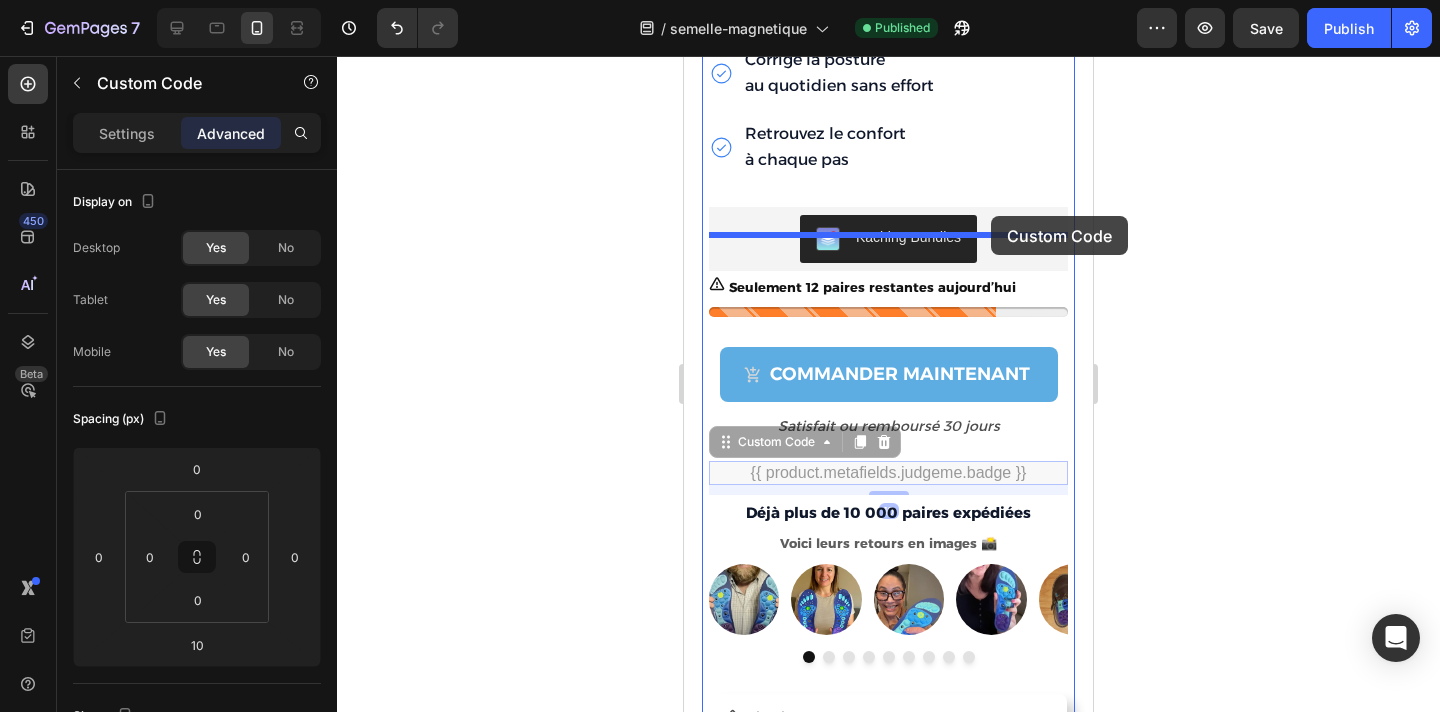 drag, startPoint x: 1045, startPoint y: 241, endPoint x: 991, endPoint y: 216, distance: 59.5063 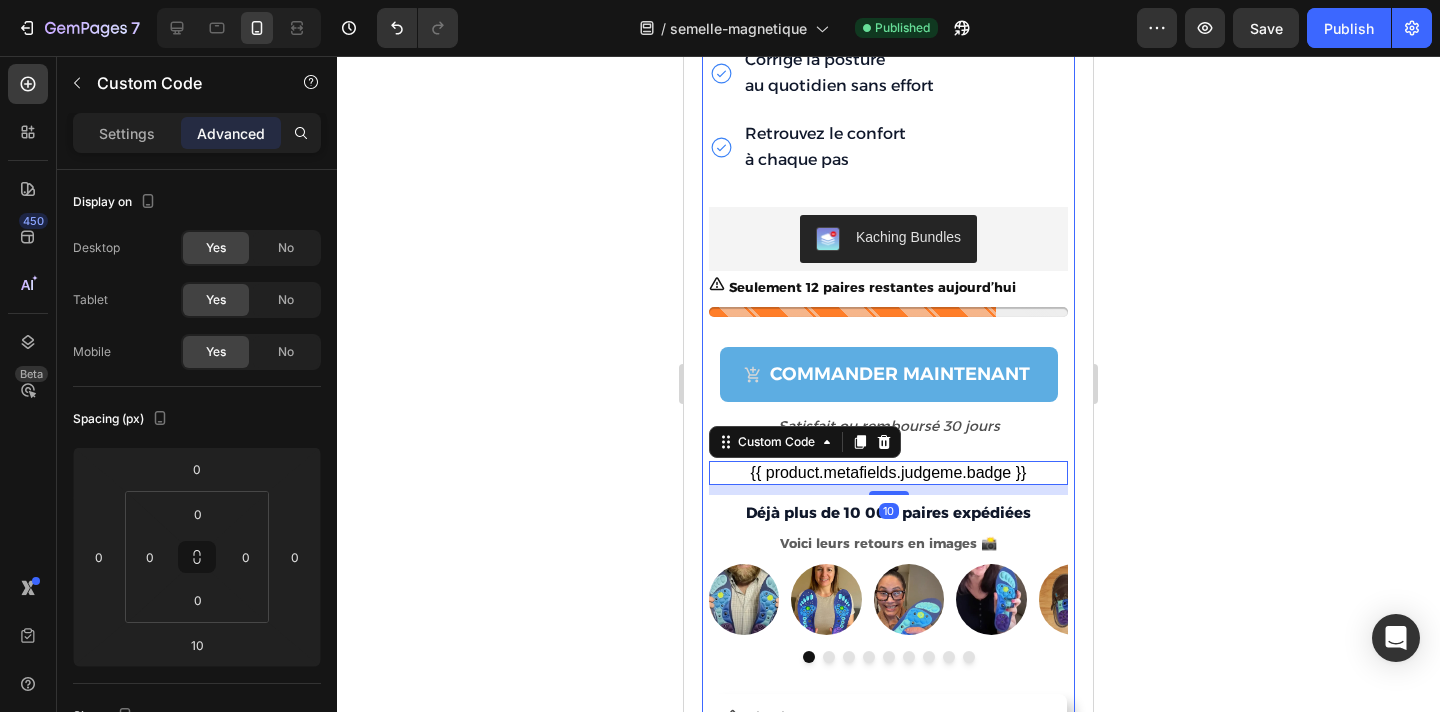 click 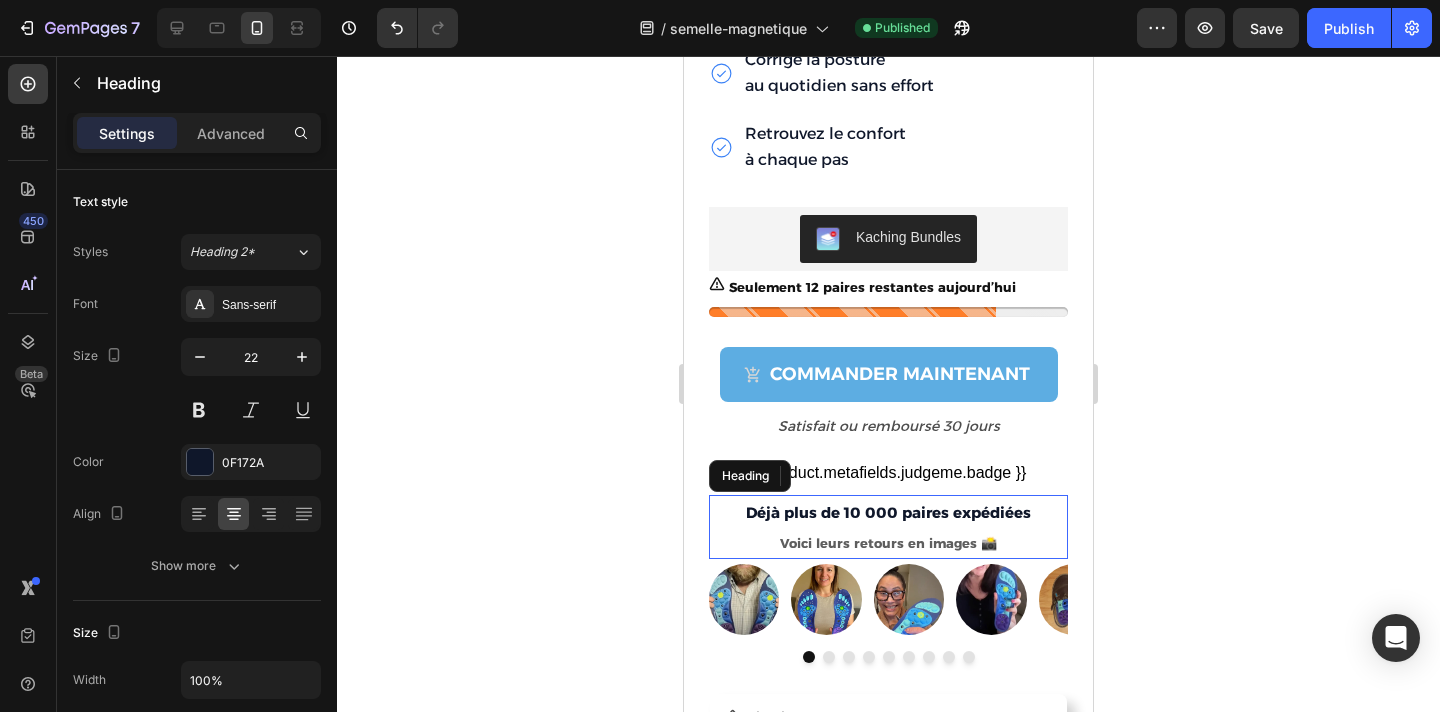 click on "Déjà plus de 10 000 paires expédiées Voici leurs retours en images 📸" at bounding box center (888, 527) 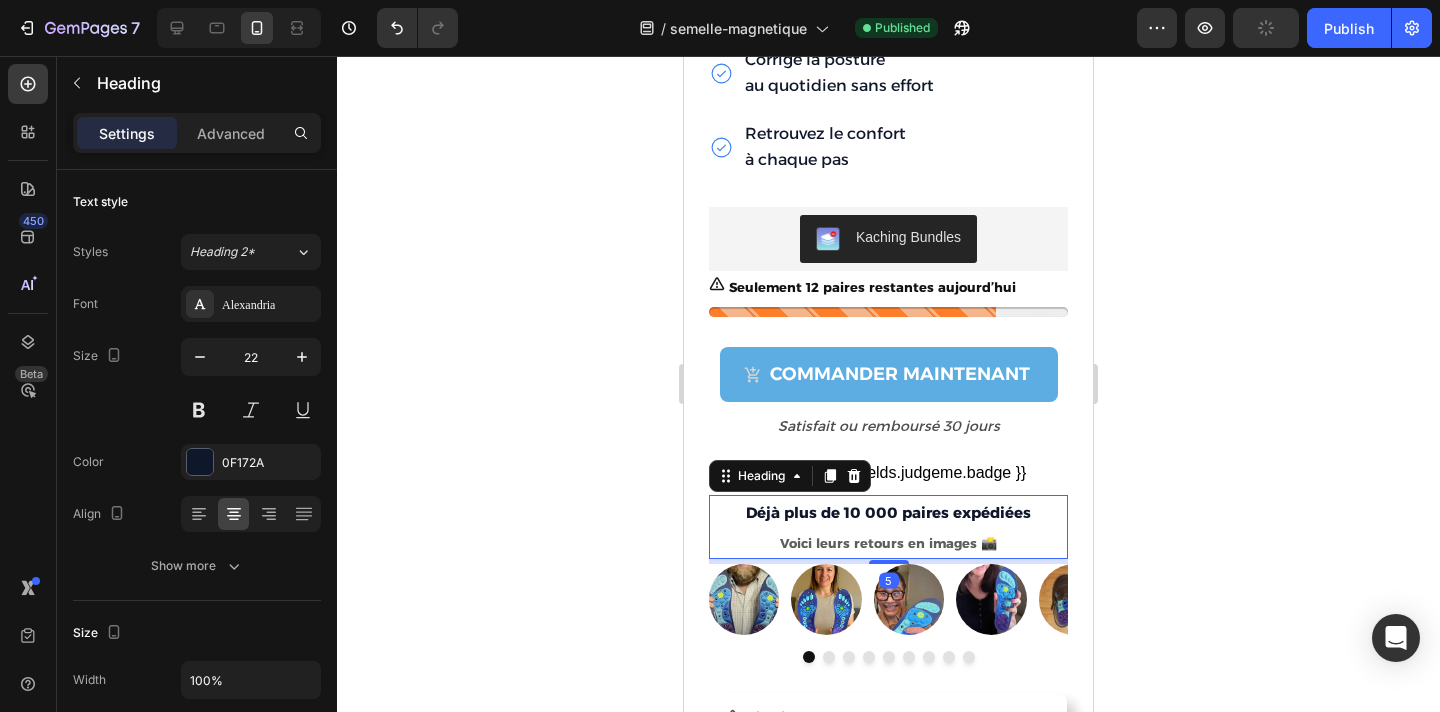 click 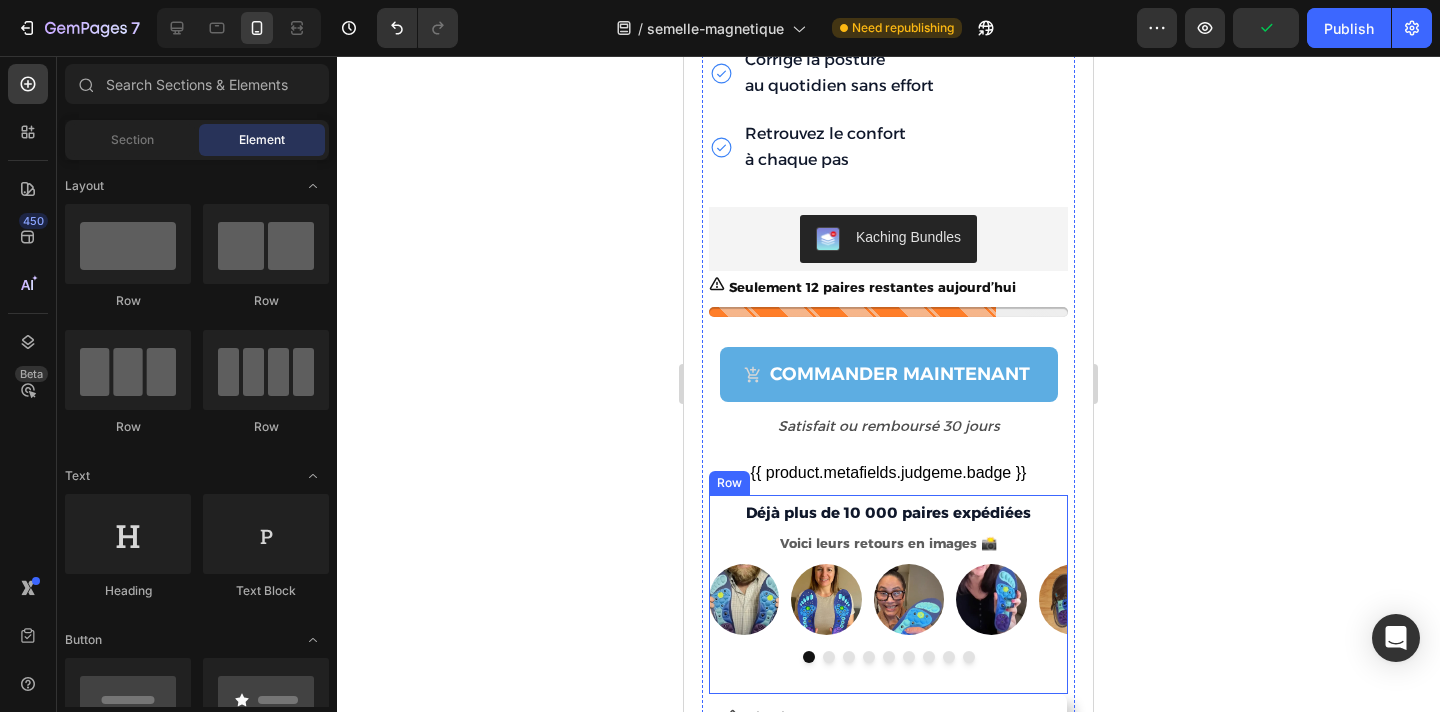 click on "Image Image Image Image Image Image Image Image Image Carousel" at bounding box center (888, 628) 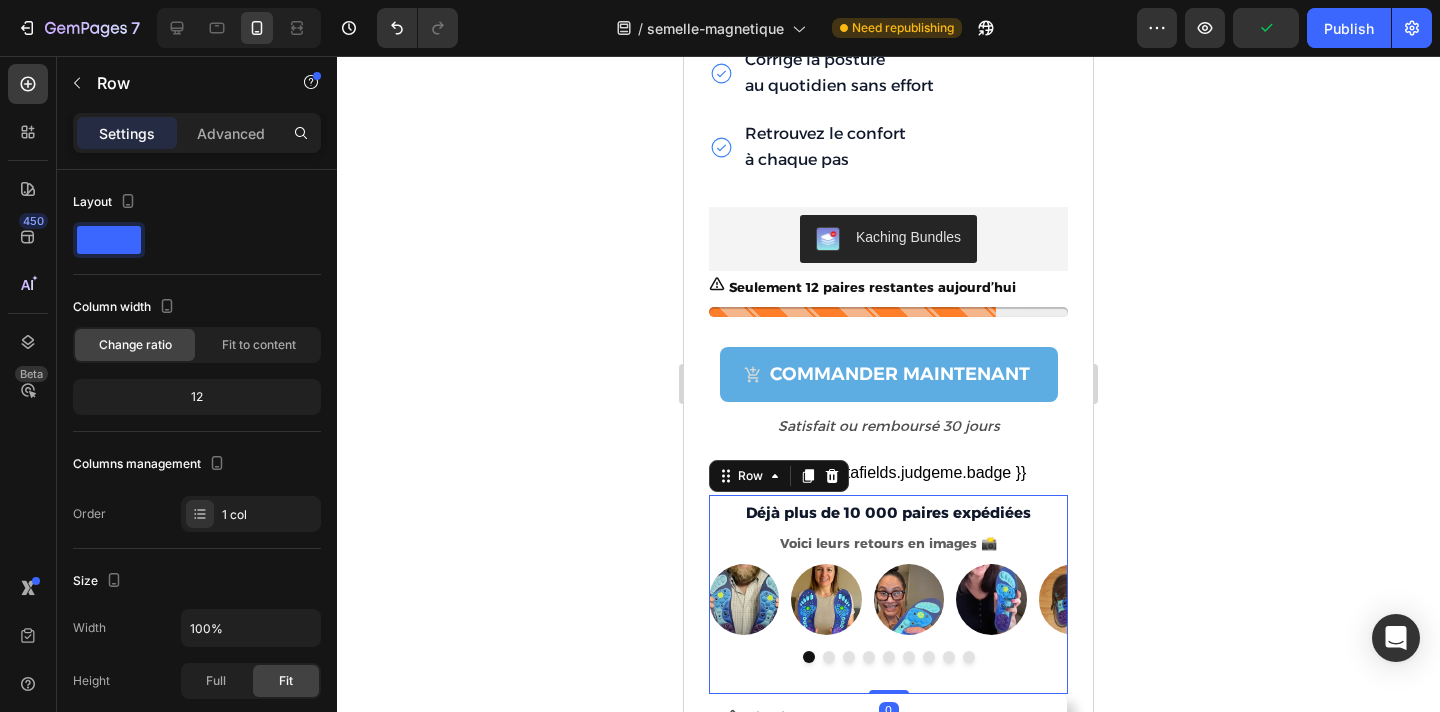 click 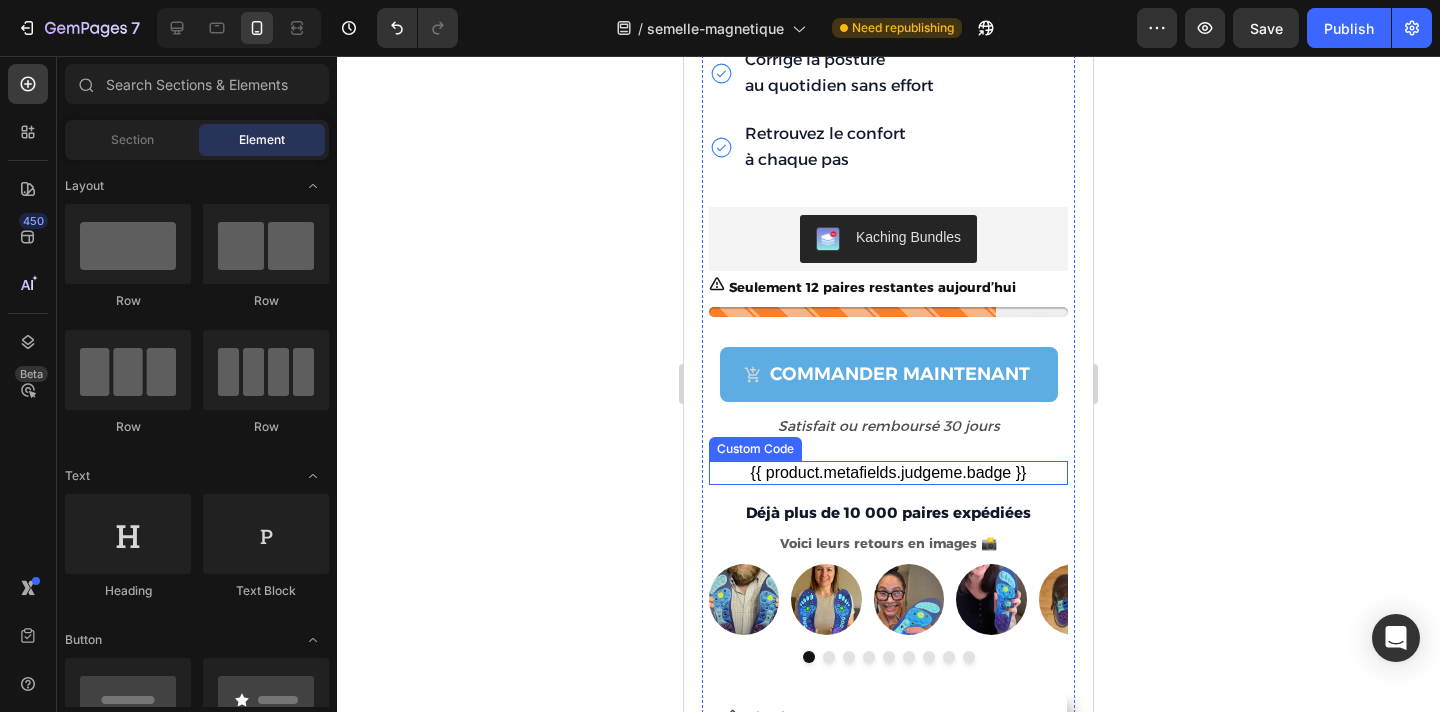 click on "{{ product.metafields.judgeme.badge }}" at bounding box center [888, 473] 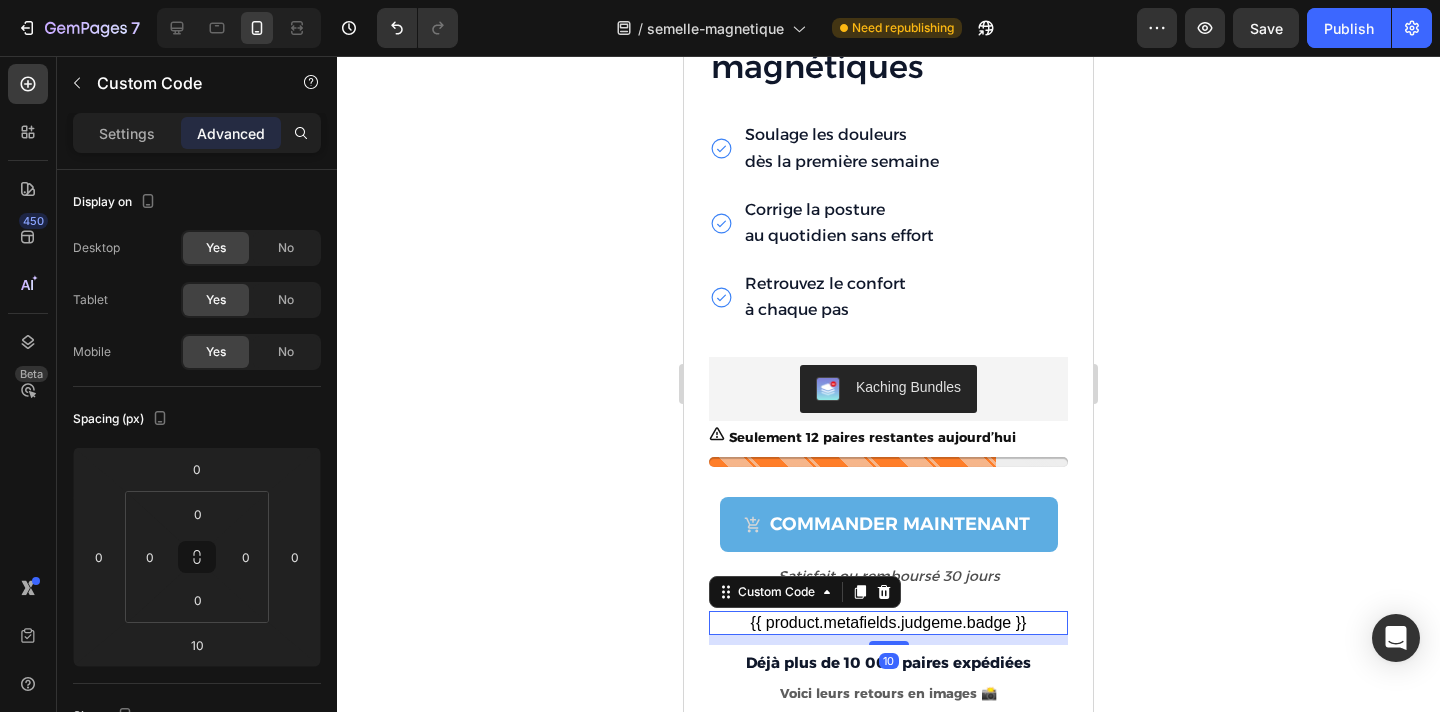 scroll, scrollTop: 4365, scrollLeft: 0, axis: vertical 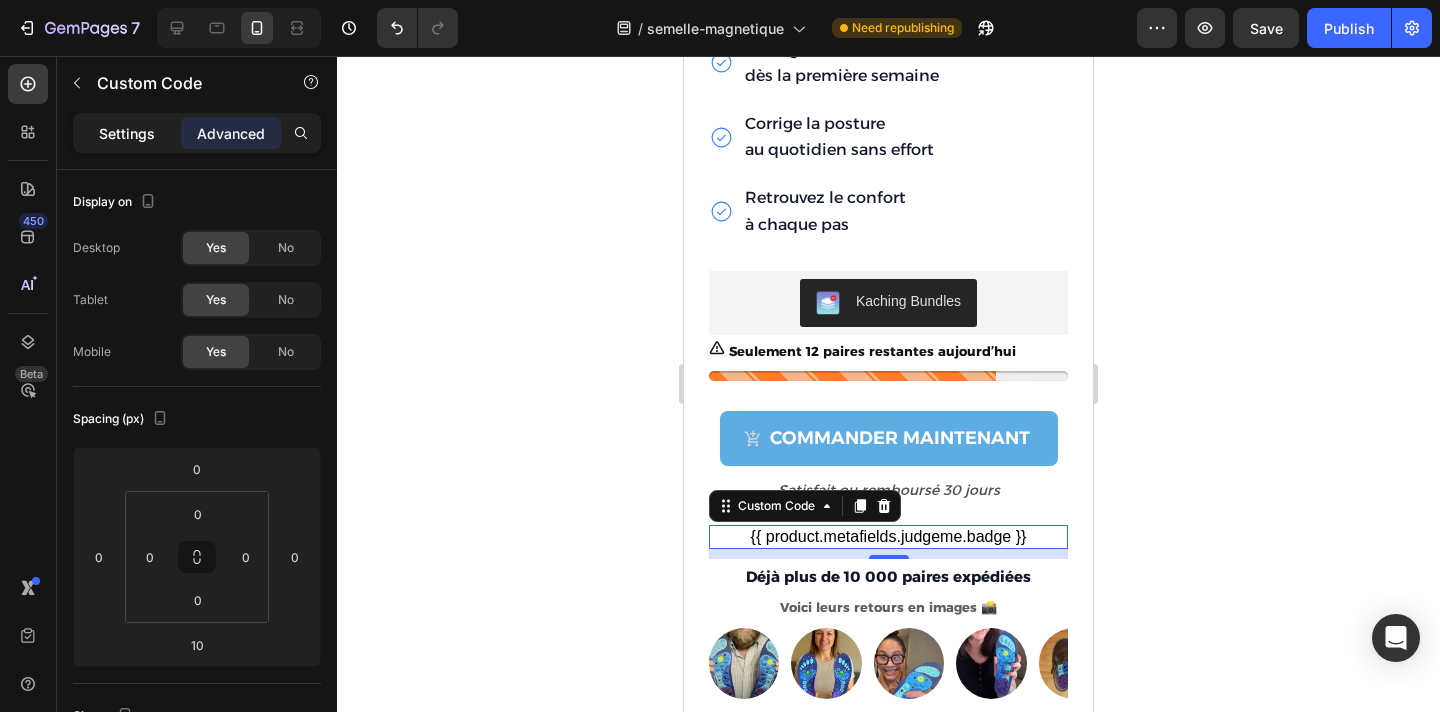 click on "Settings" at bounding box center [127, 133] 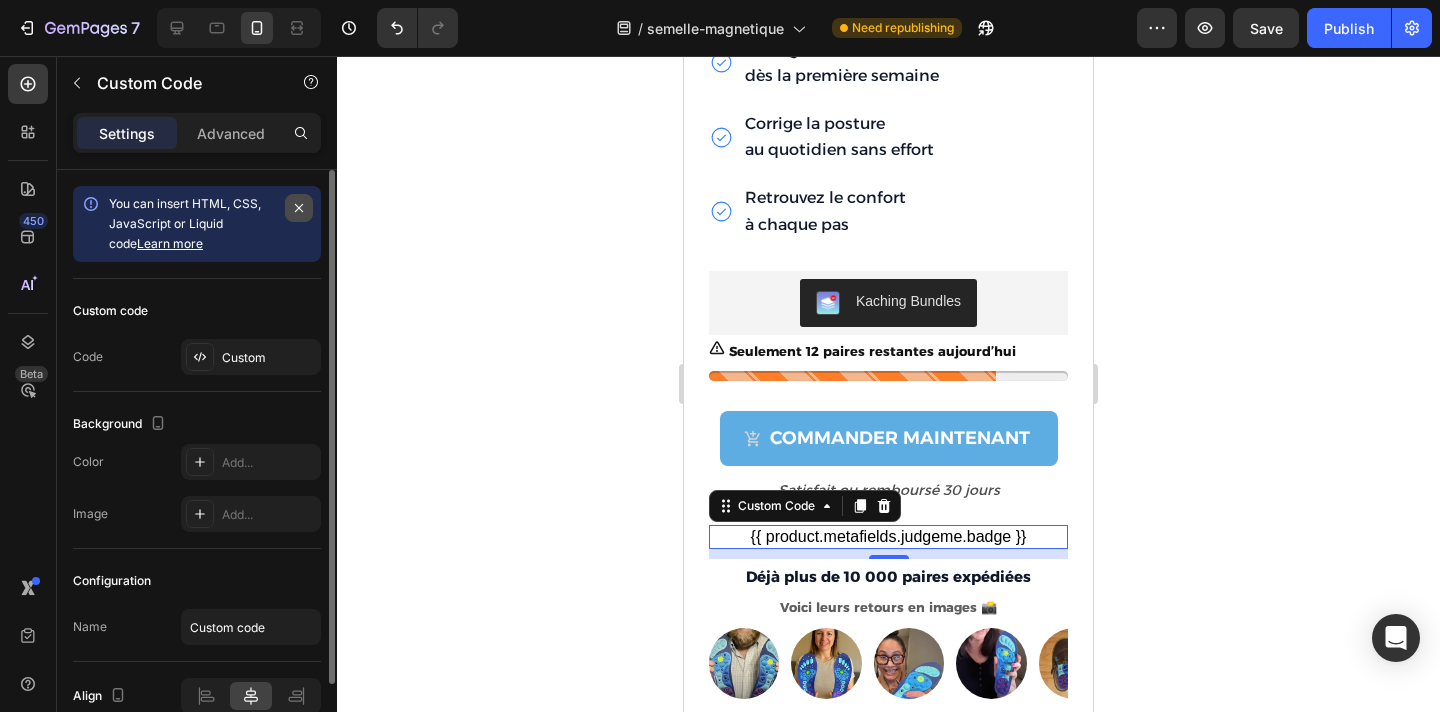 click 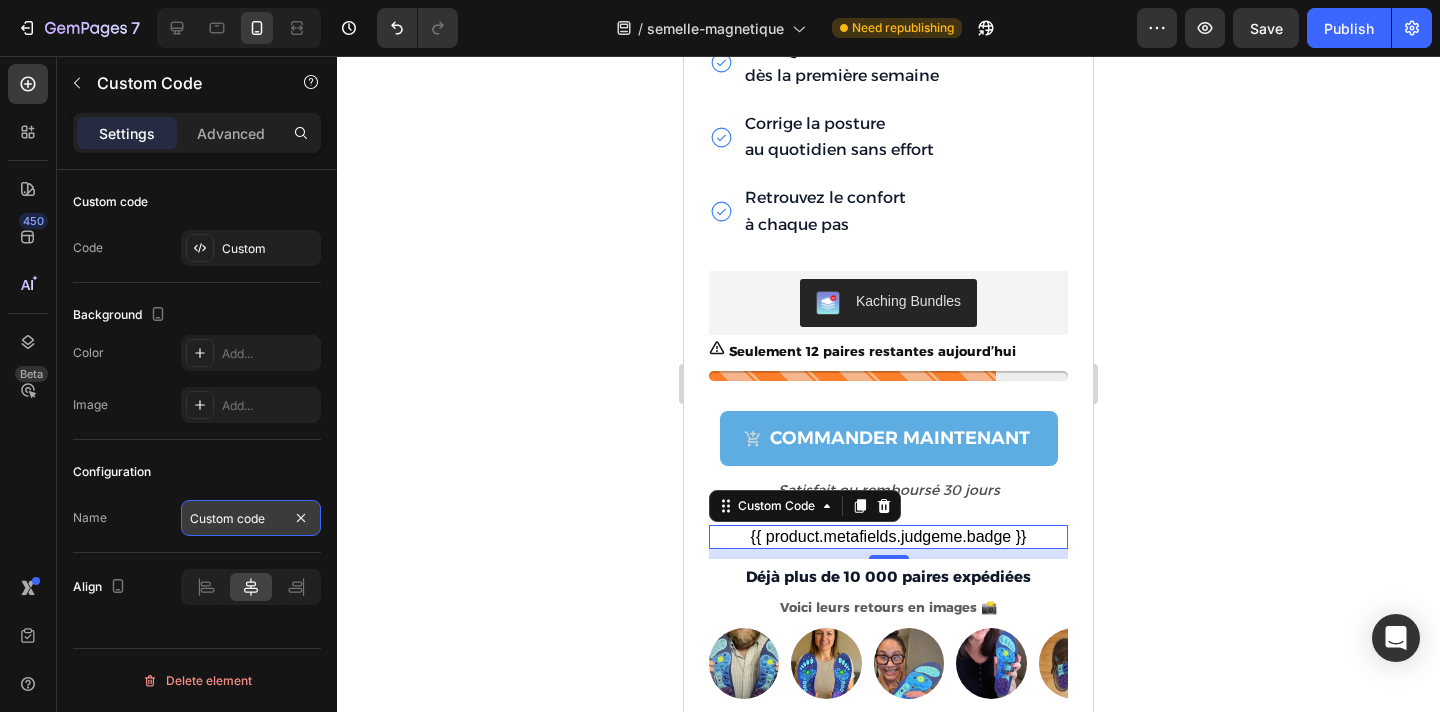 click on "Custom code" at bounding box center (251, 518) 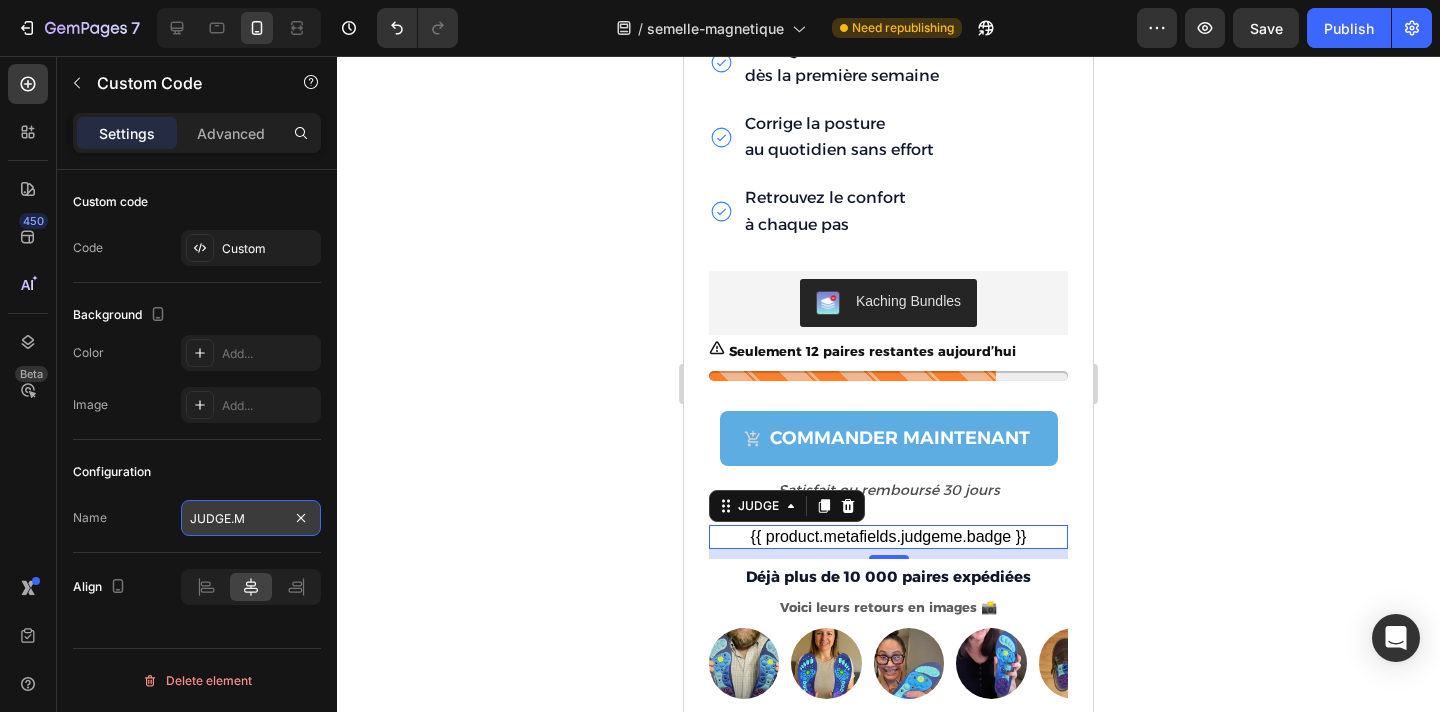 type on "JUDGE.ME" 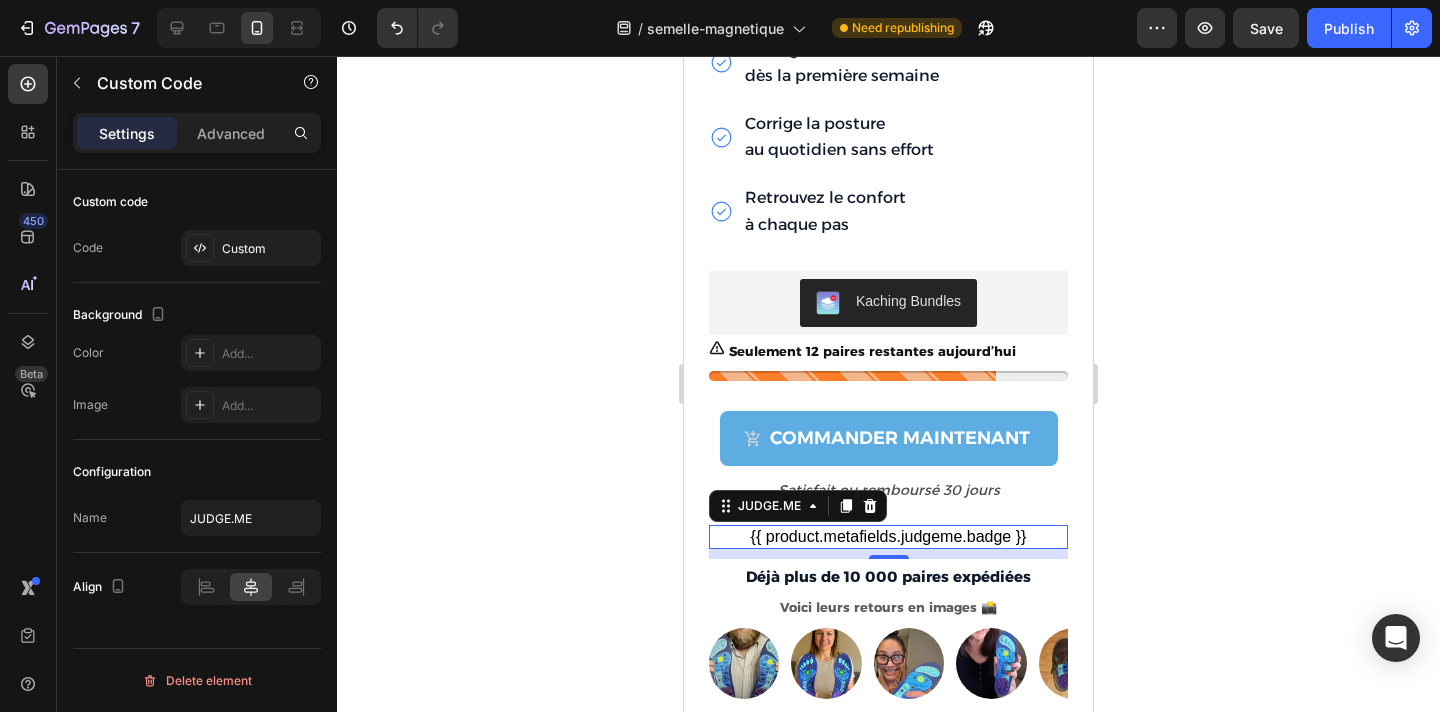 click 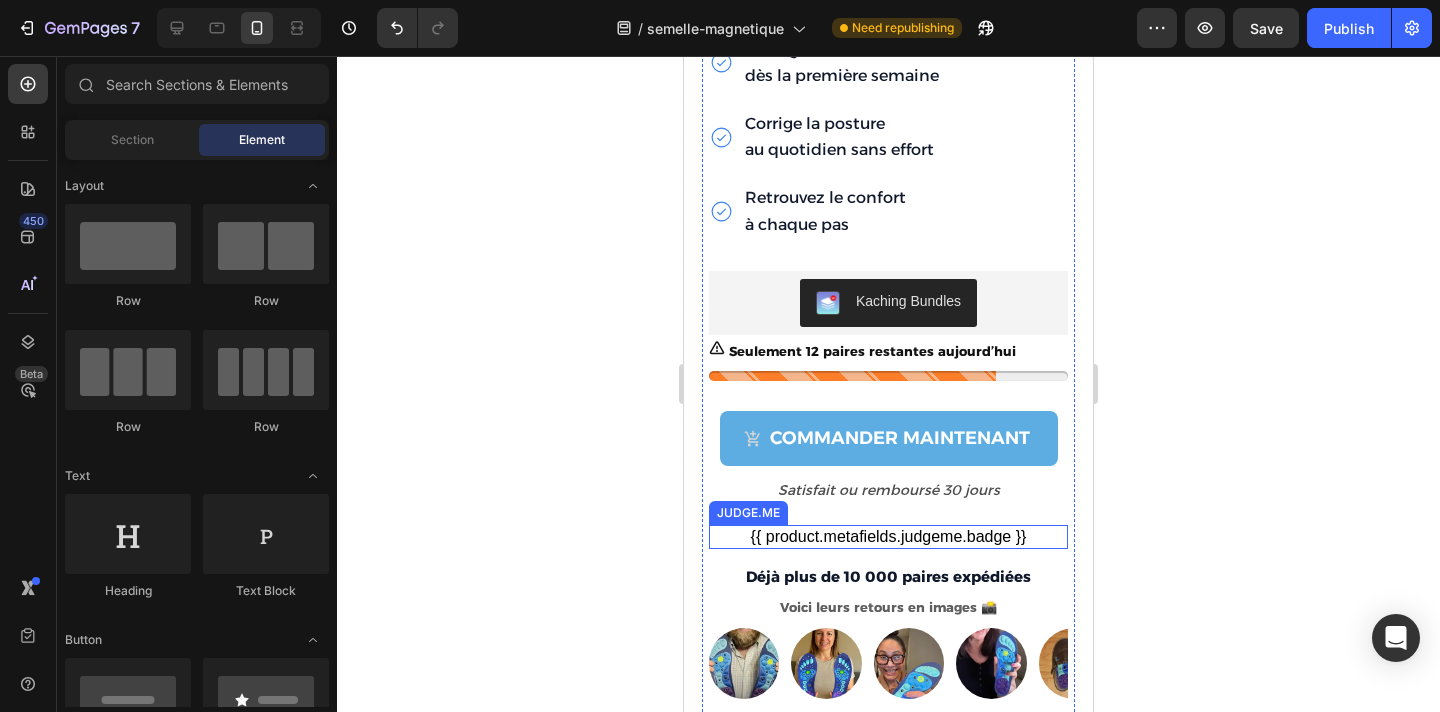 click on "{{ product.metafields.judgeme.badge }}" at bounding box center (888, 537) 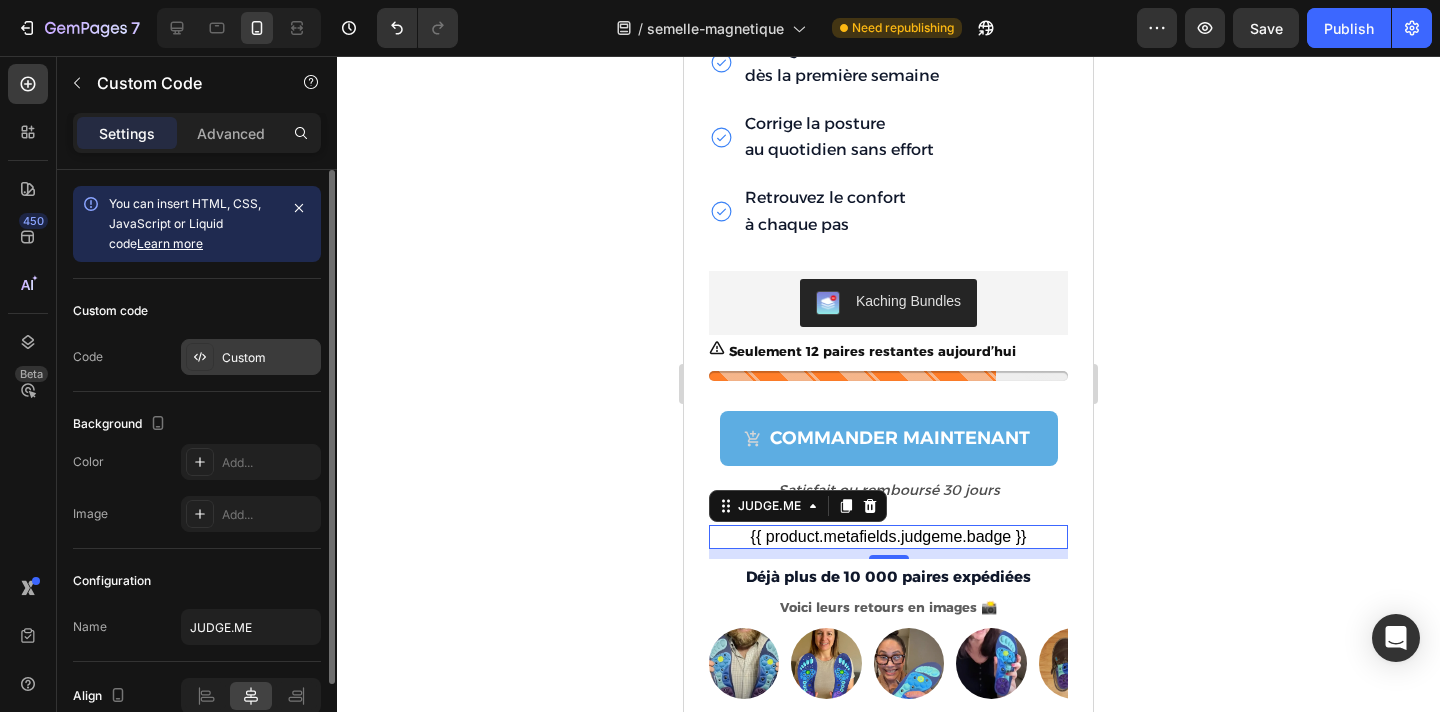 click on "Custom" at bounding box center [269, 358] 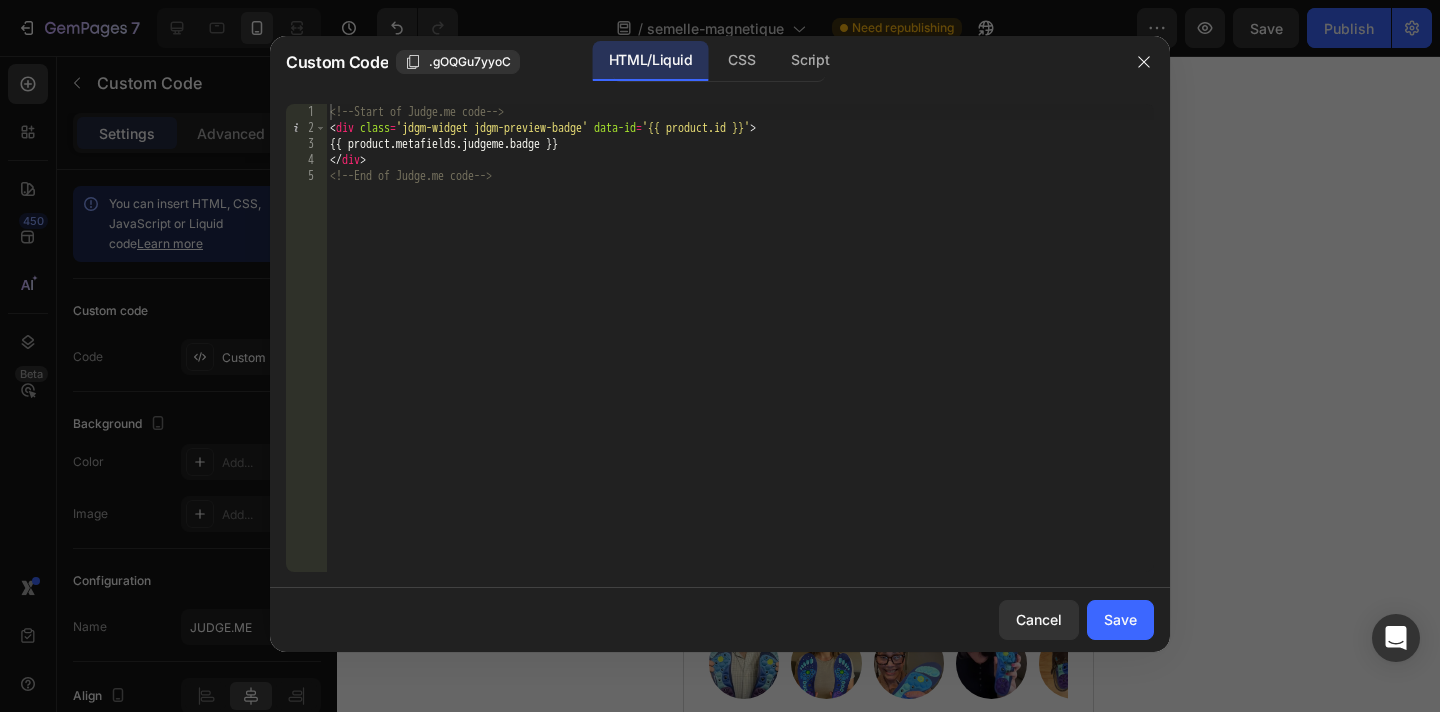 type on "<!-- End of Judge.me code -->" 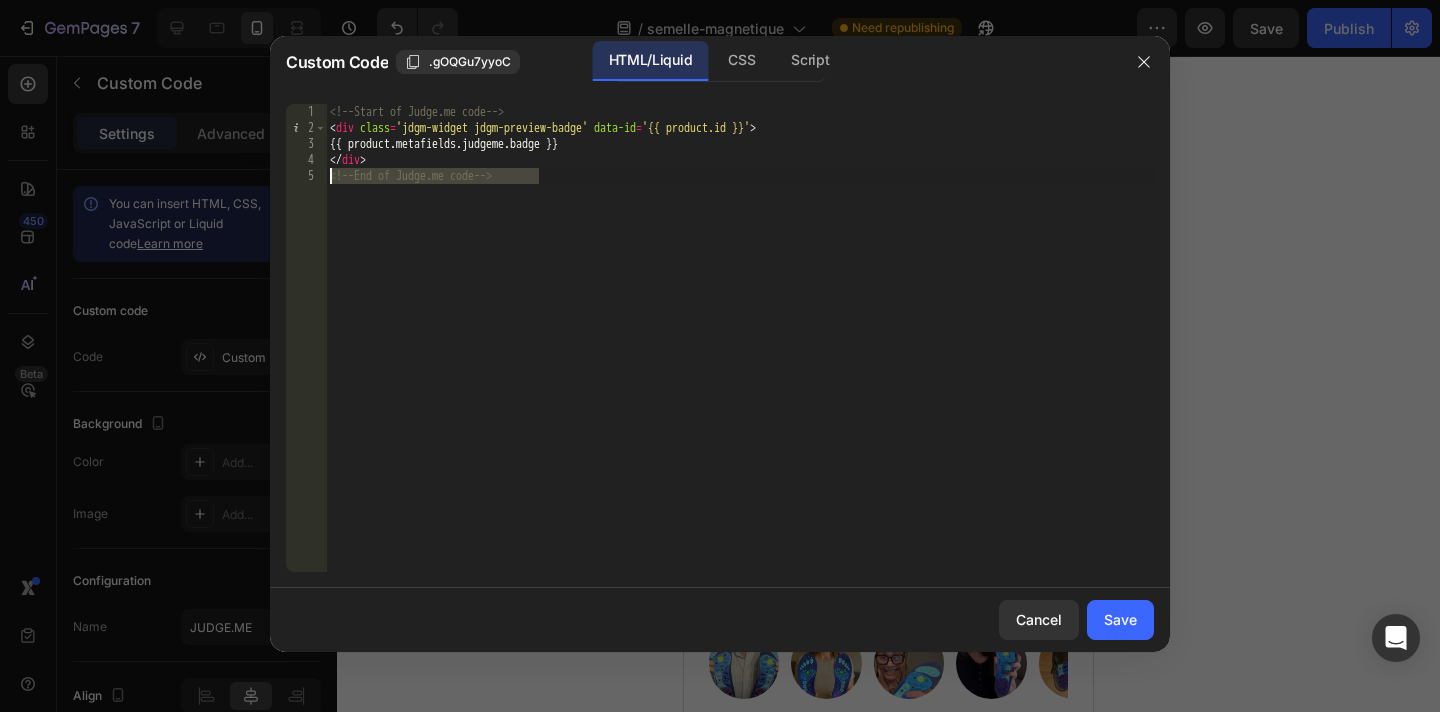 drag, startPoint x: 560, startPoint y: 179, endPoint x: 327, endPoint y: 179, distance: 233 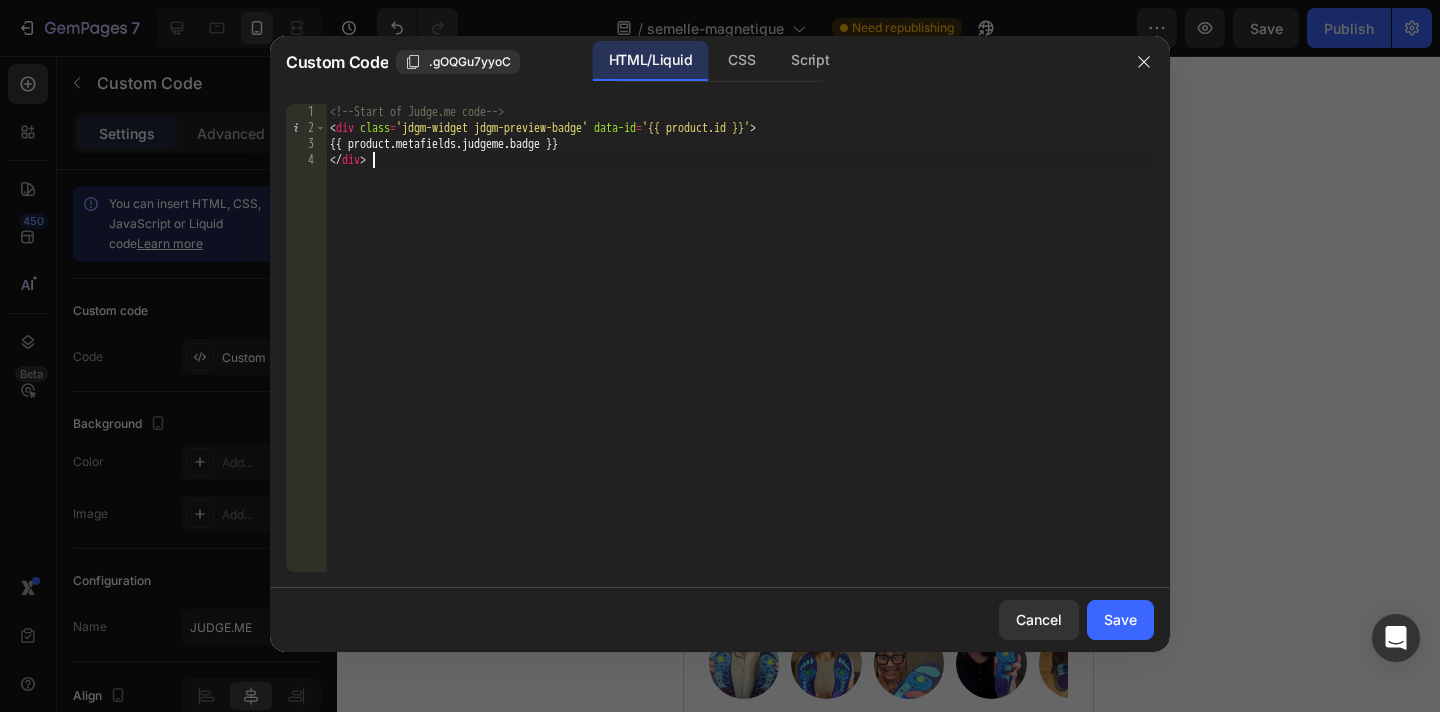 click on "<!--  Start of Judge.me code  --> < div   class = 'jdgm-widget jdgm-preview-badge'   data-id = '{{ product.id }}' >   {{ product.metafields.judgeme.badge }} </ div >" at bounding box center [740, 354] 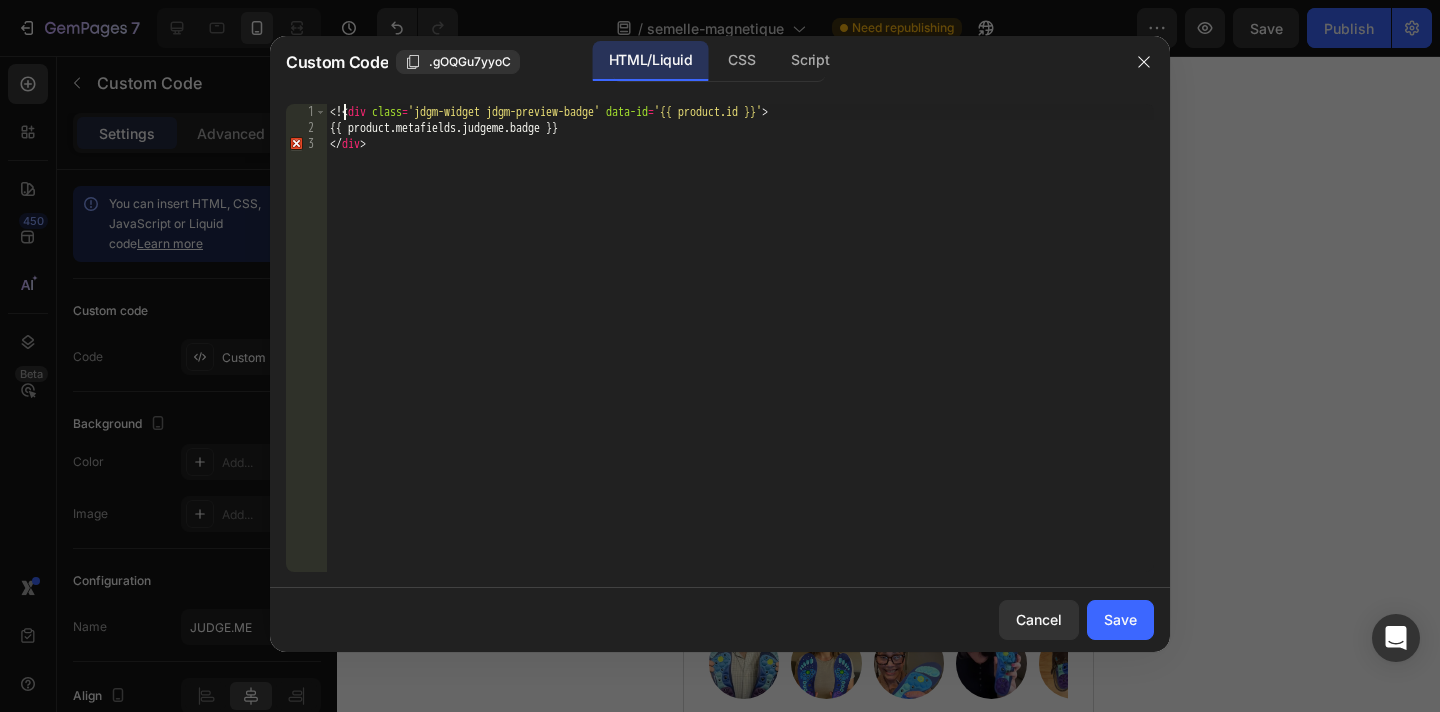 type on "<div class='jdgm-widget jdgm-preview-badge' data-id='{{ product.id }}'>" 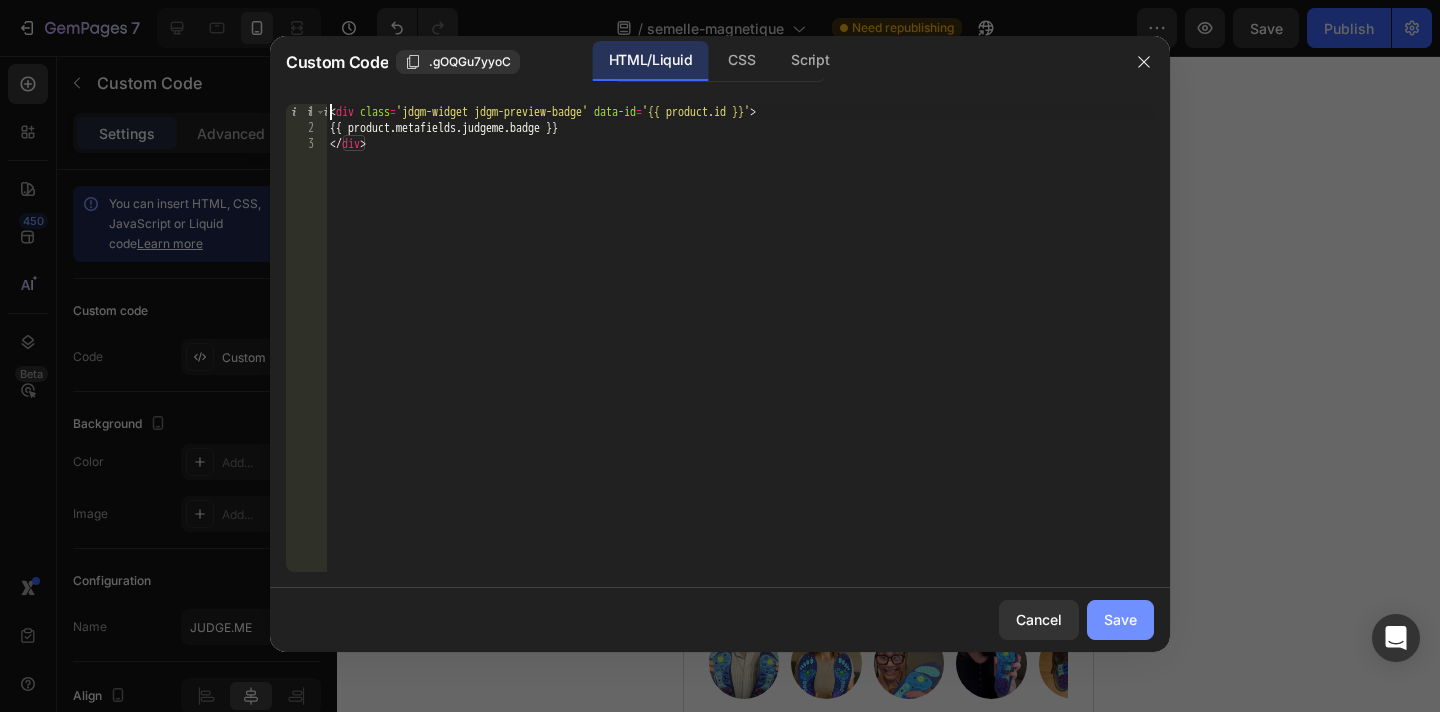 click on "Save" at bounding box center (1120, 619) 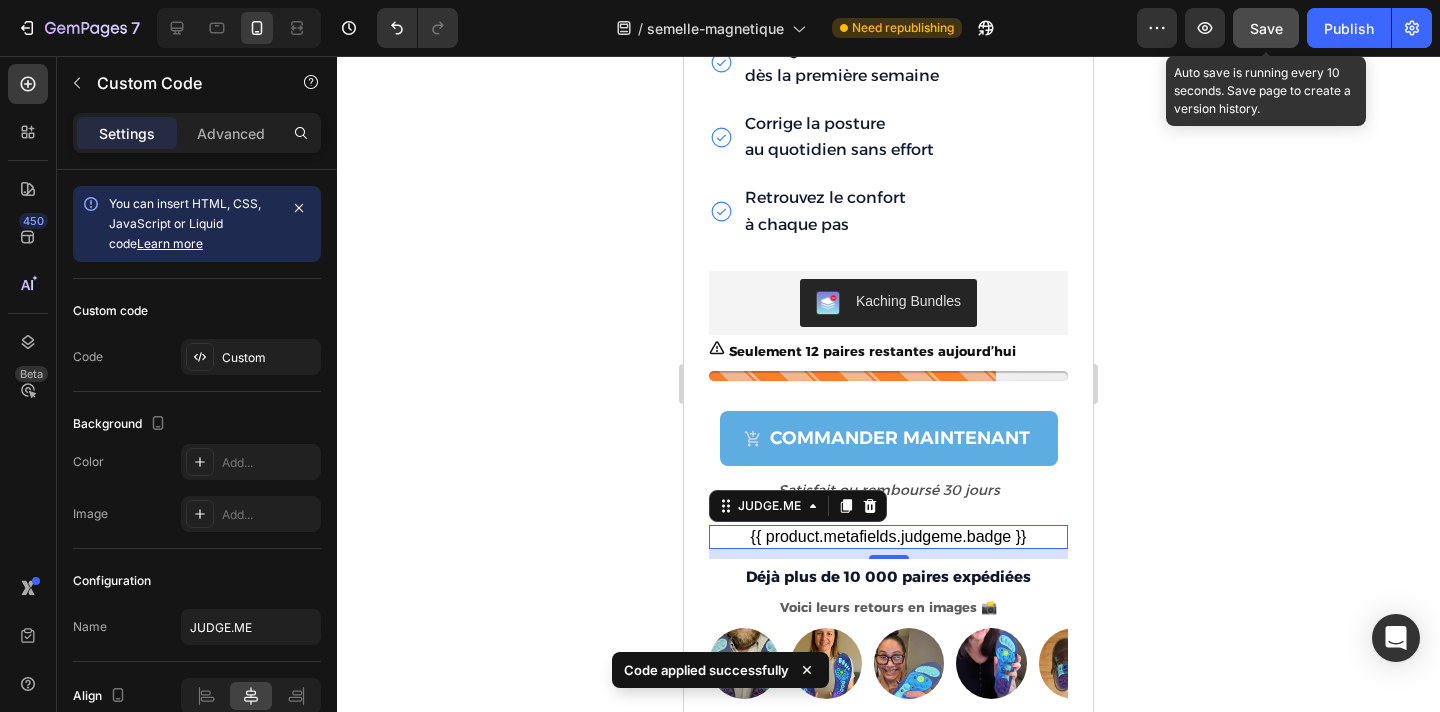 click on "Save" at bounding box center [1266, 28] 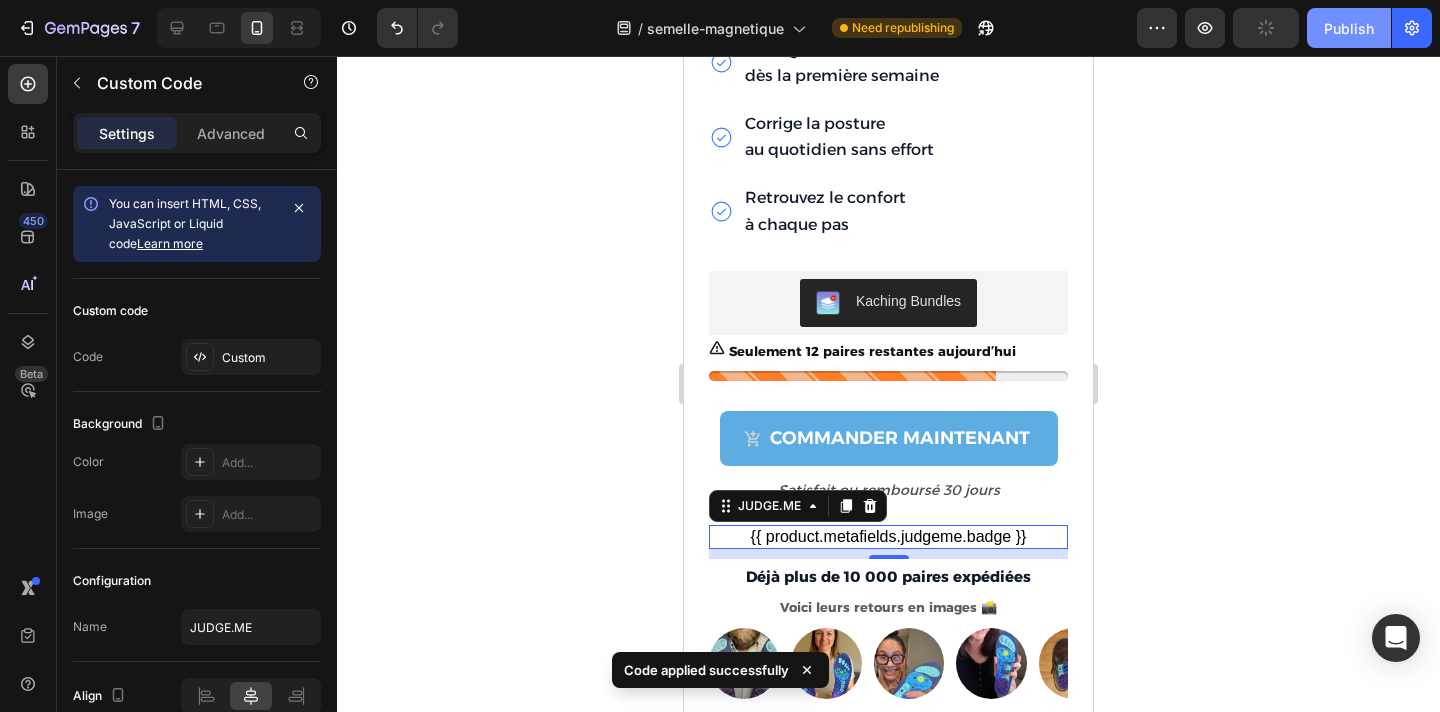 click on "Publish" at bounding box center [1349, 28] 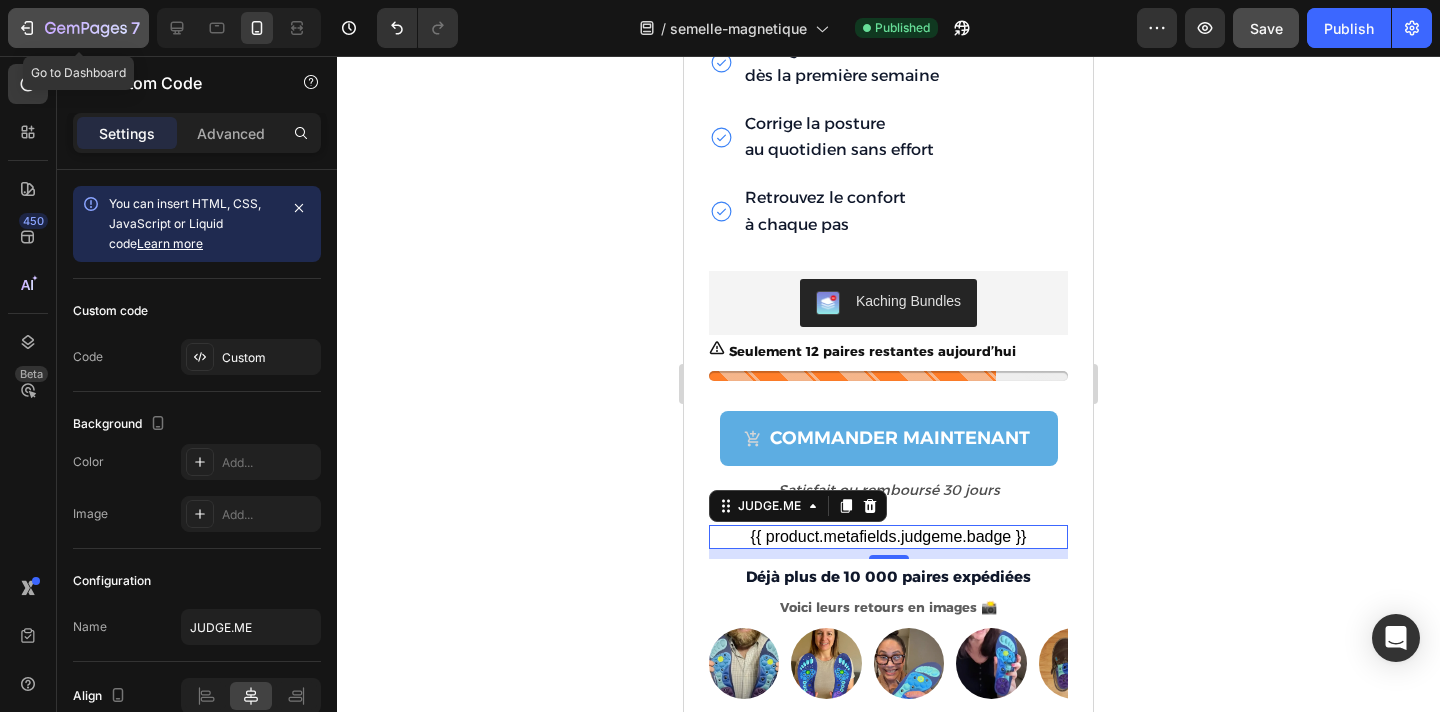 click 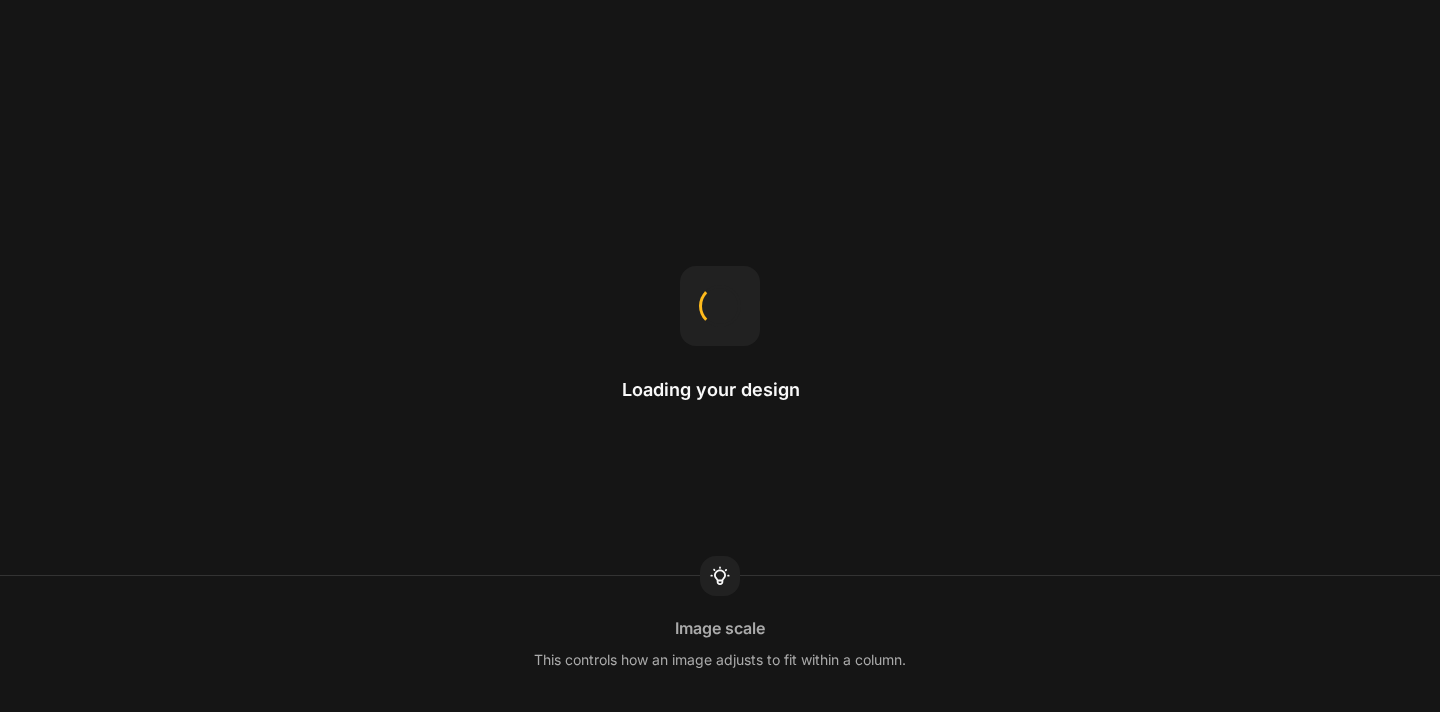 scroll, scrollTop: 0, scrollLeft: 0, axis: both 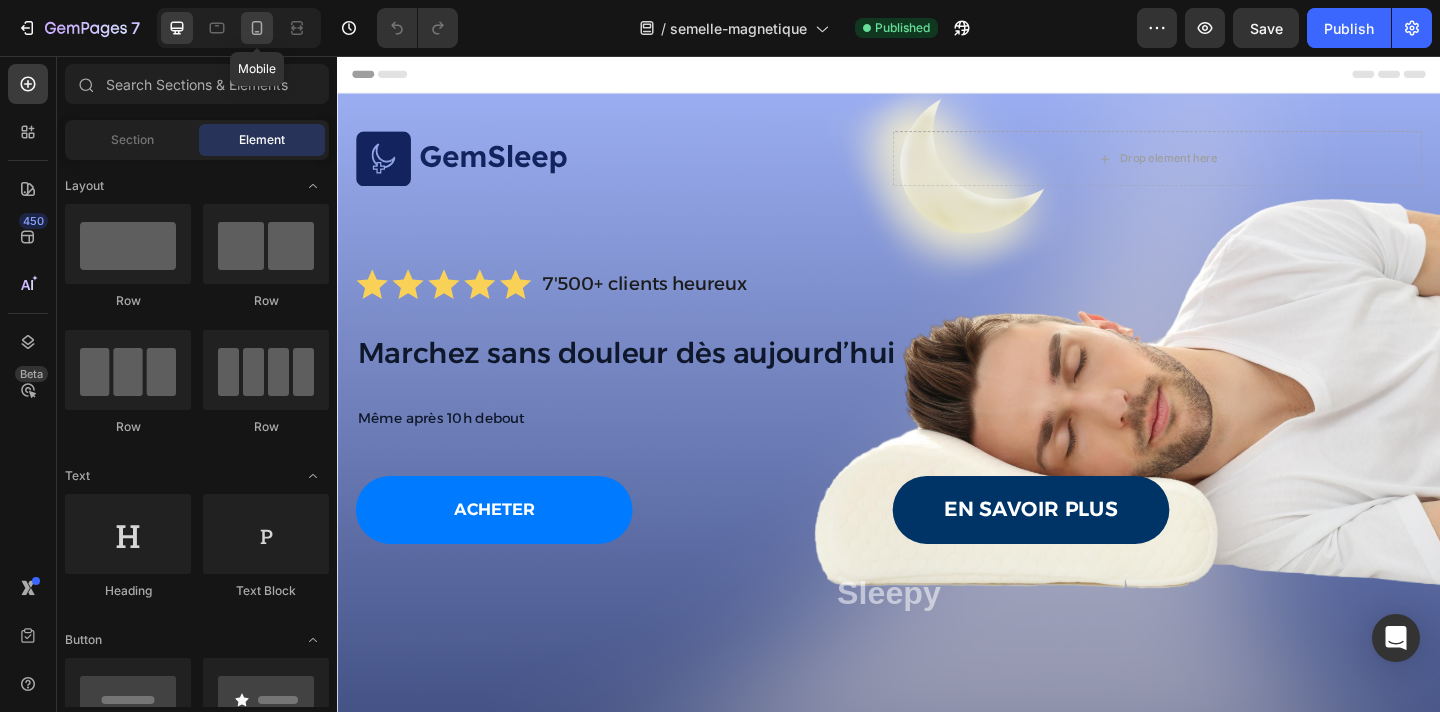 click 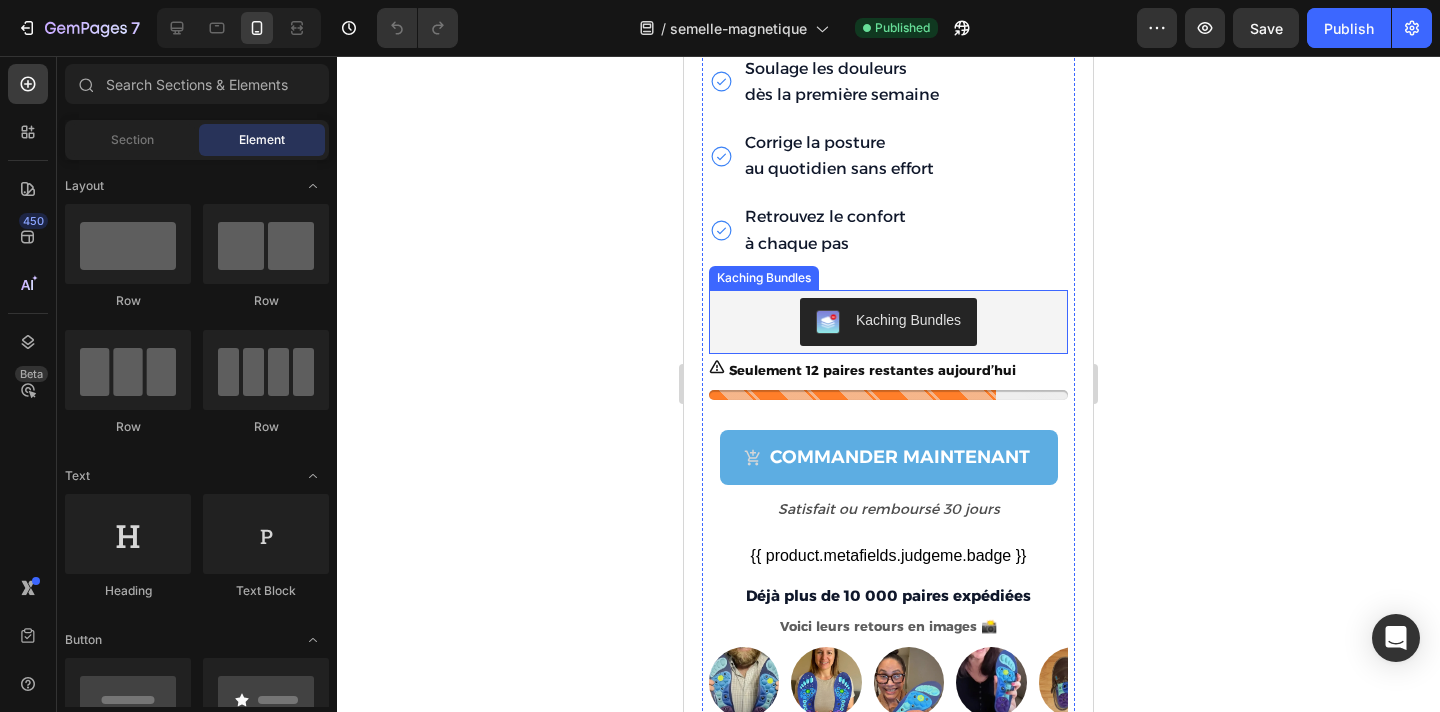 scroll, scrollTop: 4351, scrollLeft: 0, axis: vertical 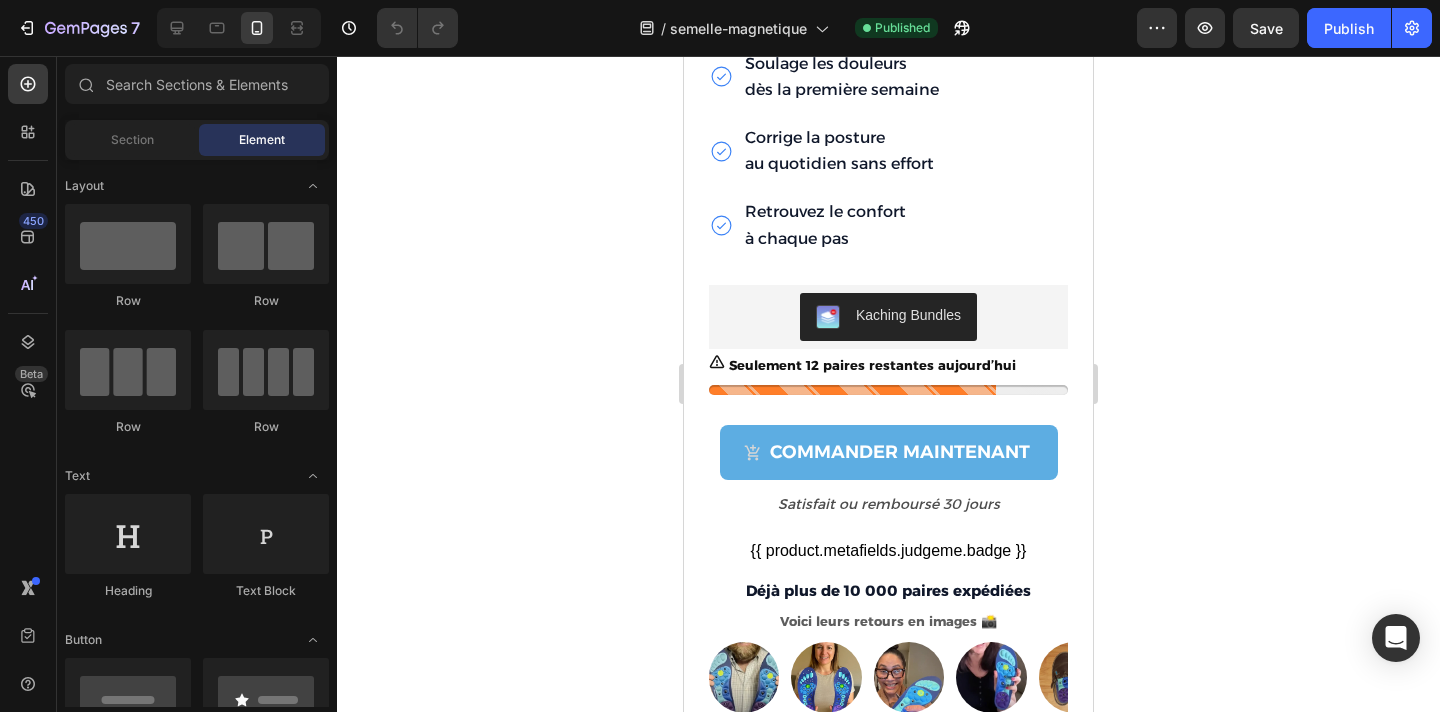 click 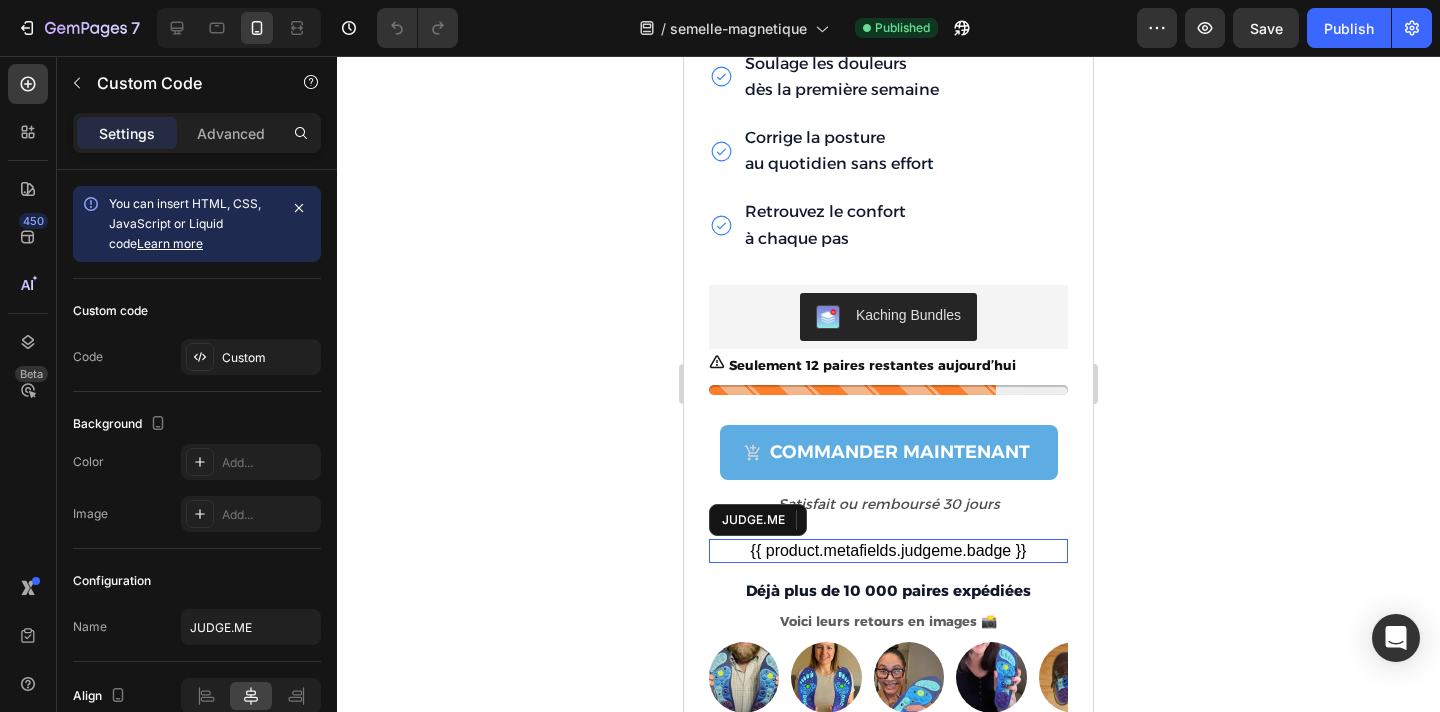 click on "{{ product.metafields.judgeme.badge }}" at bounding box center (888, 551) 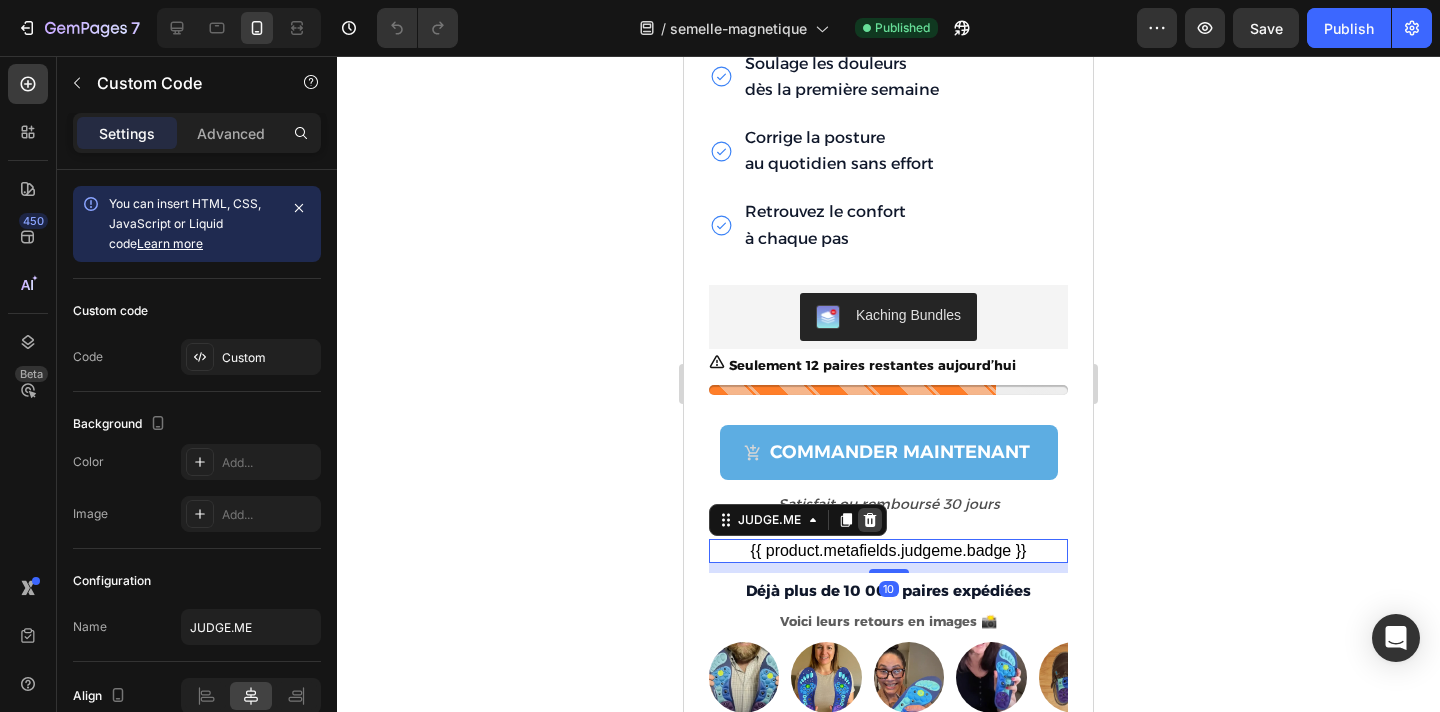 click 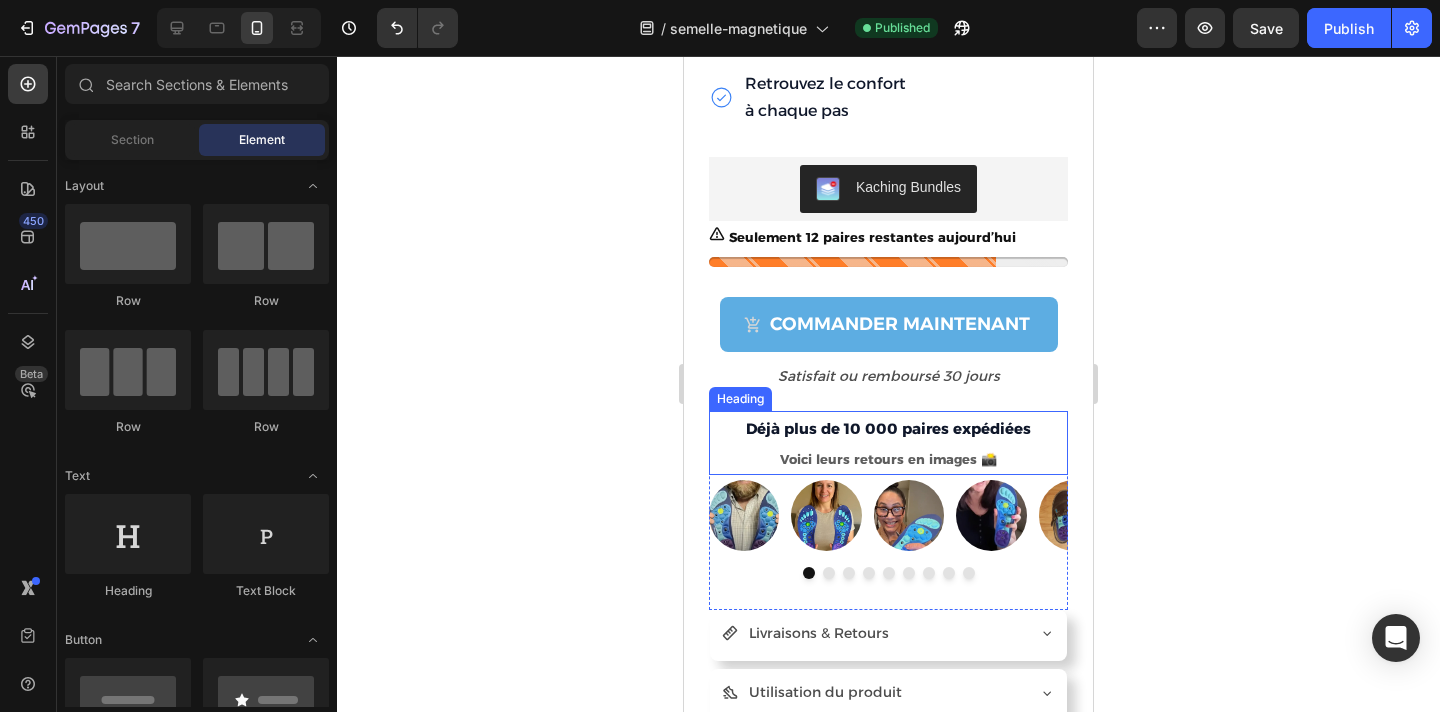 scroll, scrollTop: 4483, scrollLeft: 0, axis: vertical 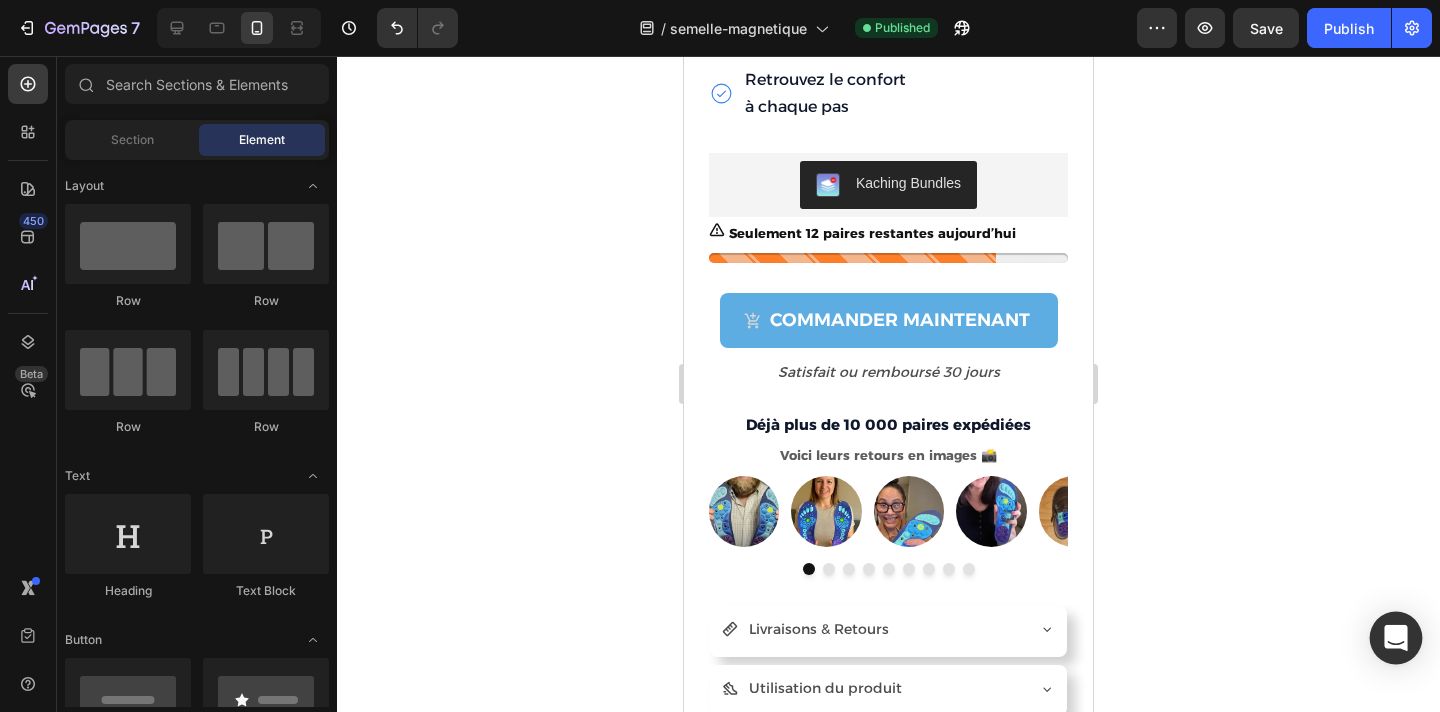 click 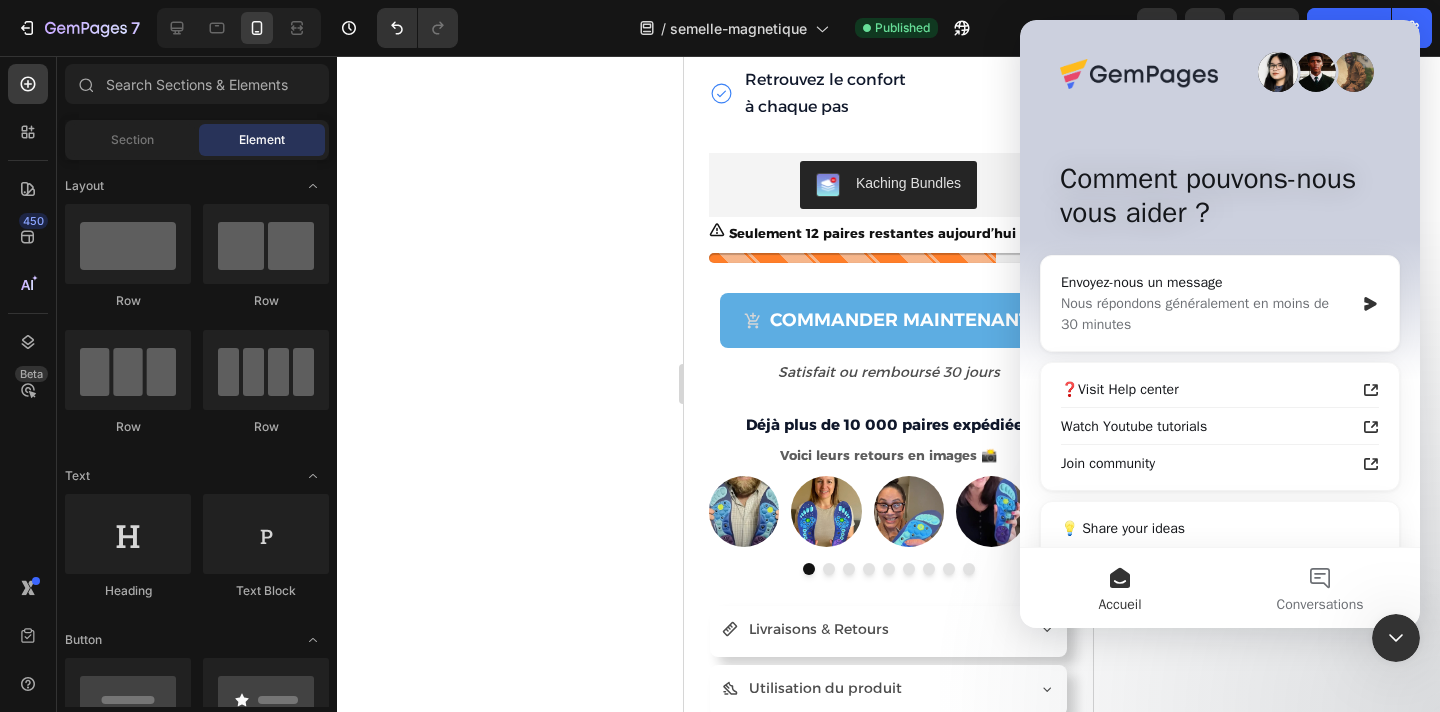 scroll, scrollTop: 0, scrollLeft: 0, axis: both 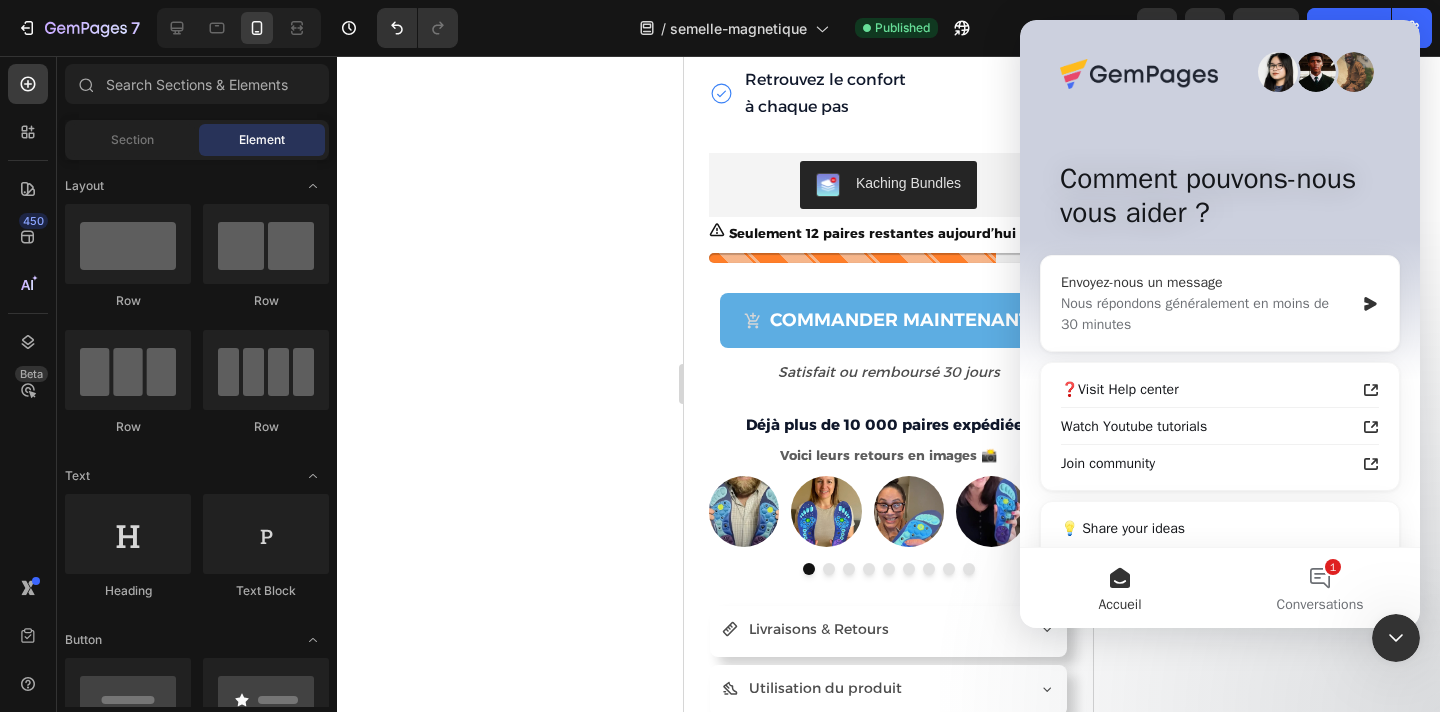 click on "Nous répondons généralement en moins de 30 minutes" at bounding box center (1207, 314) 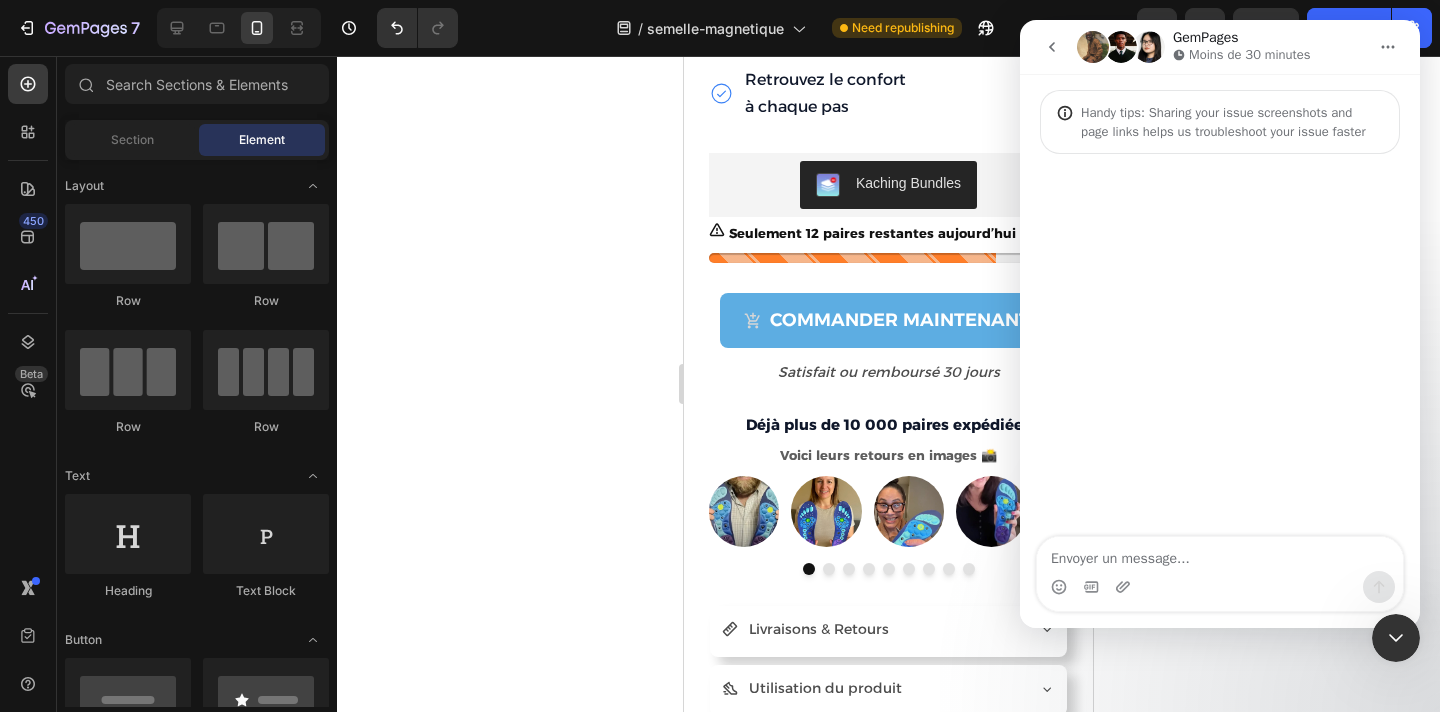 click at bounding box center (1220, 554) 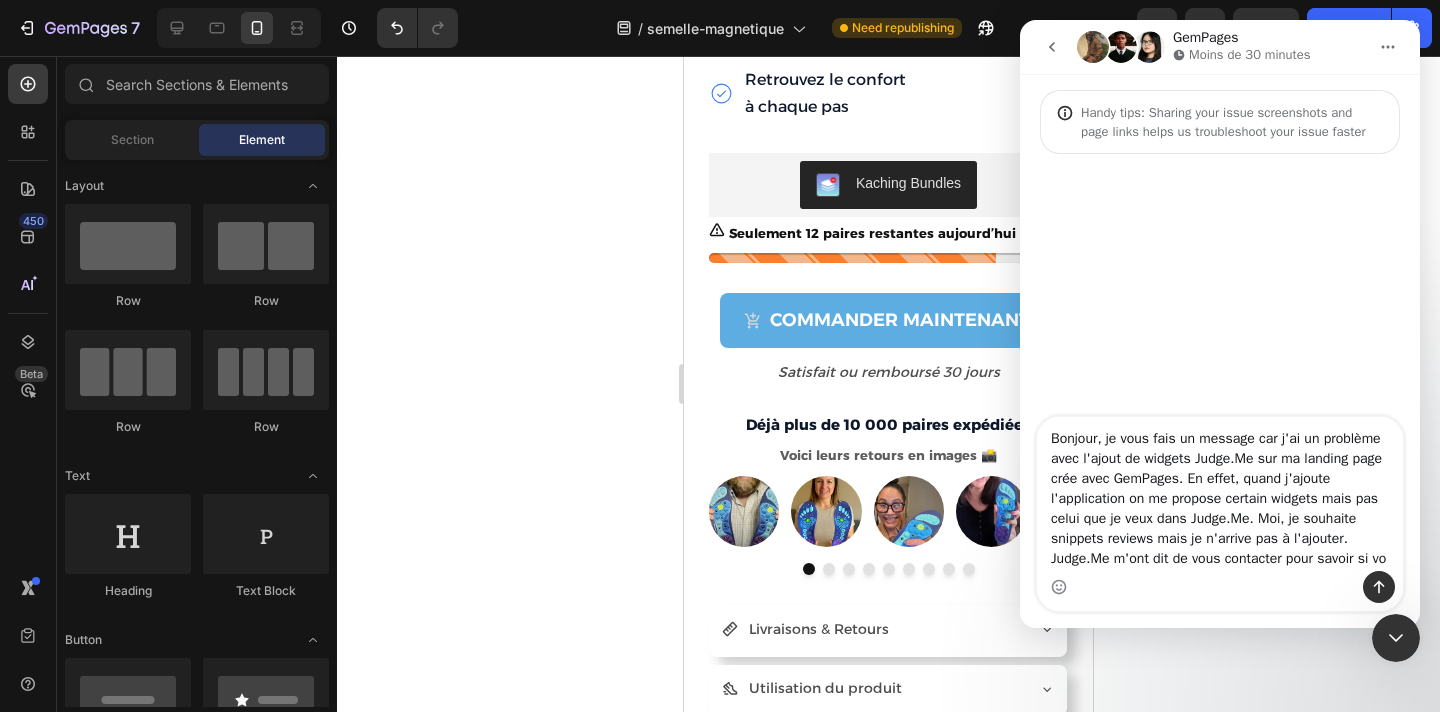 scroll, scrollTop: 12, scrollLeft: 0, axis: vertical 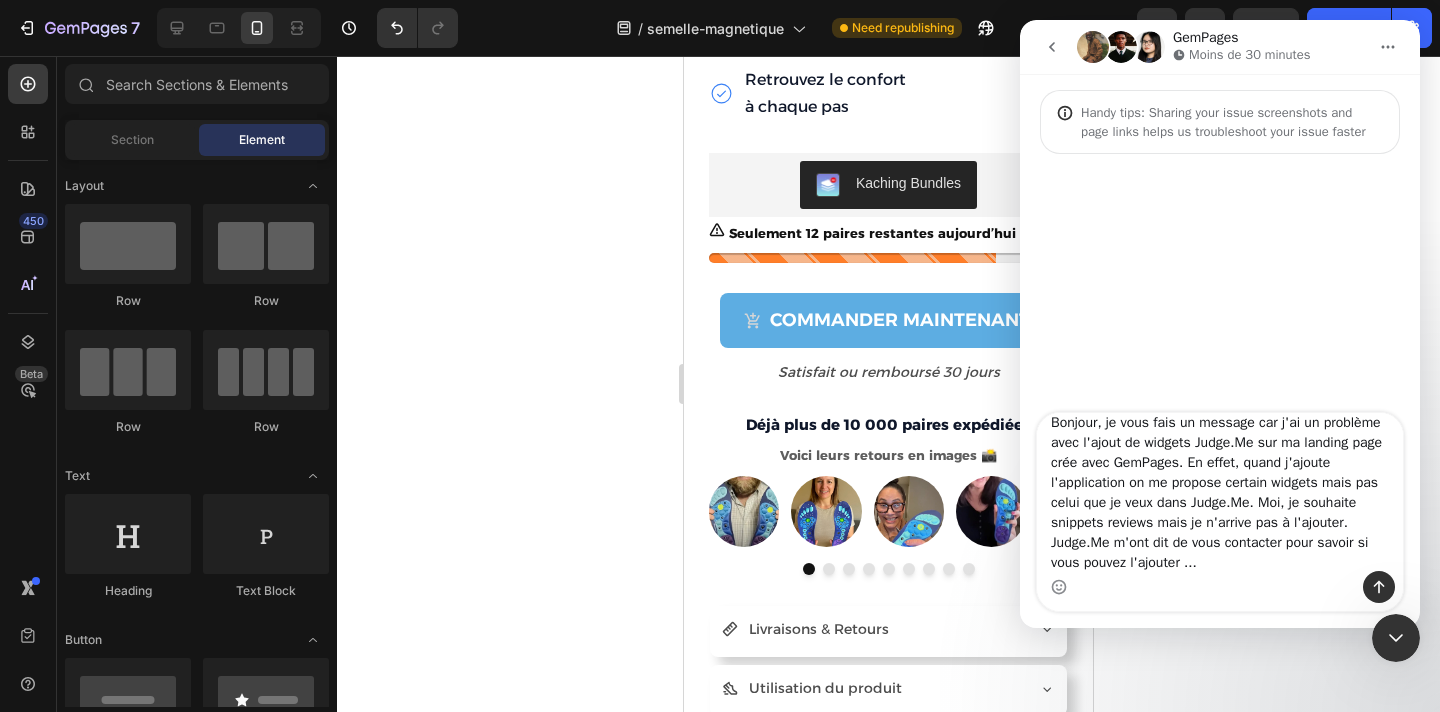 type on "Bonjour, je vous fais un message car j'ai un problème avec l'ajout de widgets Judge.Me sur ma landing page crée avec GemPages. En effet, quand j'ajoute l'application on me propose certain widgets mais pas celui que je veux dans Judge.Me. Moi, je souhaite snippets reviews mais je n'arrive pas à l'ajouter. Judge.Me m'ont dit de vous contacter pour savoir si vous pouvez l'ajouter ...." 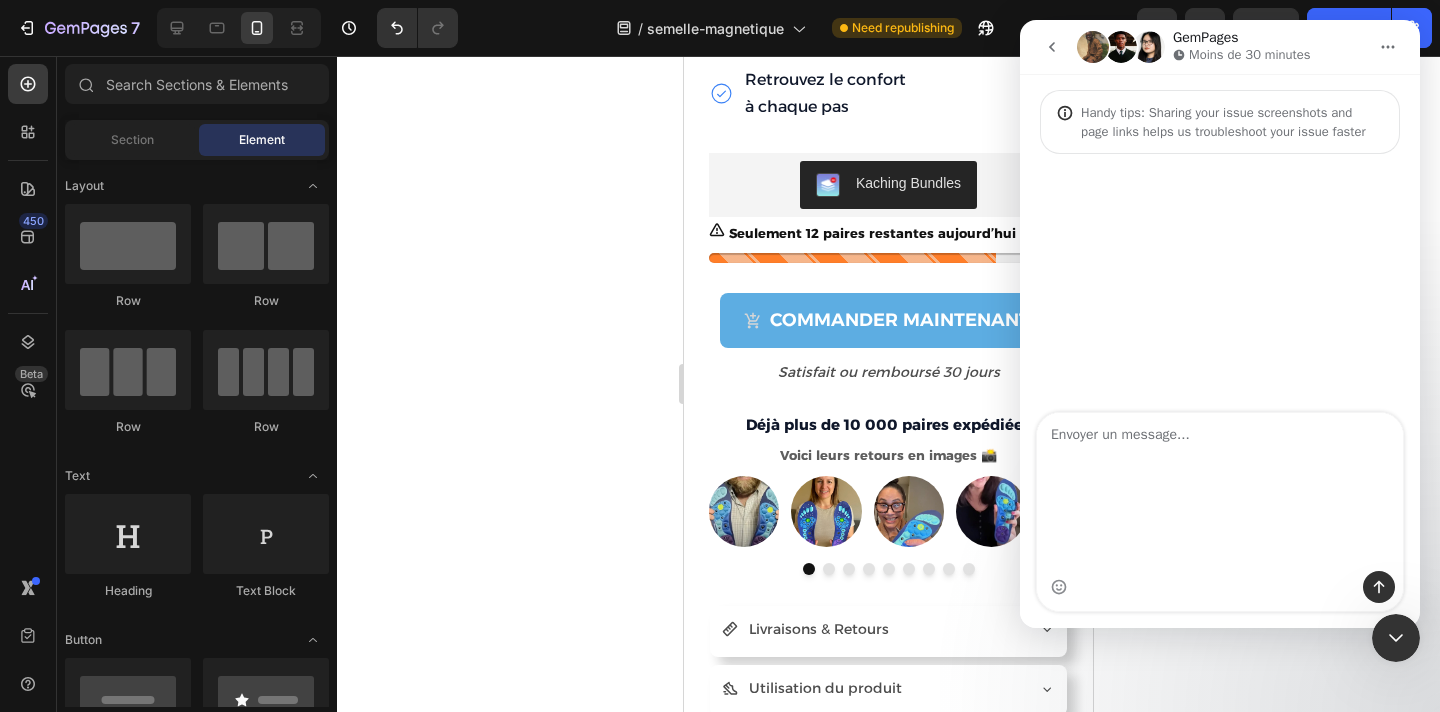 type on "$" 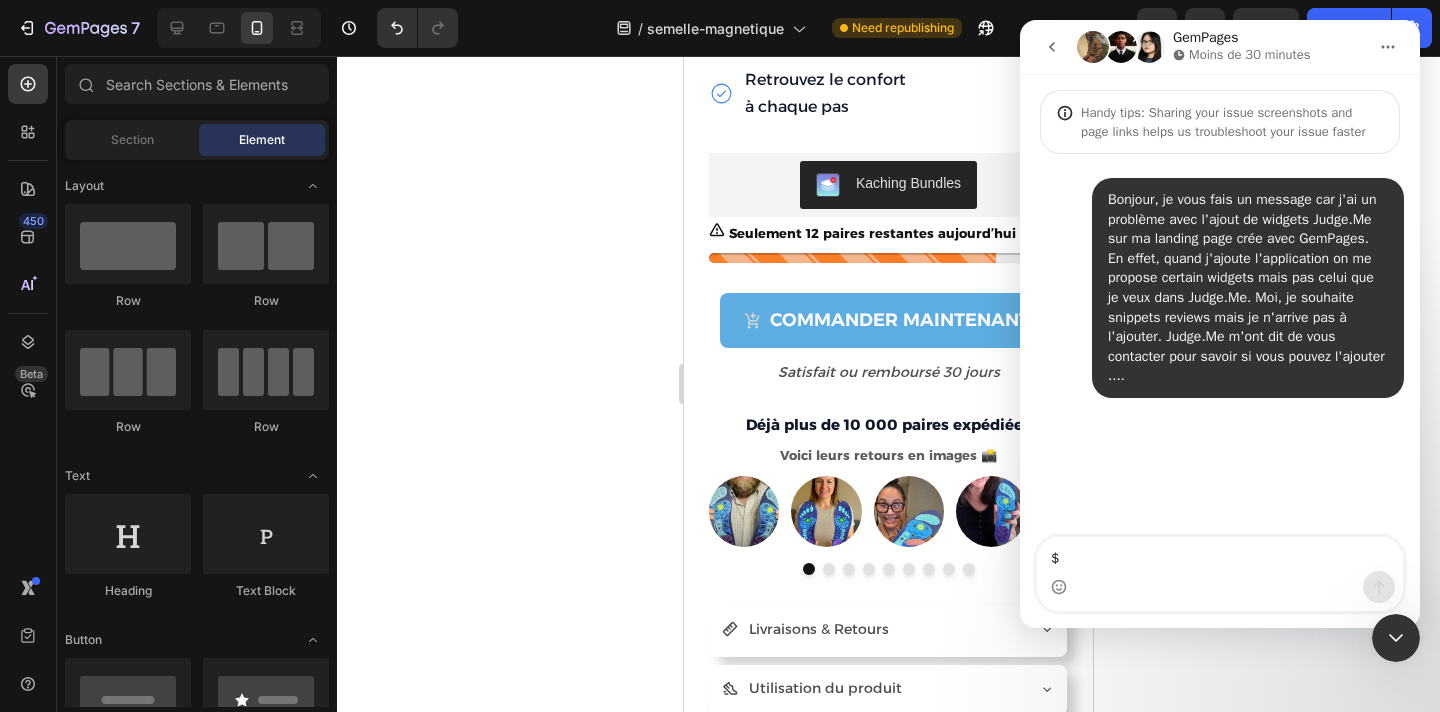 scroll, scrollTop: 0, scrollLeft: 0, axis: both 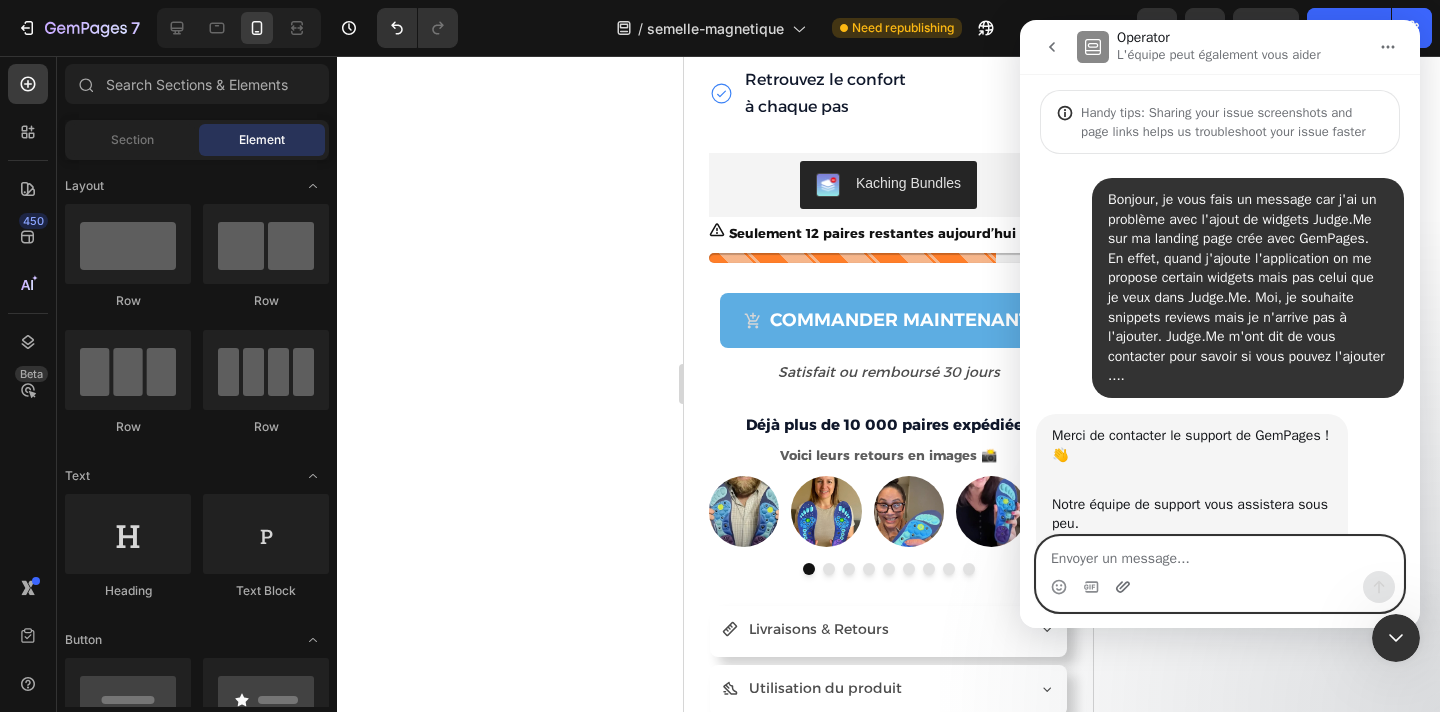 click 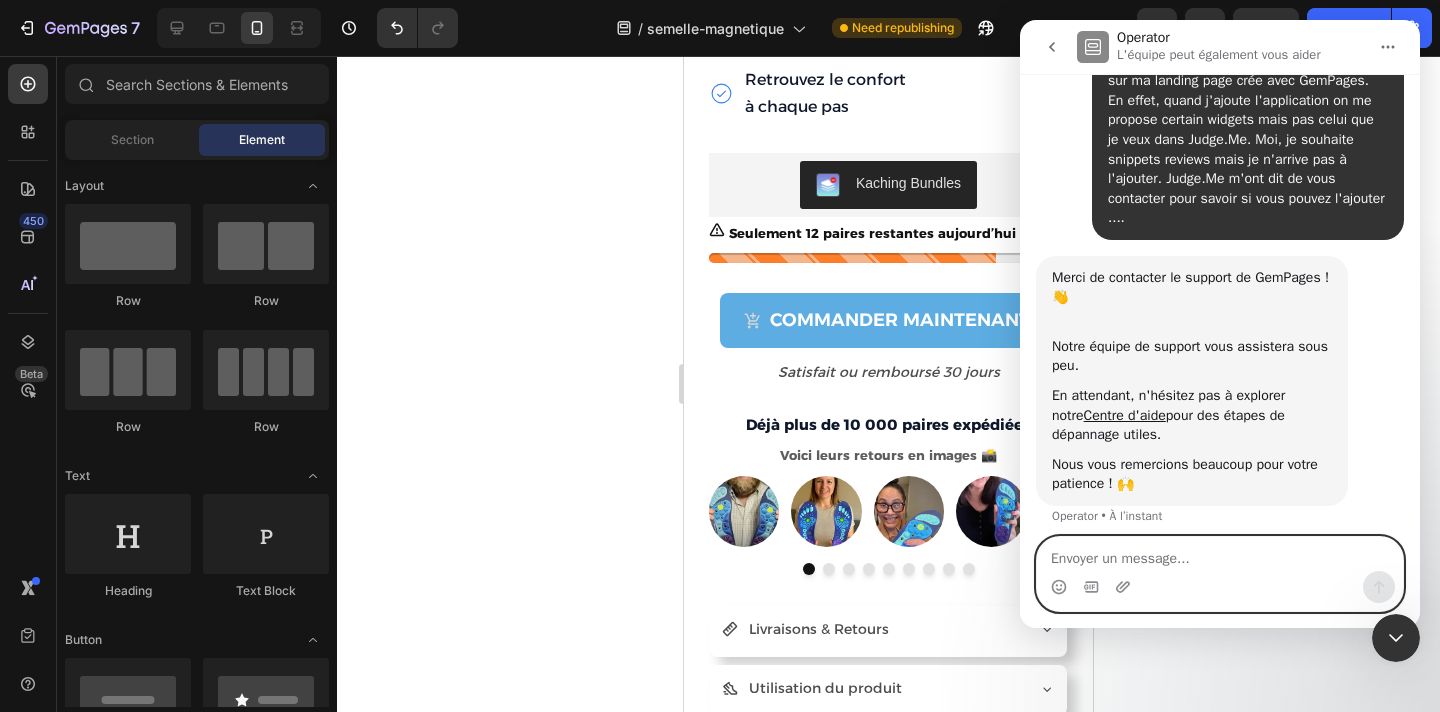 scroll, scrollTop: 157, scrollLeft: 0, axis: vertical 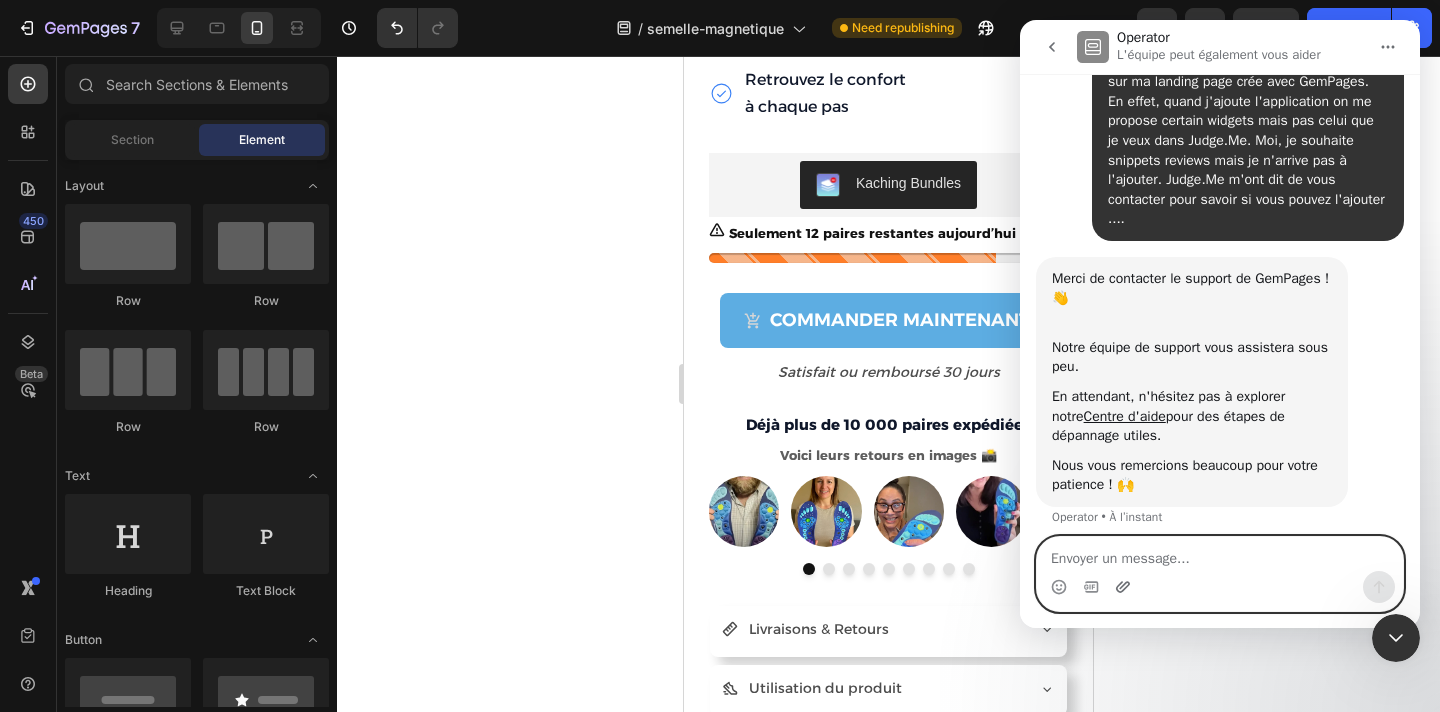 click 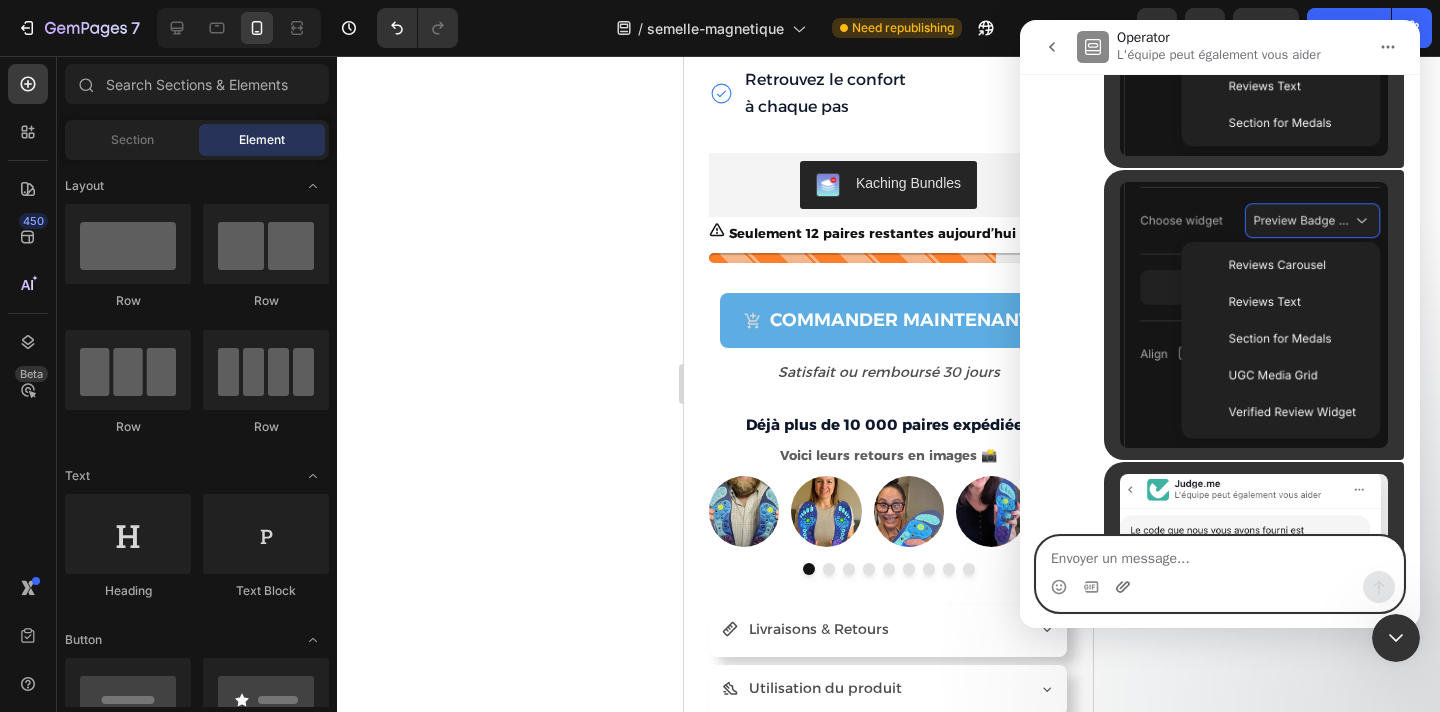 scroll, scrollTop: 1336, scrollLeft: 0, axis: vertical 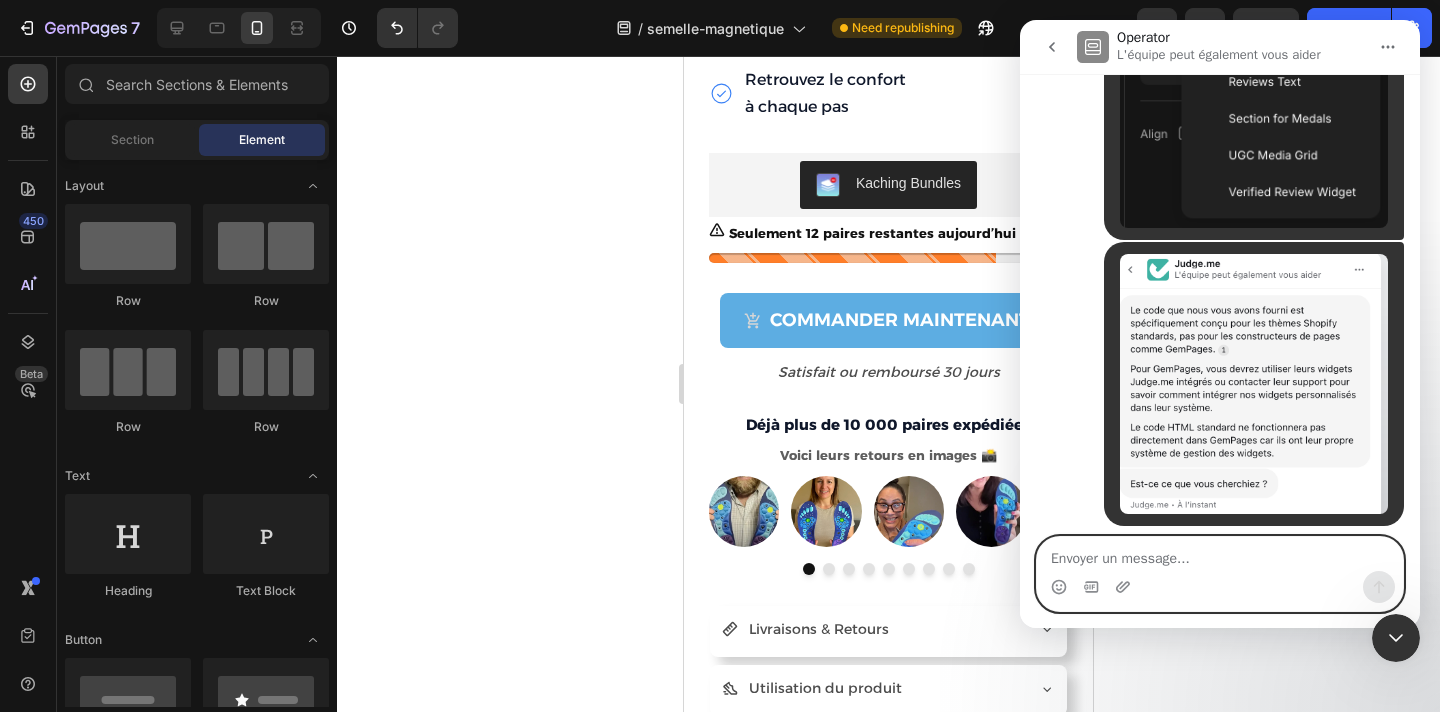 paste on "Bonjour, je vous fais un message car j'ai un problème avec l'ajout de widgets Judge.Me sur ma landing page crée avec GemPages. En effet, quand j'ajoute l'application on me propose certain widgets mais pas celui que je veux dans Judge.Me. Moi, je souhaite snippets reviews mais je n'arrive pas à l'ajouter. Judge.Me m'ont dit de vous contacter pour savoir si vous pouvez l'ajouter ...." 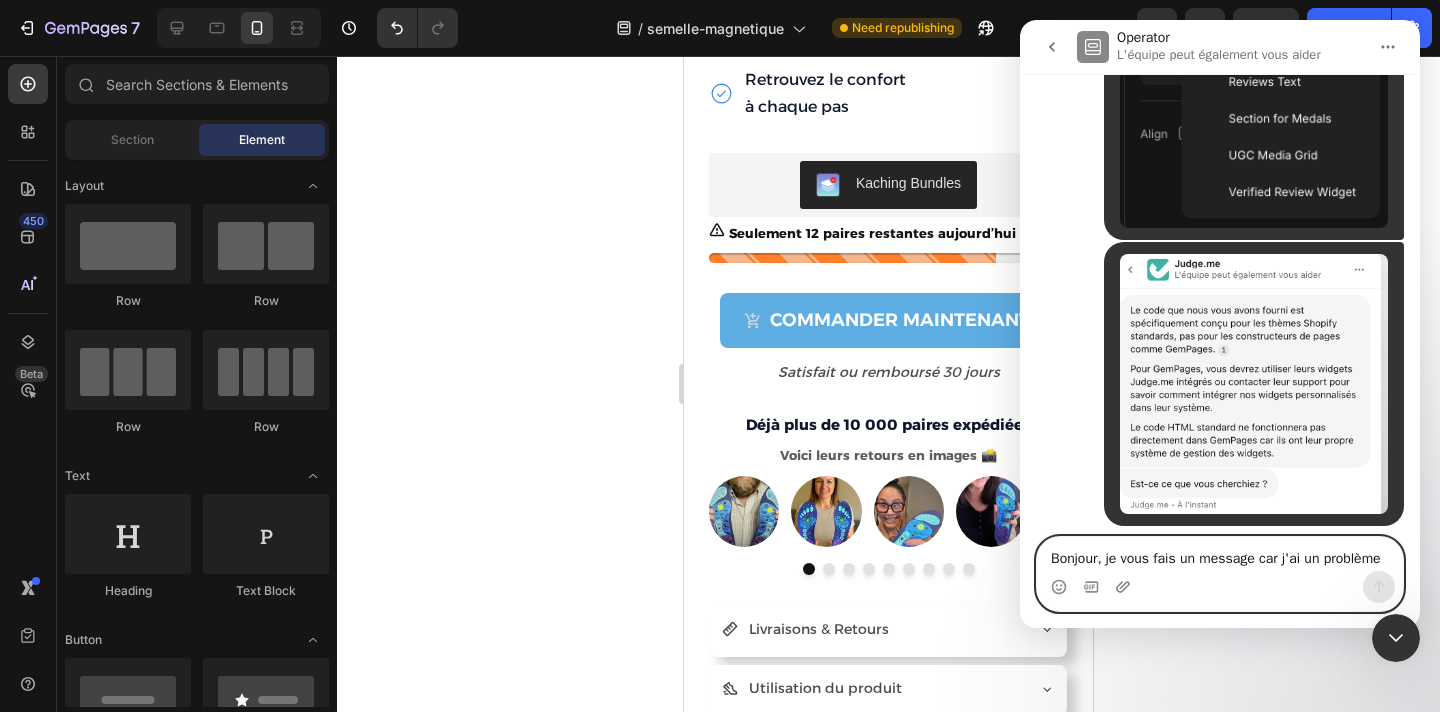 scroll, scrollTop: 12, scrollLeft: 0, axis: vertical 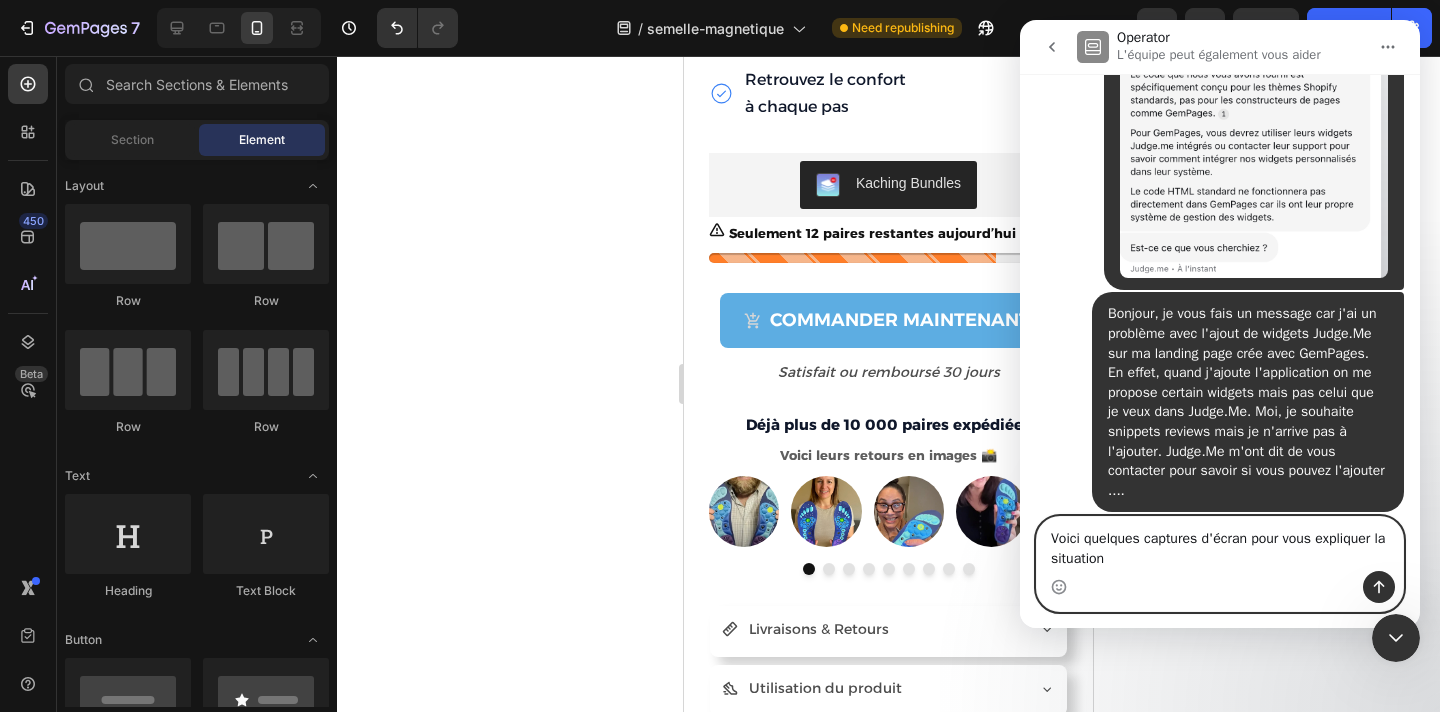 type on "Voici quelques captures d'écran pour vous expliquer la situation" 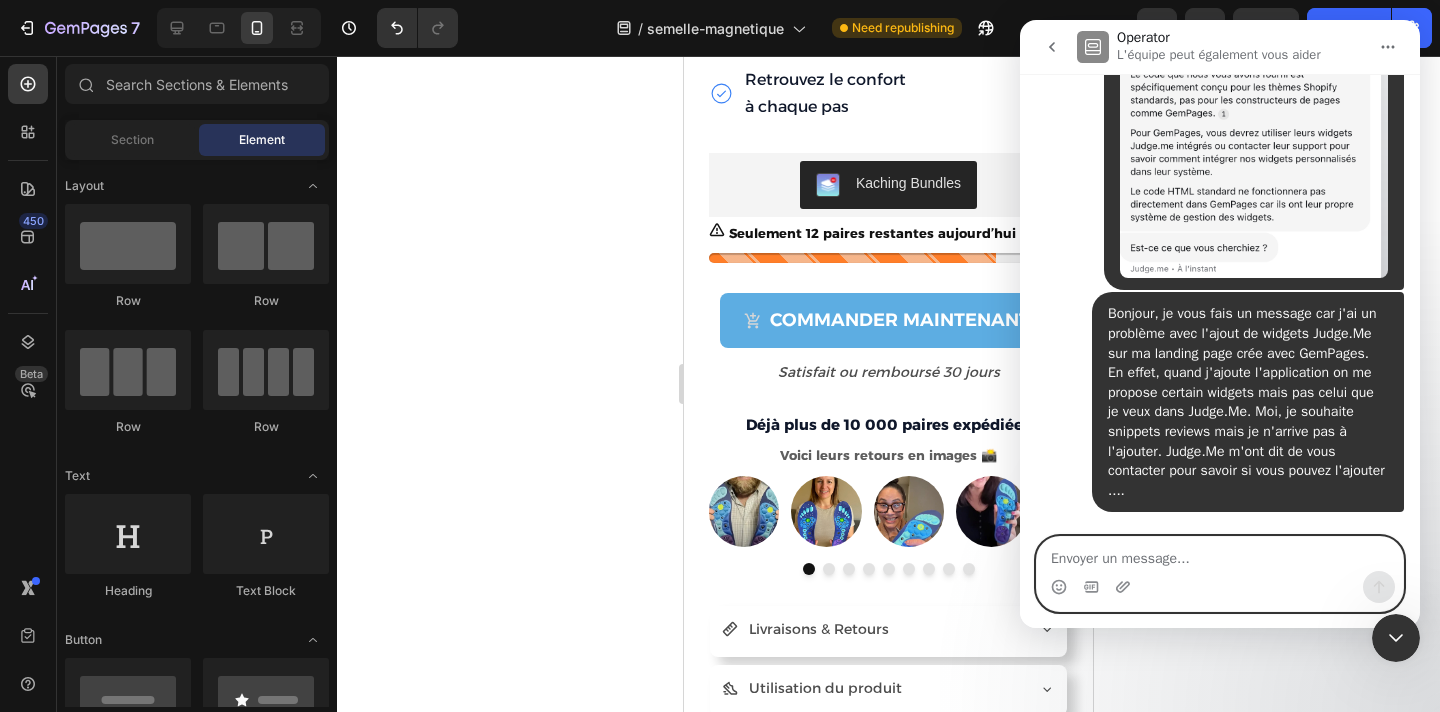 scroll, scrollTop: 1616, scrollLeft: 0, axis: vertical 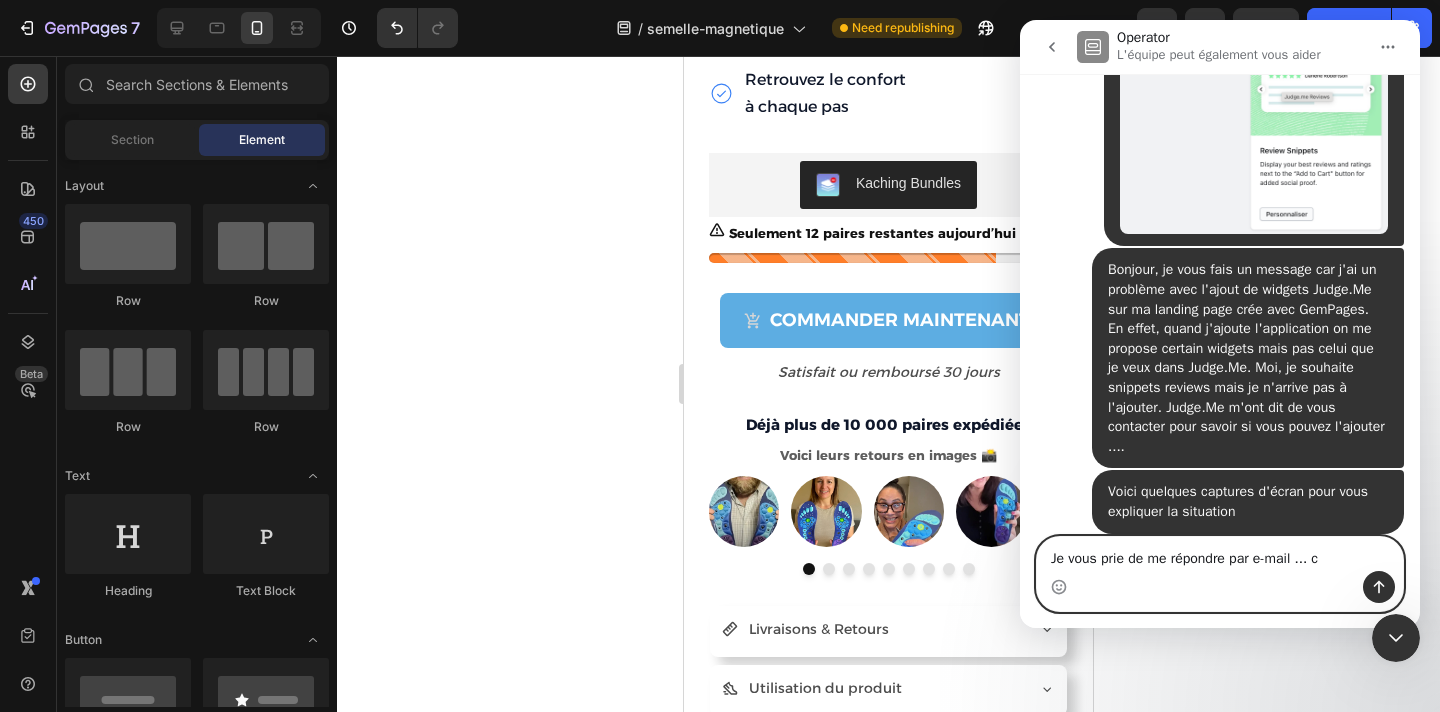 drag, startPoint x: 1349, startPoint y: 560, endPoint x: 1005, endPoint y: 558, distance: 344.00583 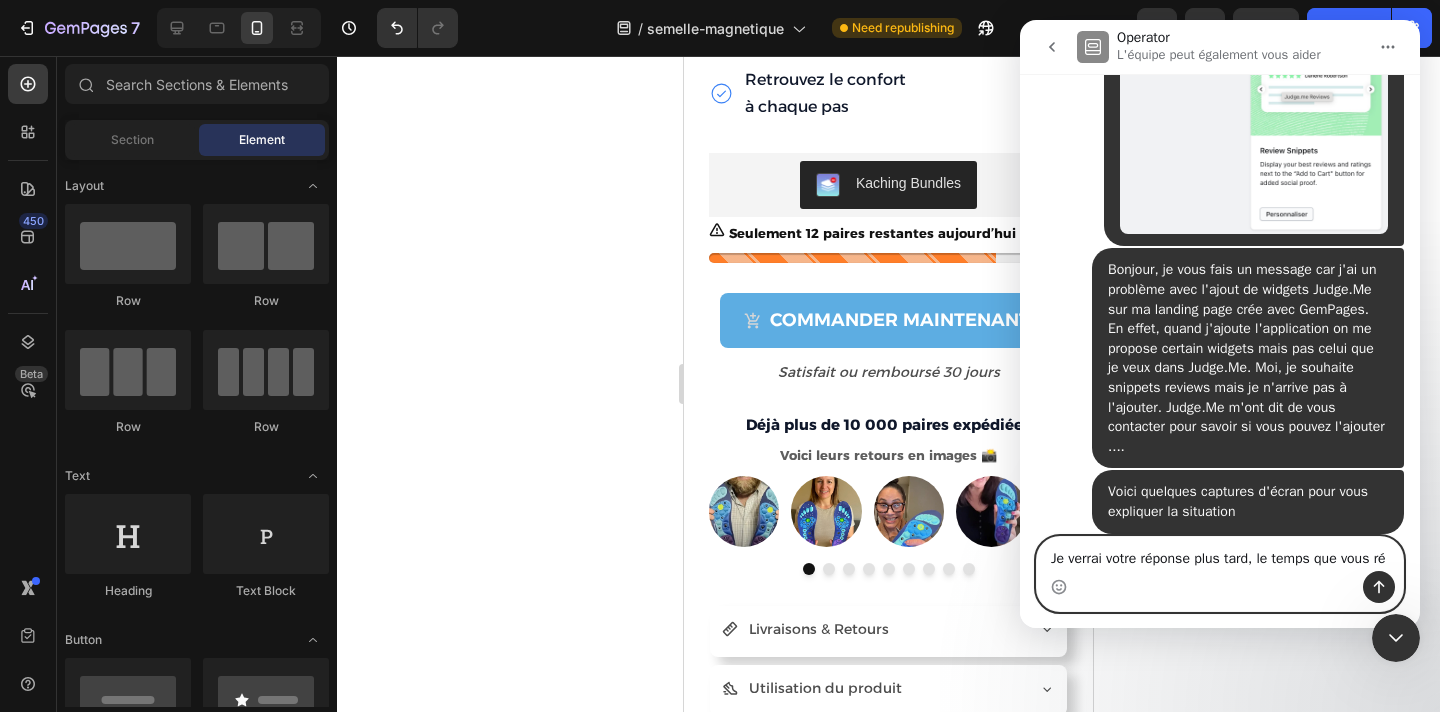 scroll, scrollTop: 1636, scrollLeft: 0, axis: vertical 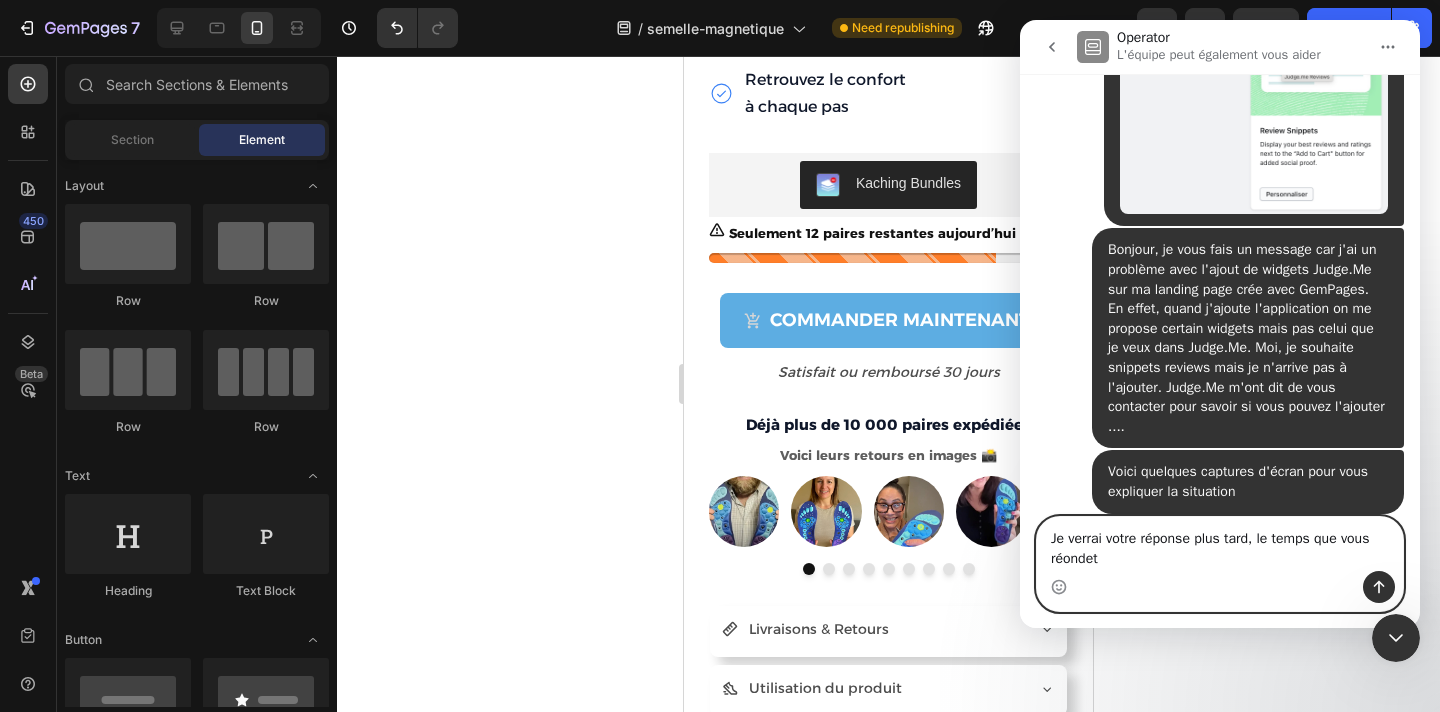 type on "Je verrai votre réponse plus tard, le temps que vous répondez" 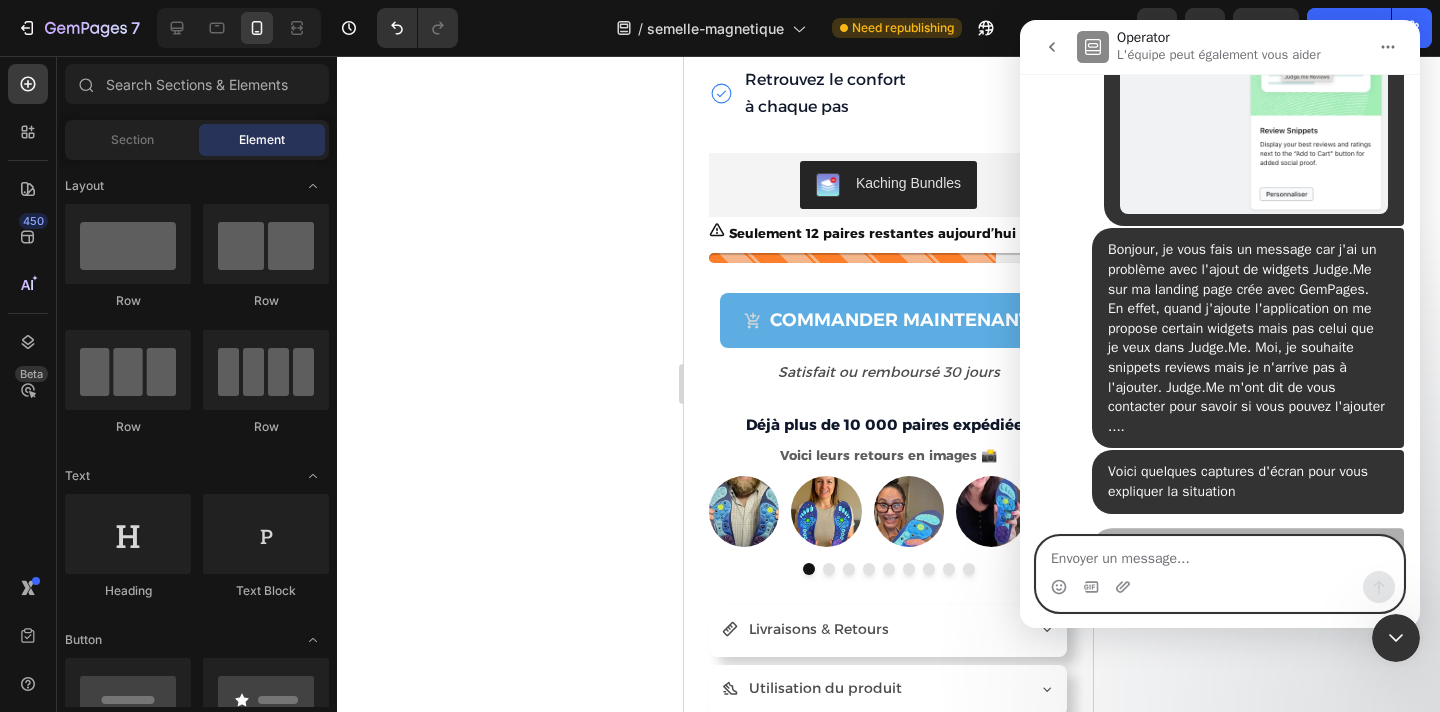 scroll, scrollTop: 1680, scrollLeft: 0, axis: vertical 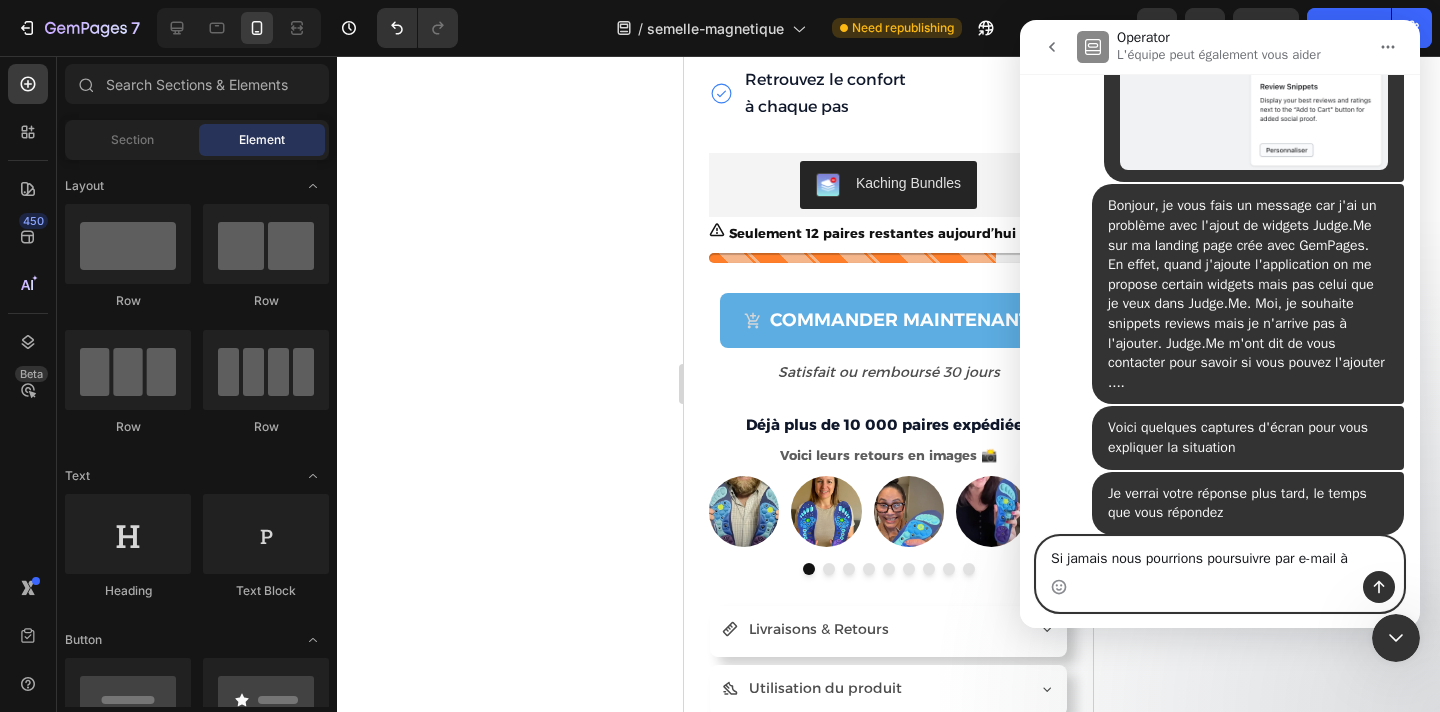 type on "Si jamais nous pourrions poursuivre par e-mail à" 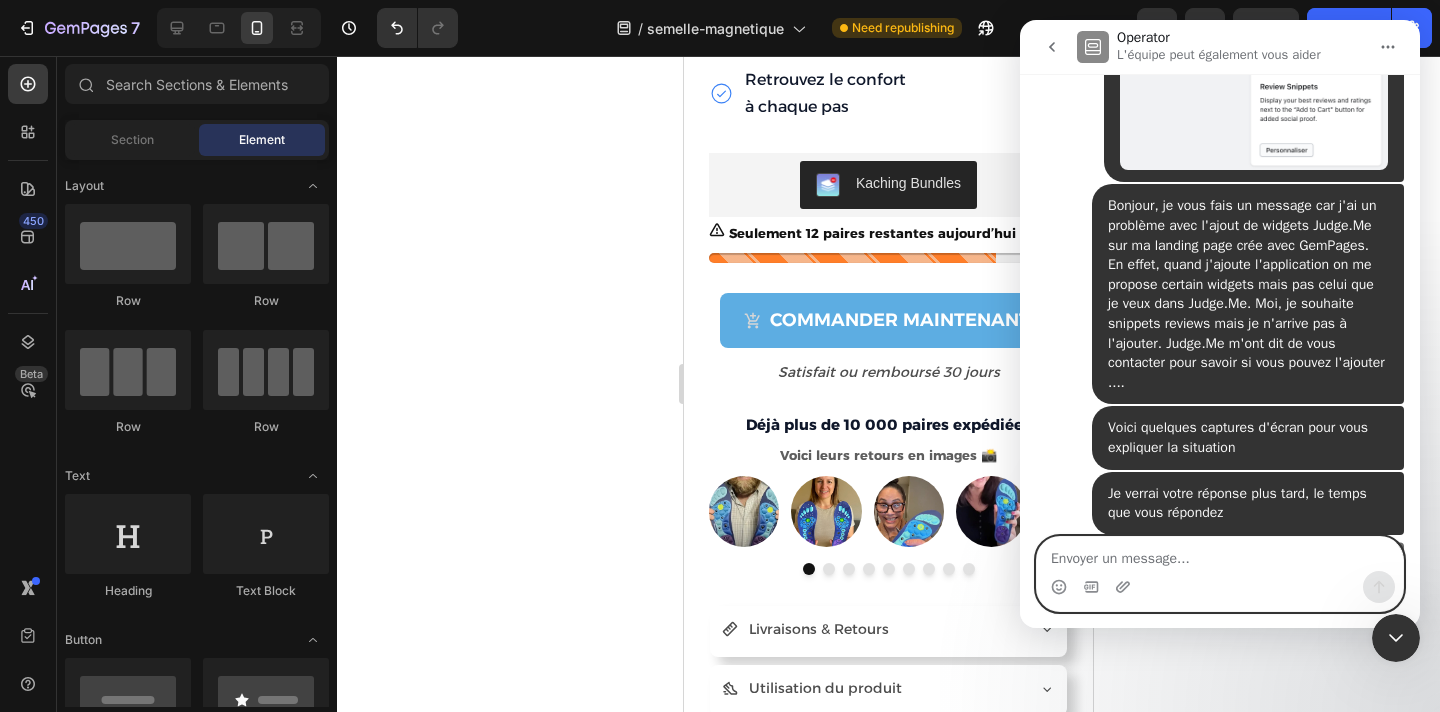 scroll, scrollTop: 1744, scrollLeft: 0, axis: vertical 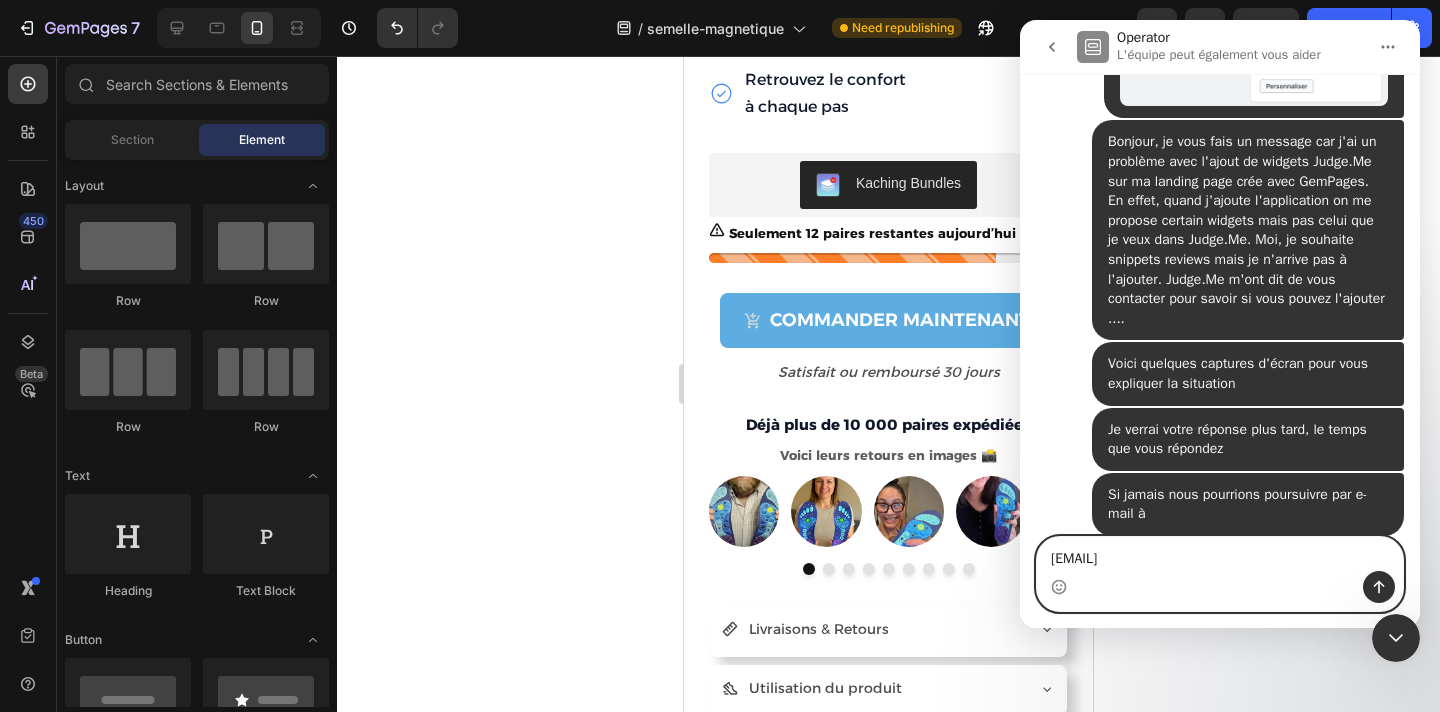 type on "cloux1145@gmail.com" 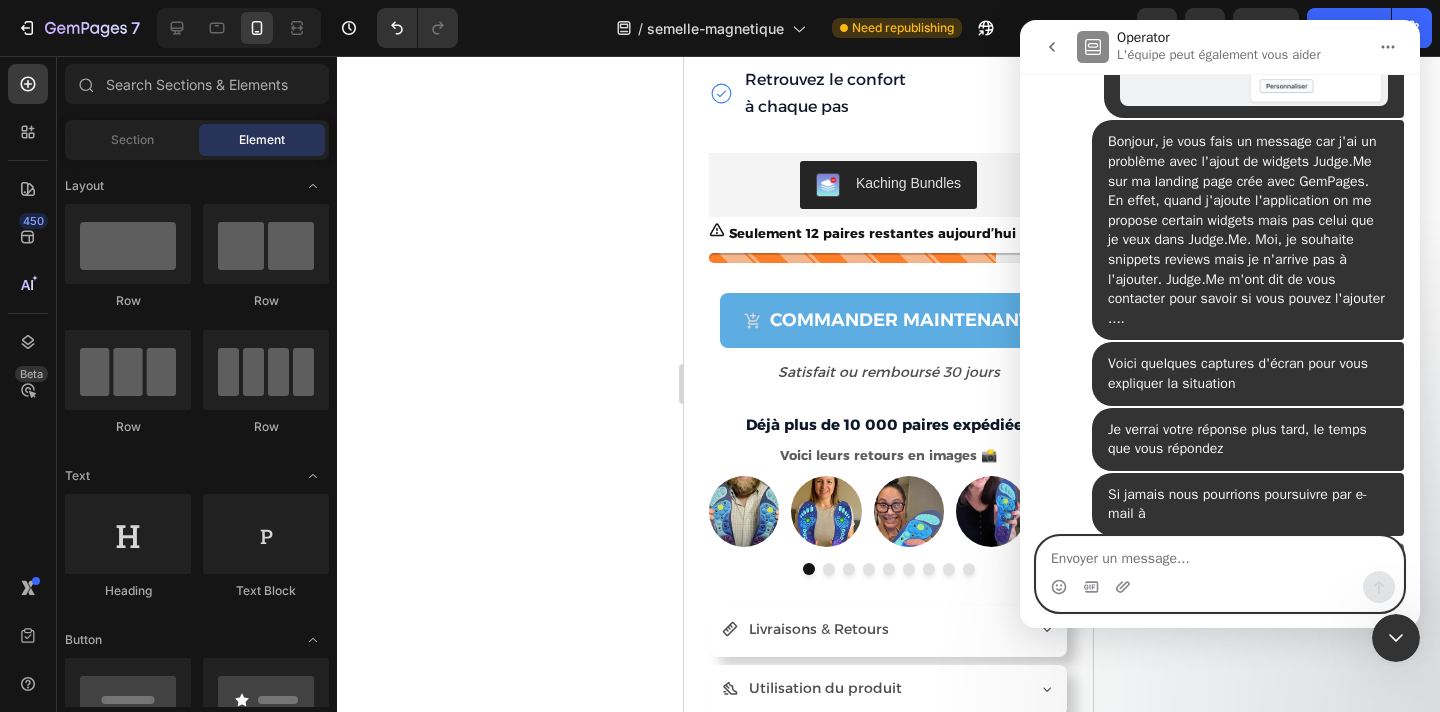 scroll, scrollTop: 1789, scrollLeft: 0, axis: vertical 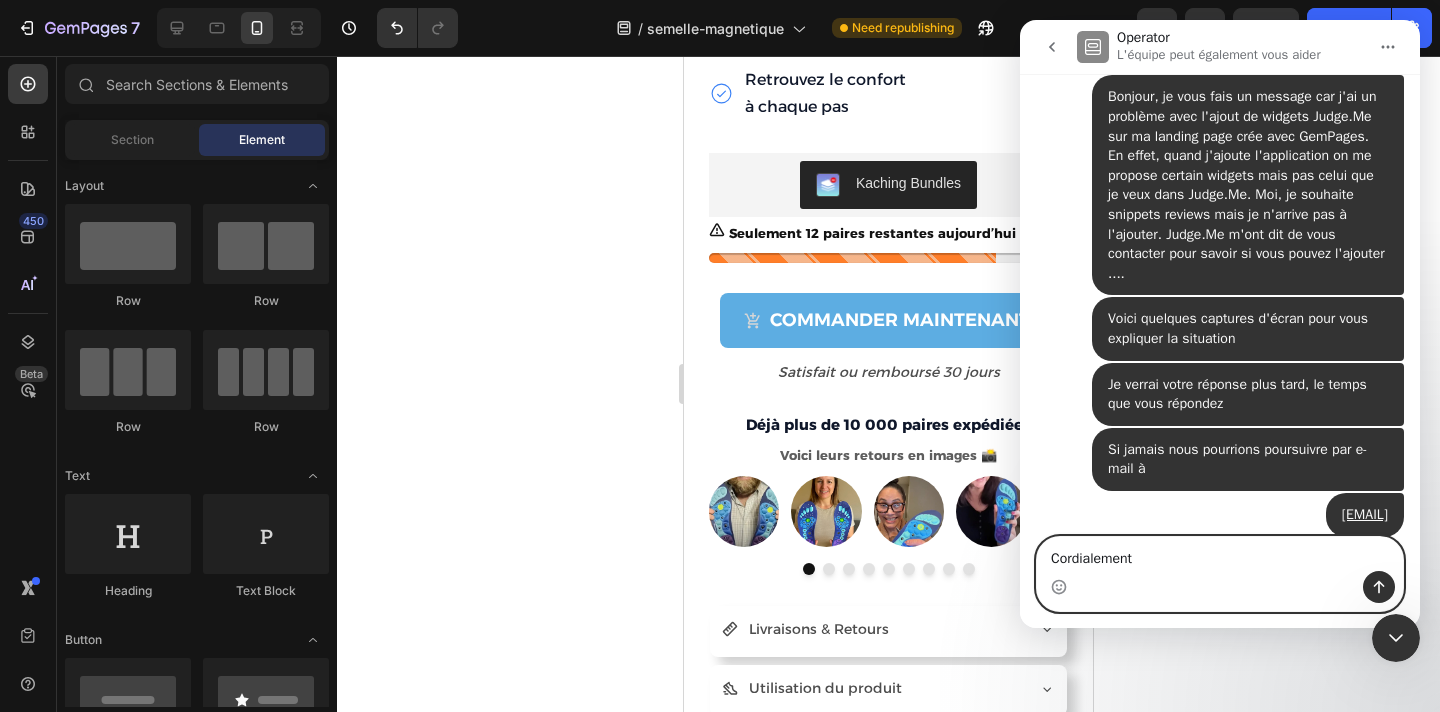 type on "Cordialement," 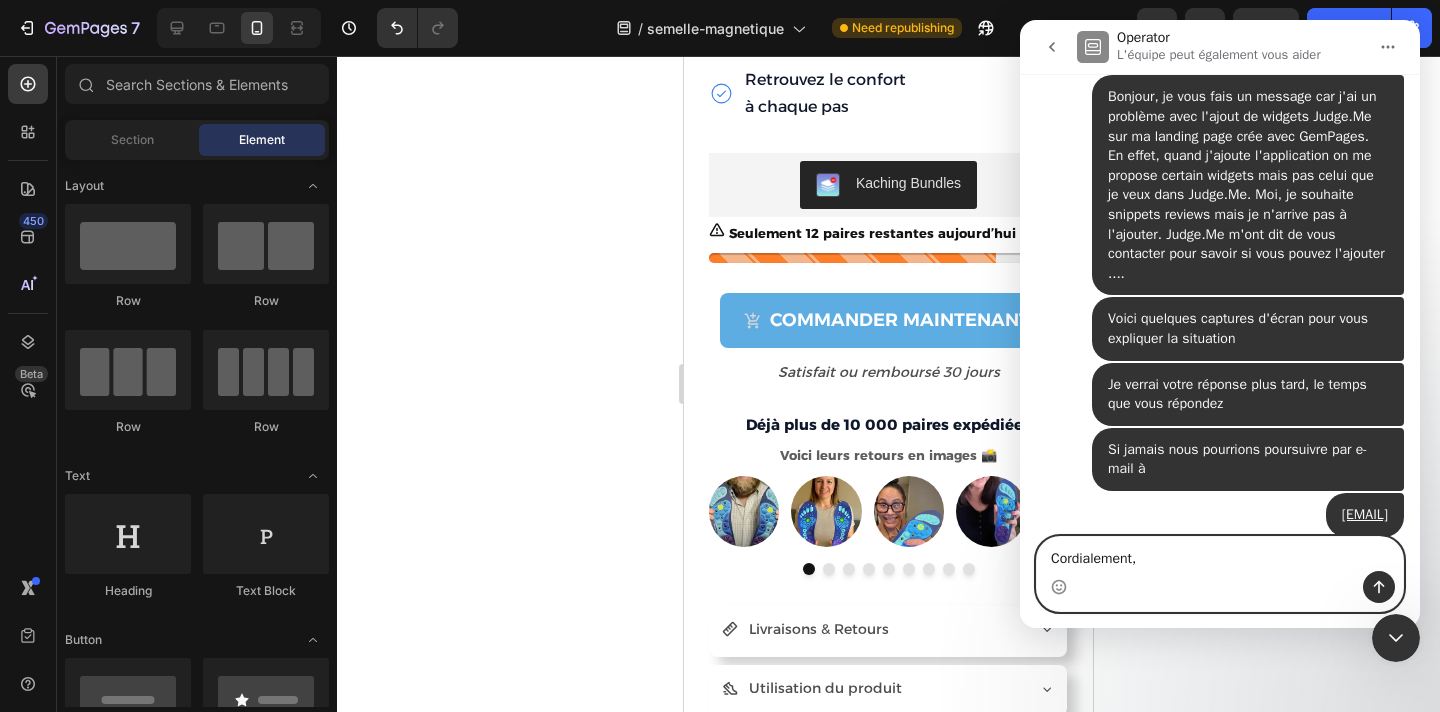 type 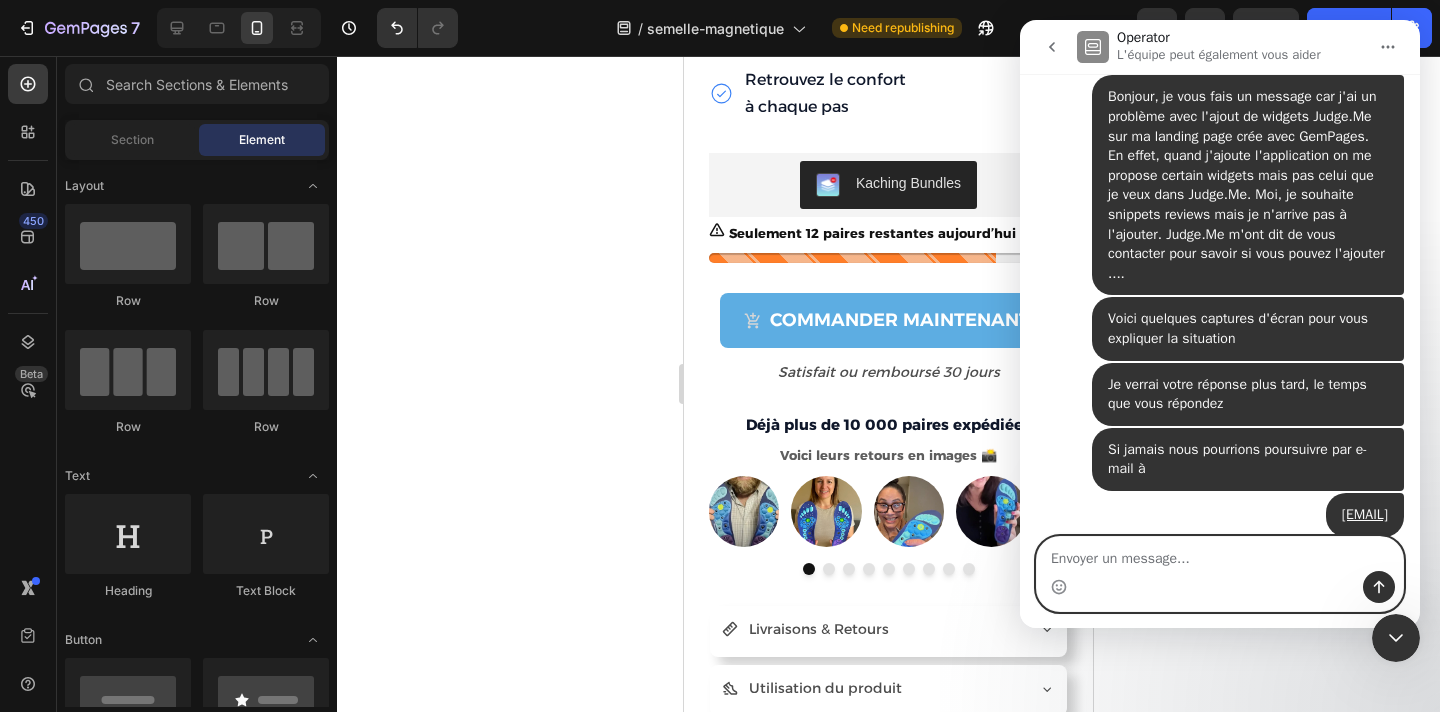 scroll, scrollTop: 1834, scrollLeft: 0, axis: vertical 